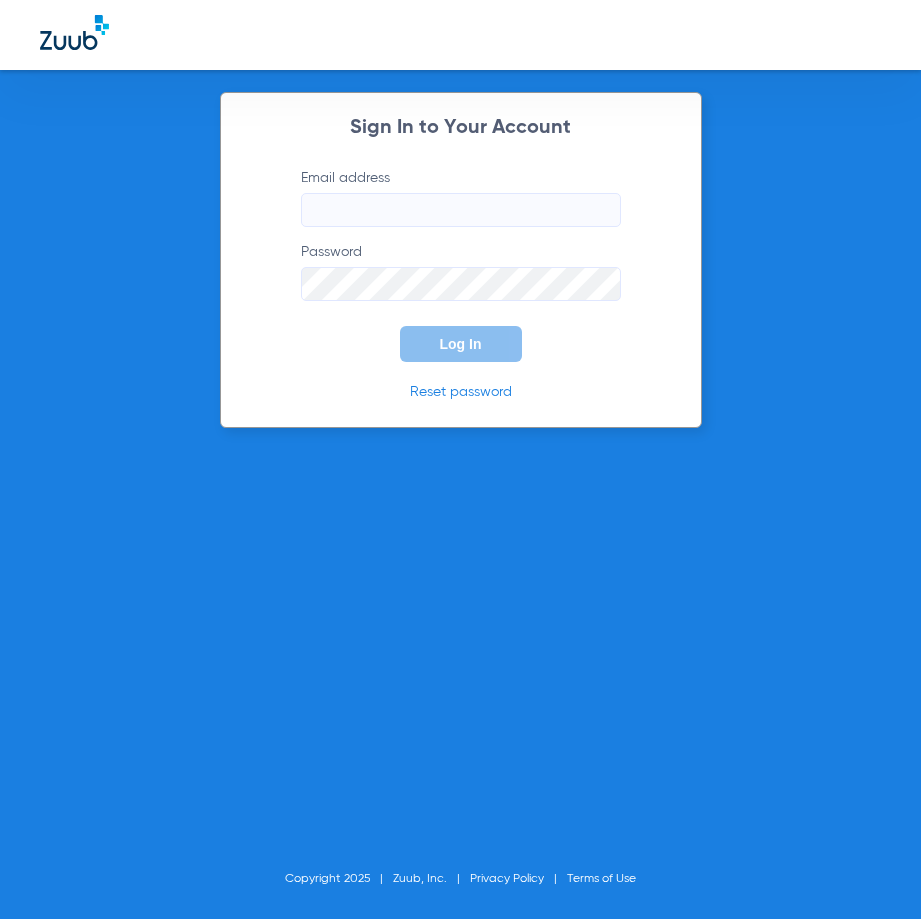 scroll, scrollTop: 0, scrollLeft: 0, axis: both 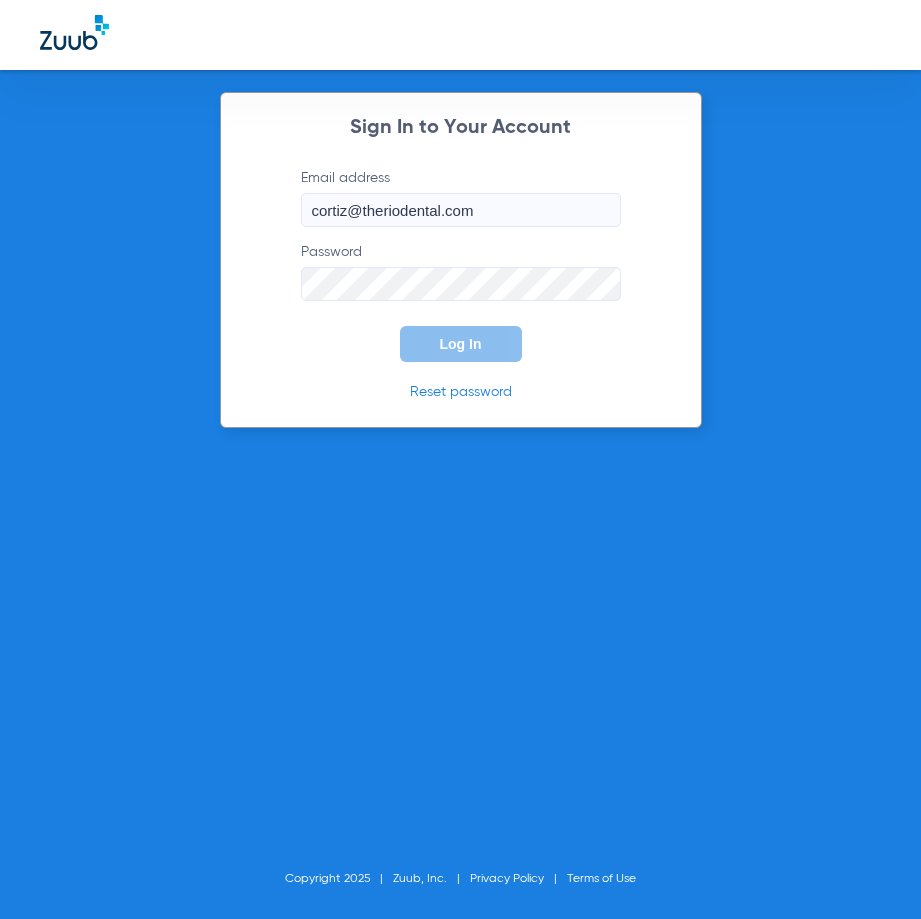 type on "cortiz@theriodental.com" 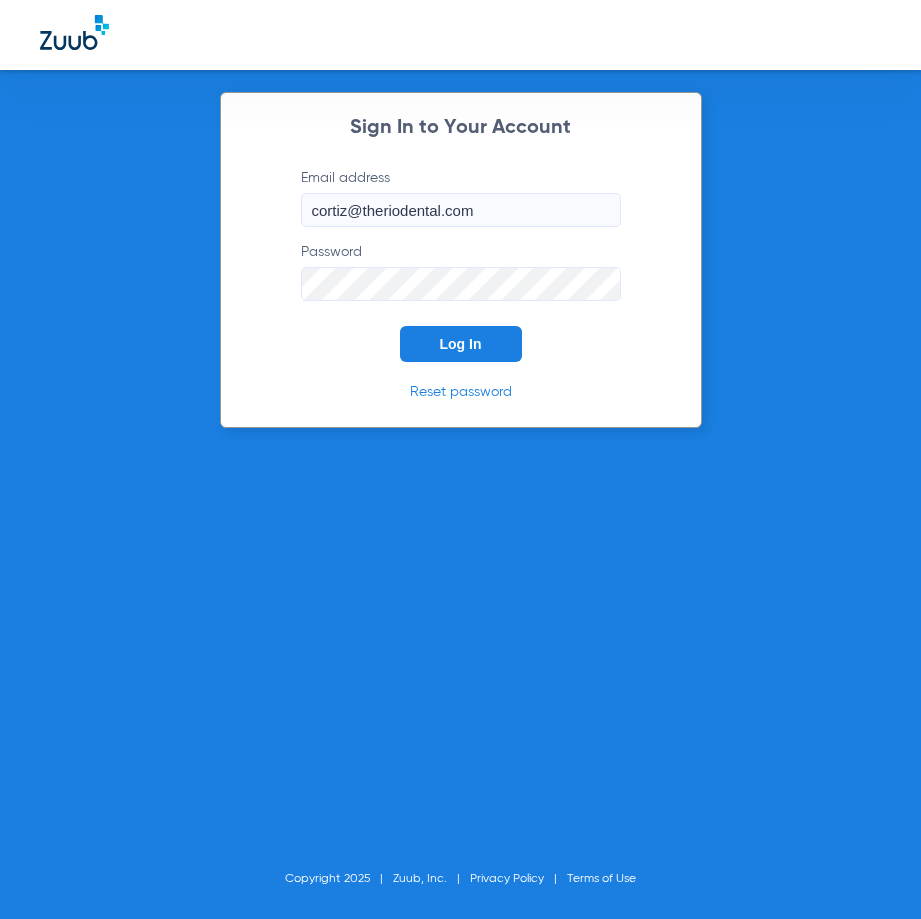 click on "Log In" 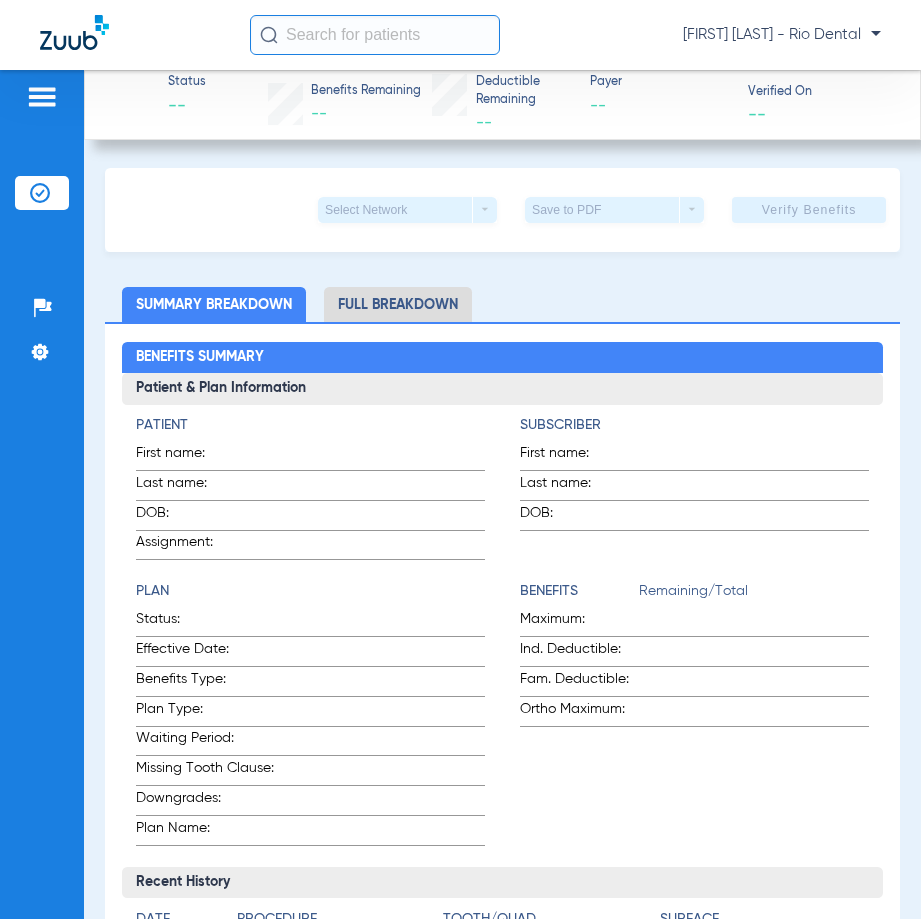 click 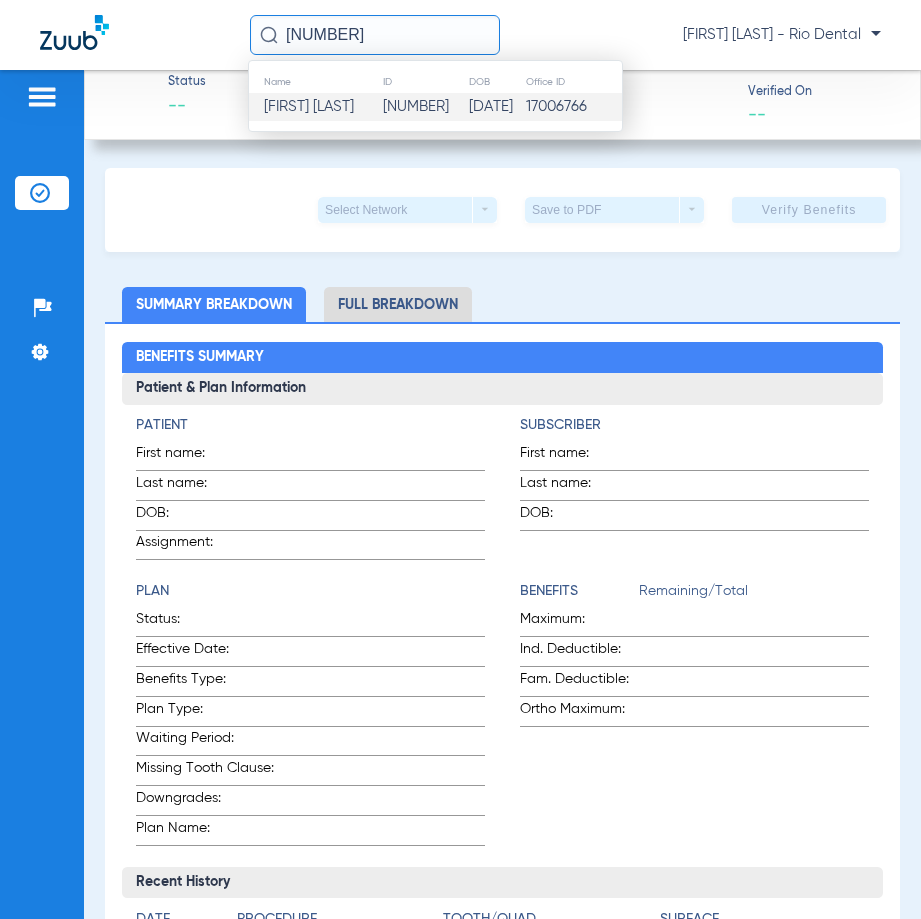 type on "22844" 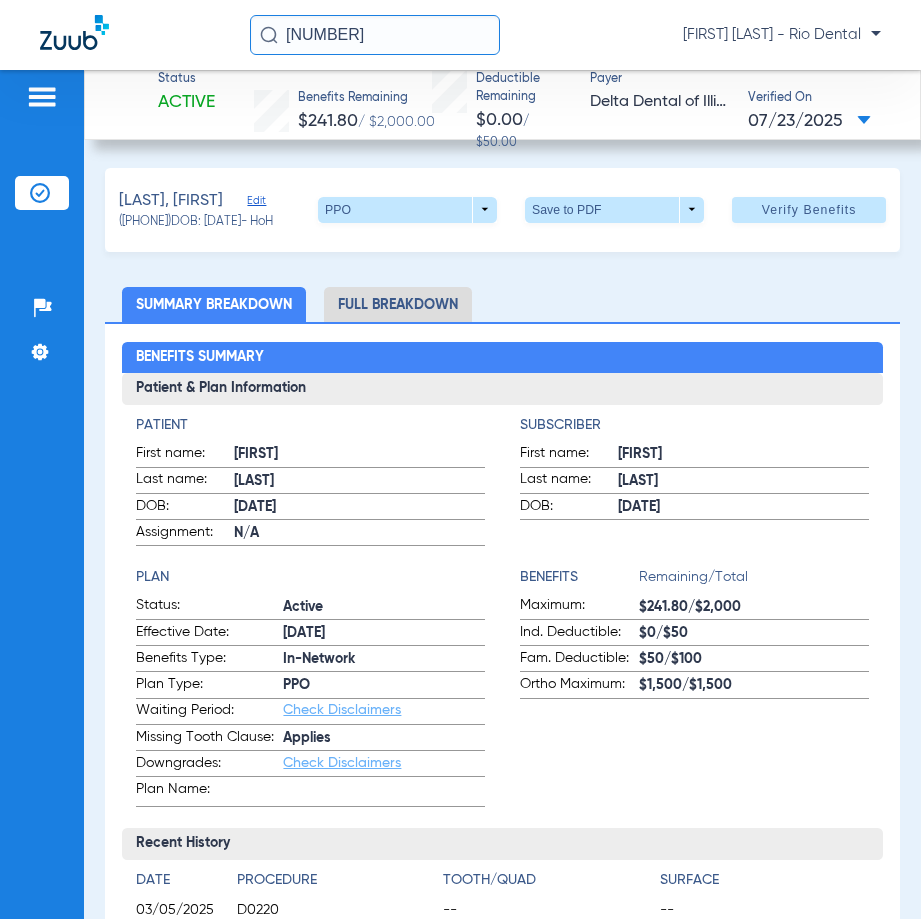 click on "Verify Benefits" 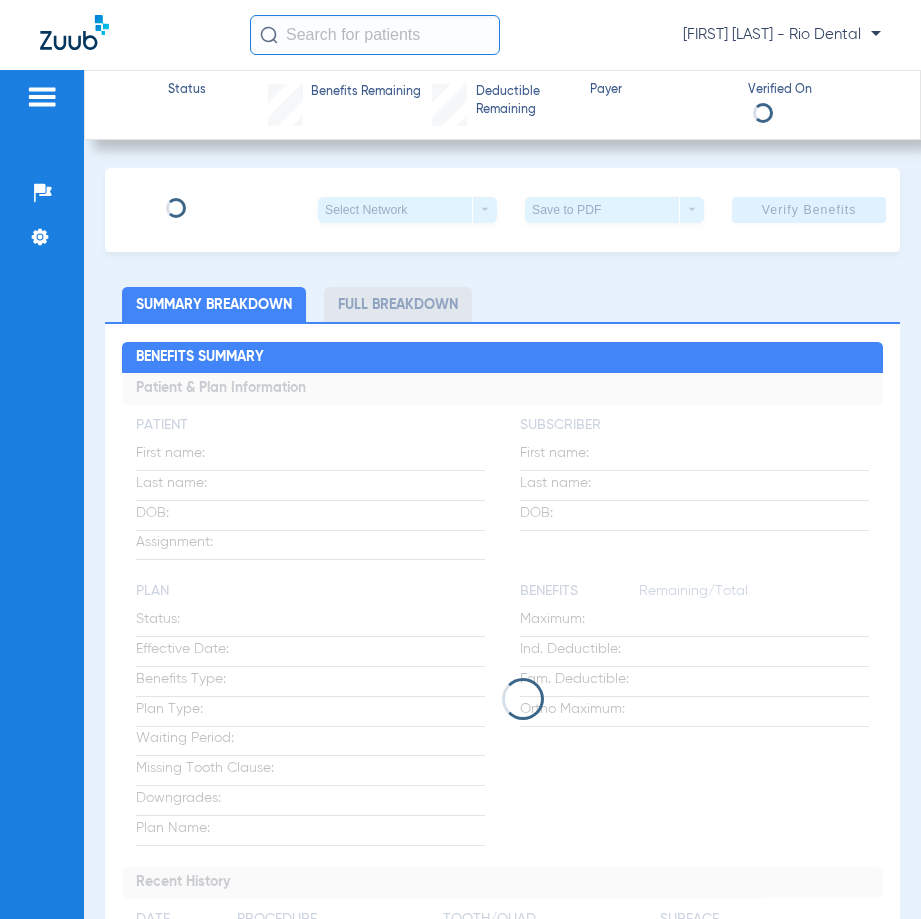 scroll, scrollTop: 0, scrollLeft: 0, axis: both 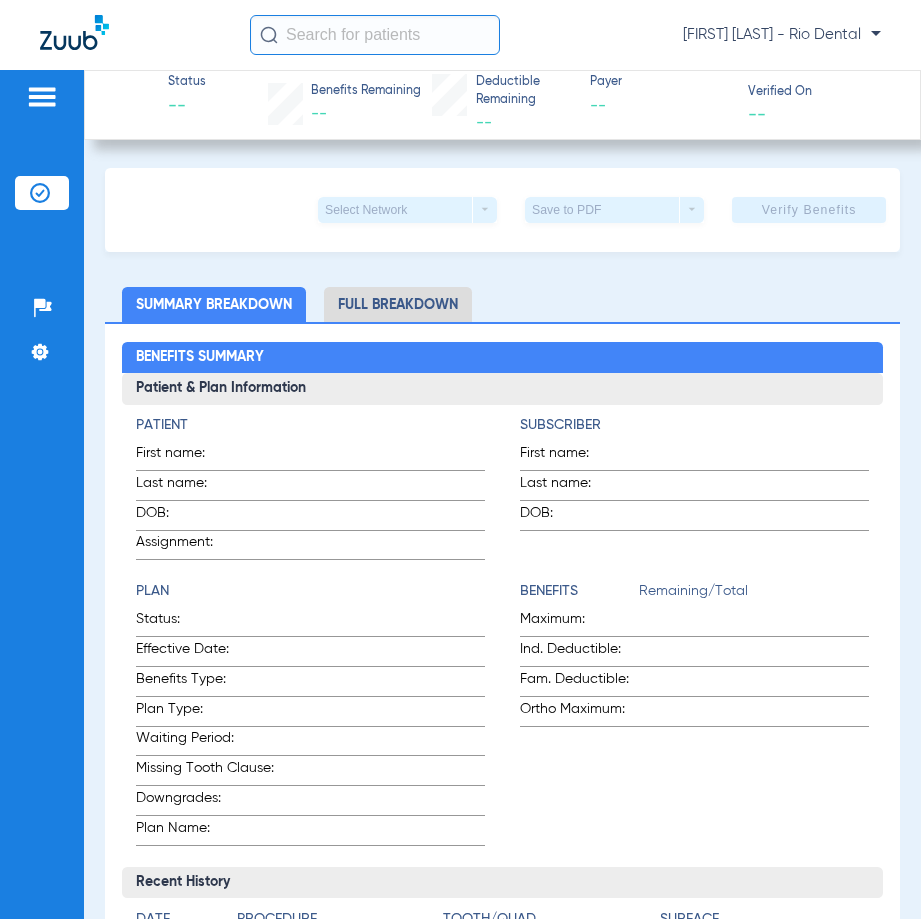 click 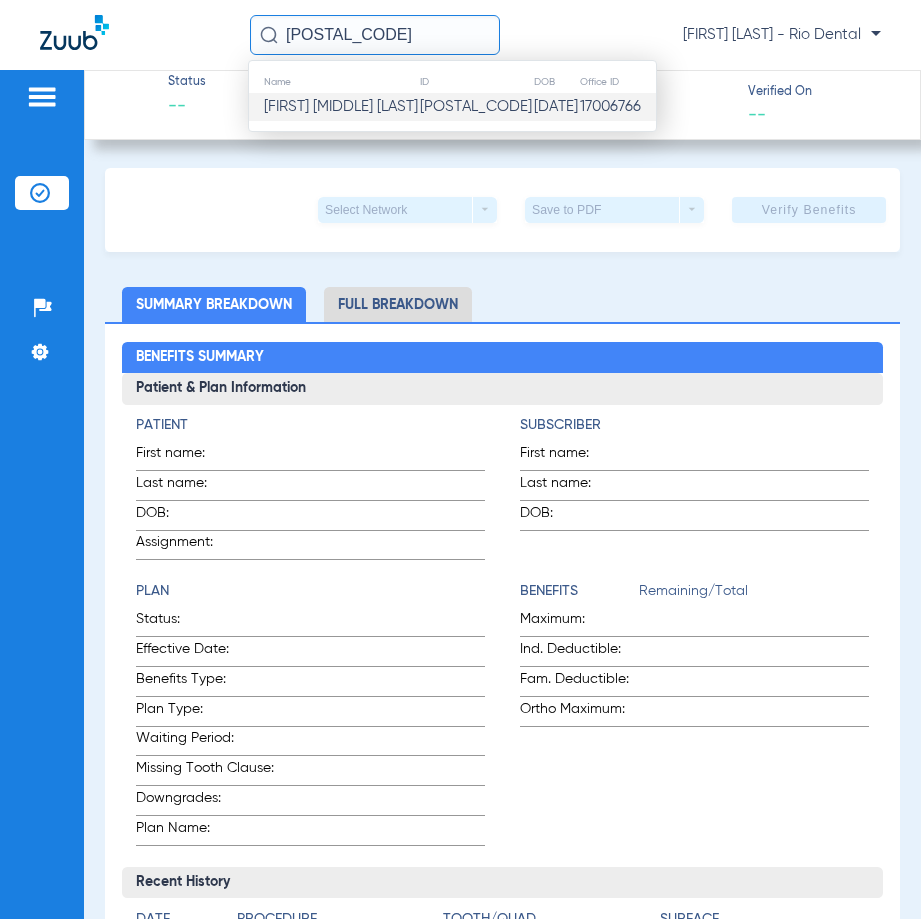type on "47136" 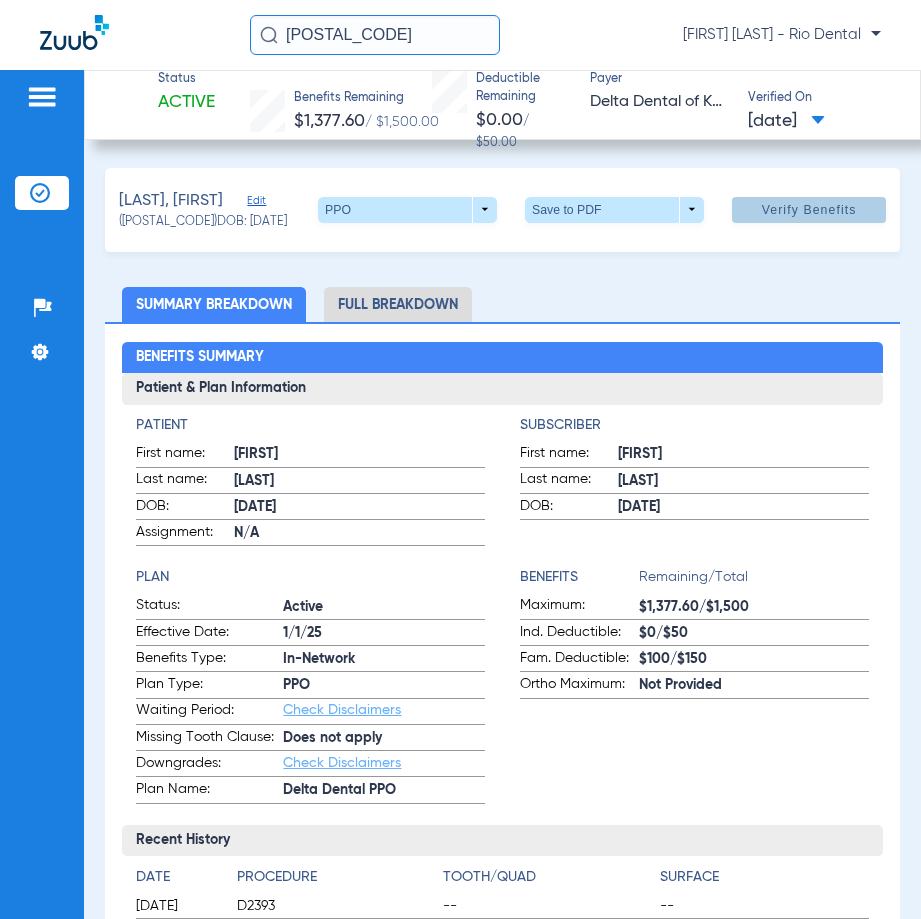 click on "Verify Benefits" 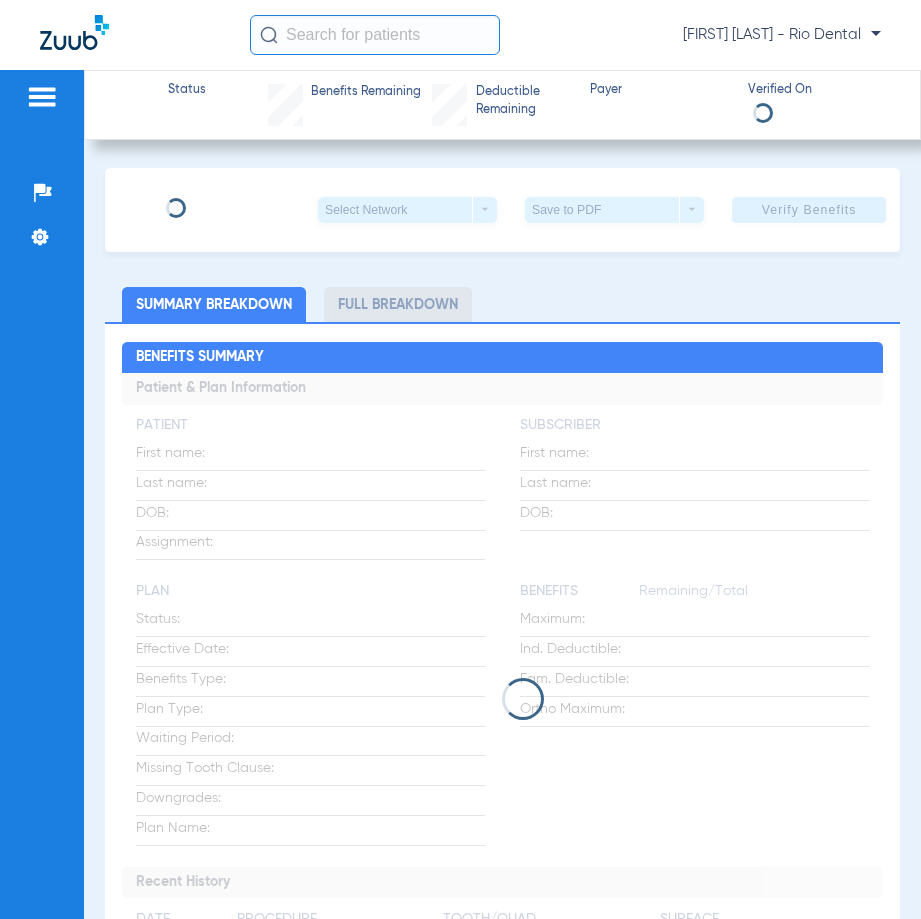 scroll, scrollTop: 0, scrollLeft: 0, axis: both 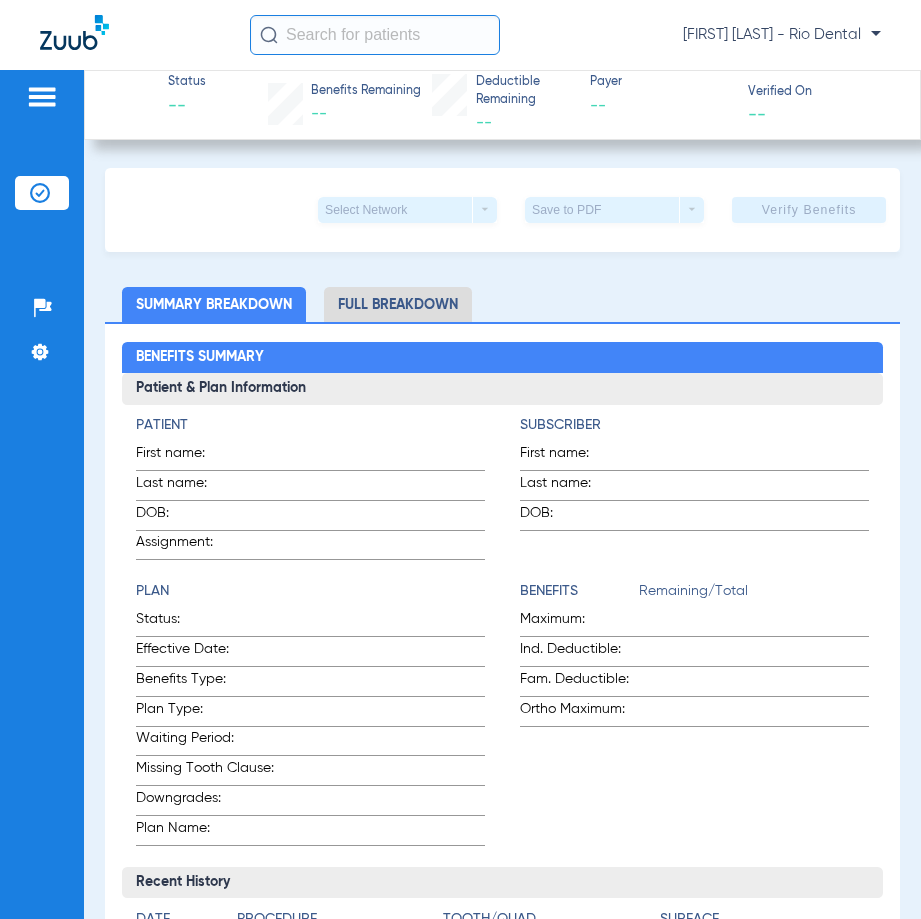 click 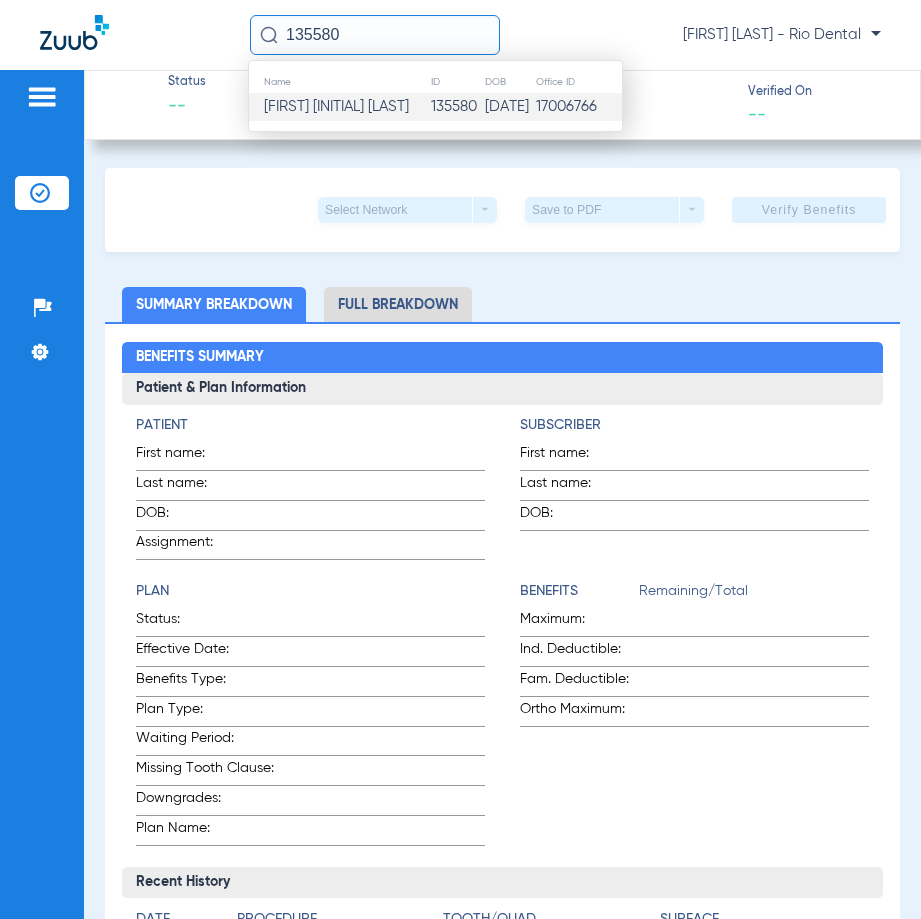 type on "135580" 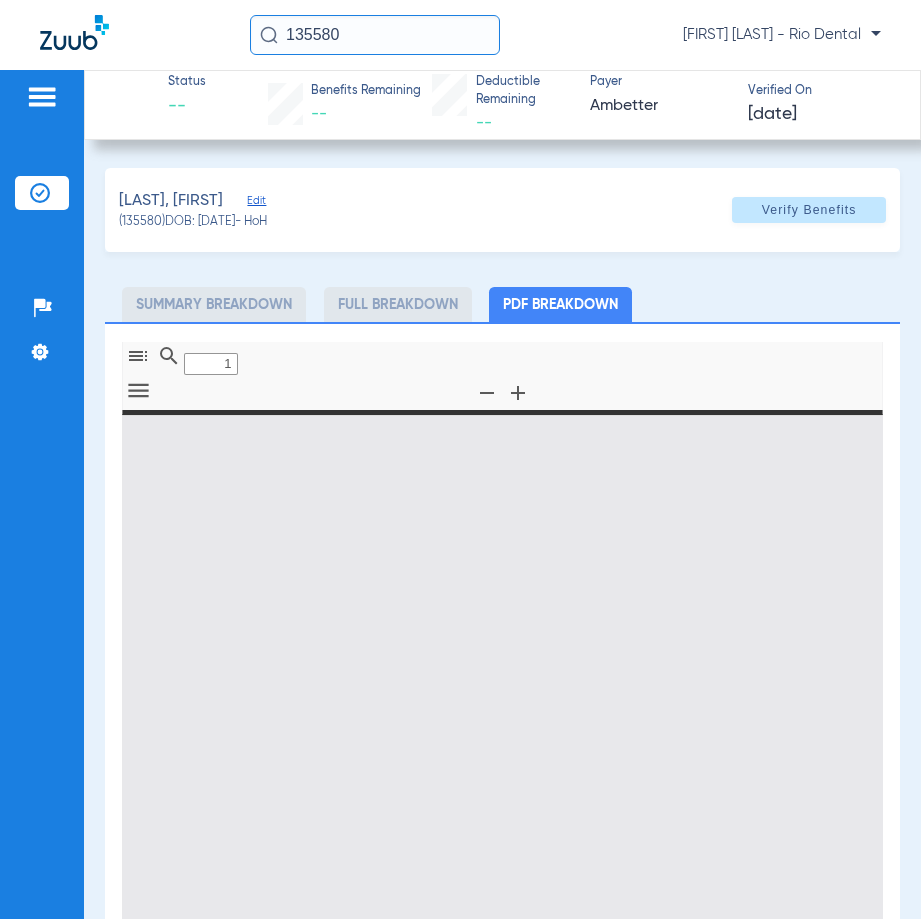 type on "0" 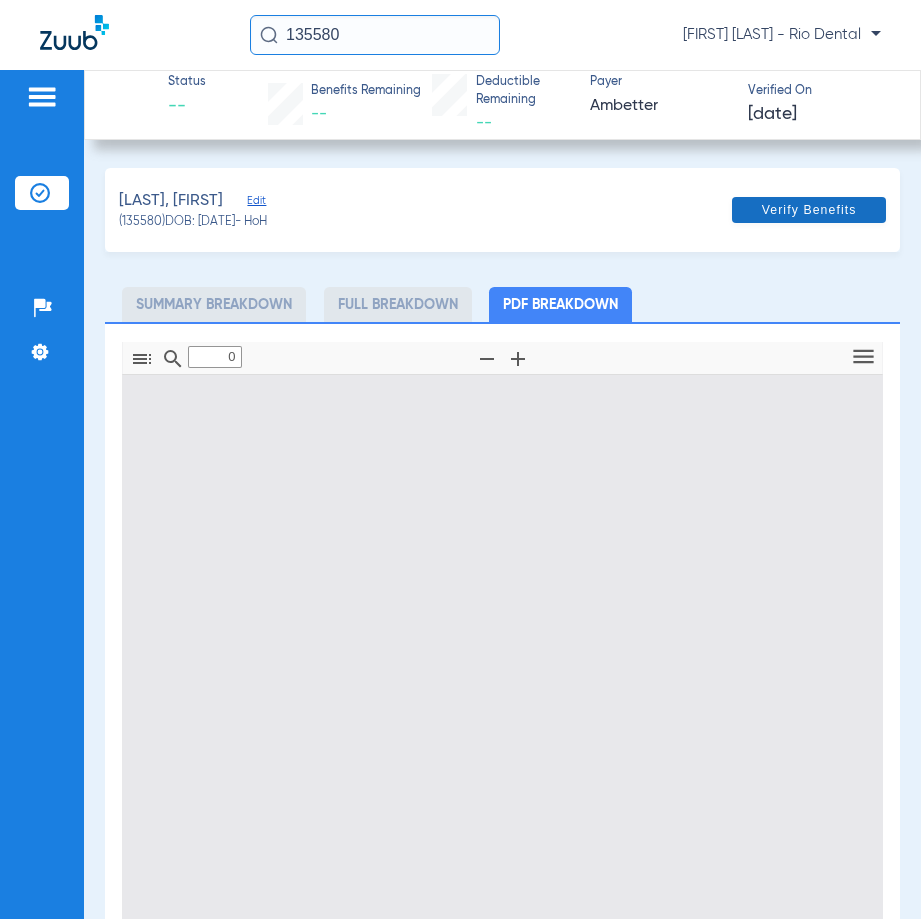 type on "1" 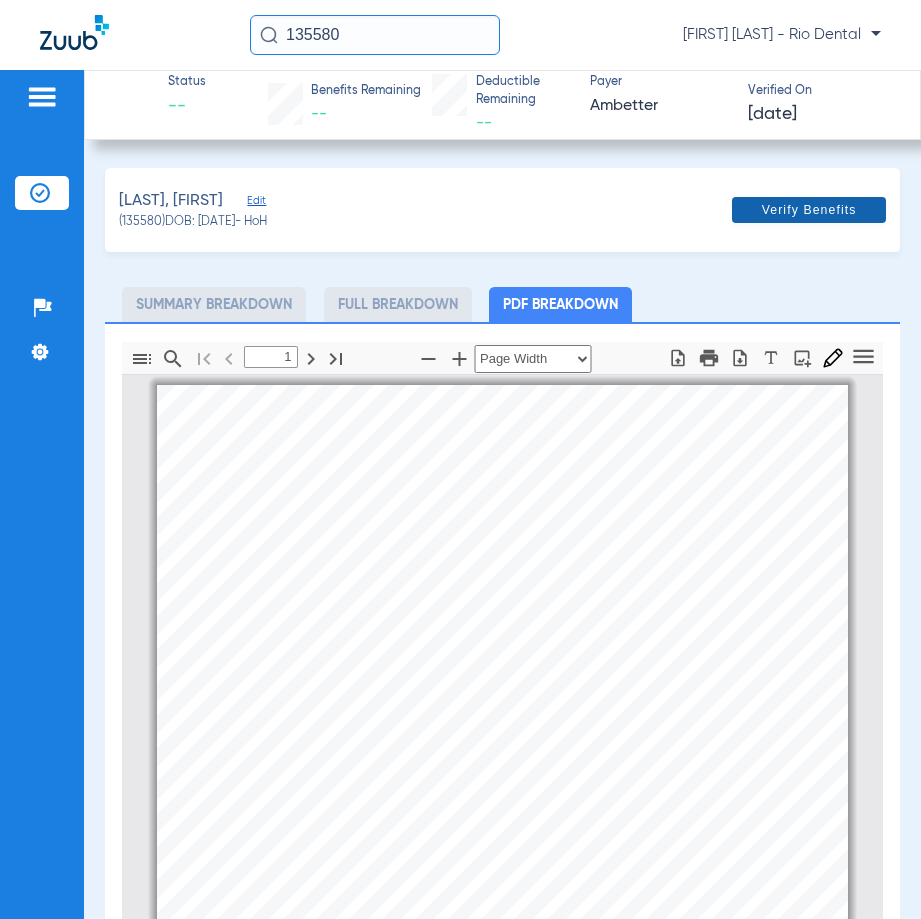scroll, scrollTop: 10, scrollLeft: 0, axis: vertical 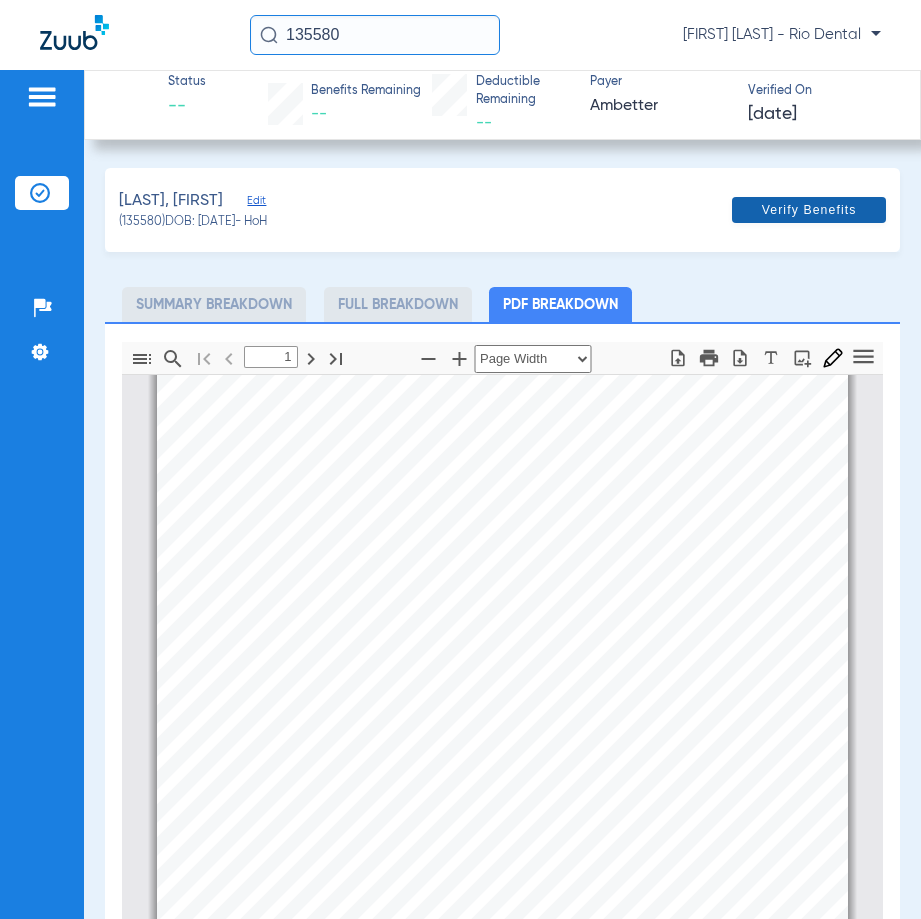 click 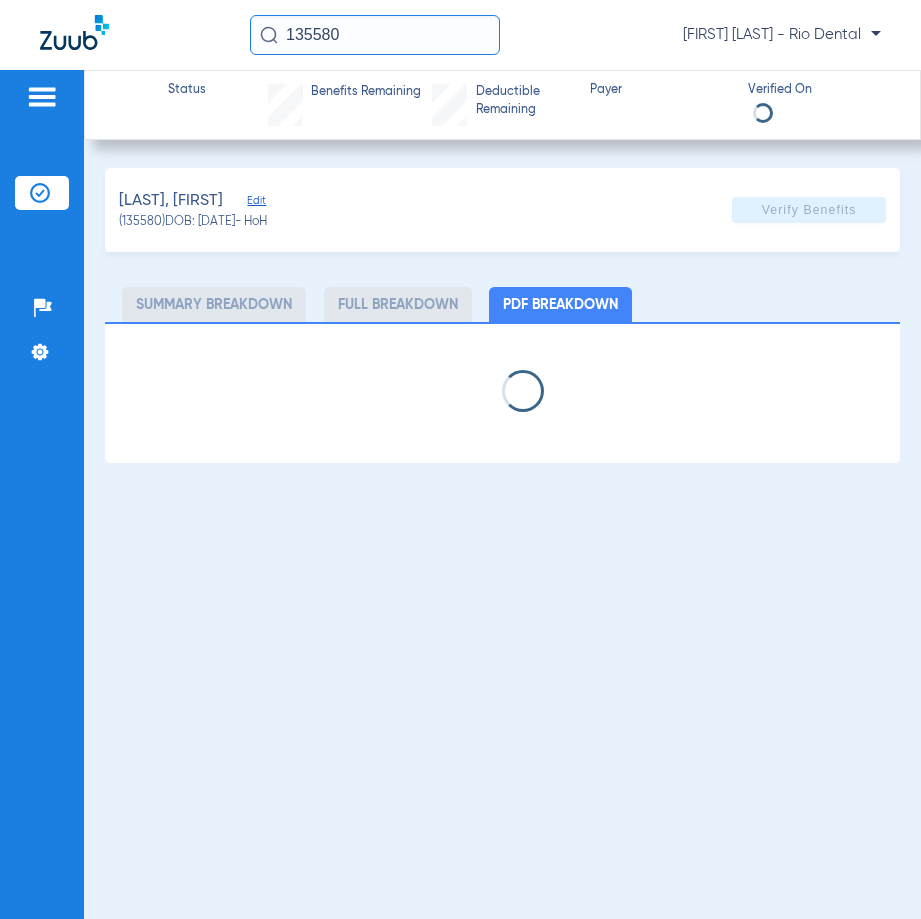 select on "page-width" 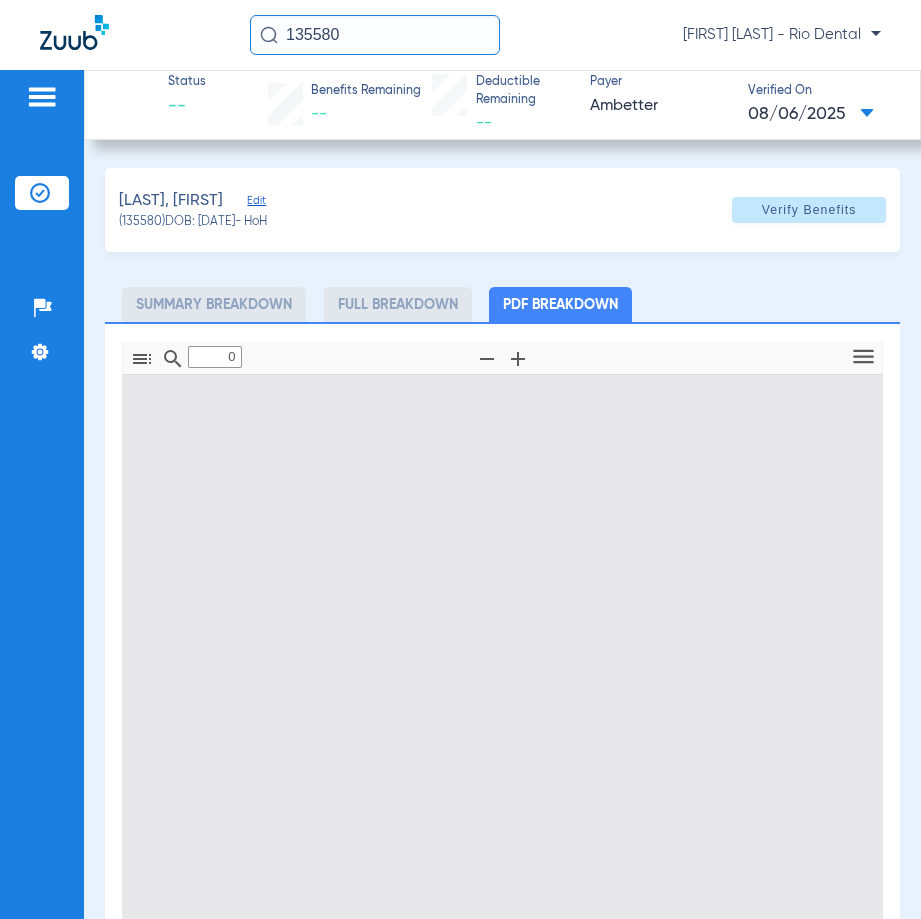 type on "1" 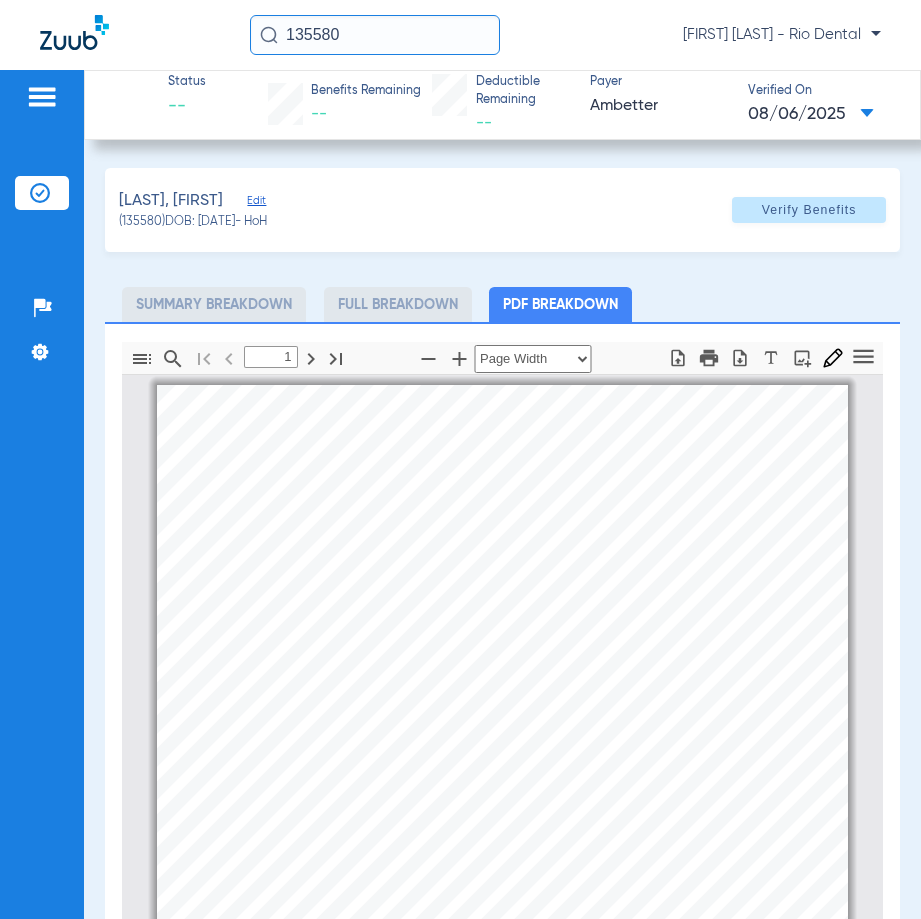 scroll, scrollTop: 10, scrollLeft: 0, axis: vertical 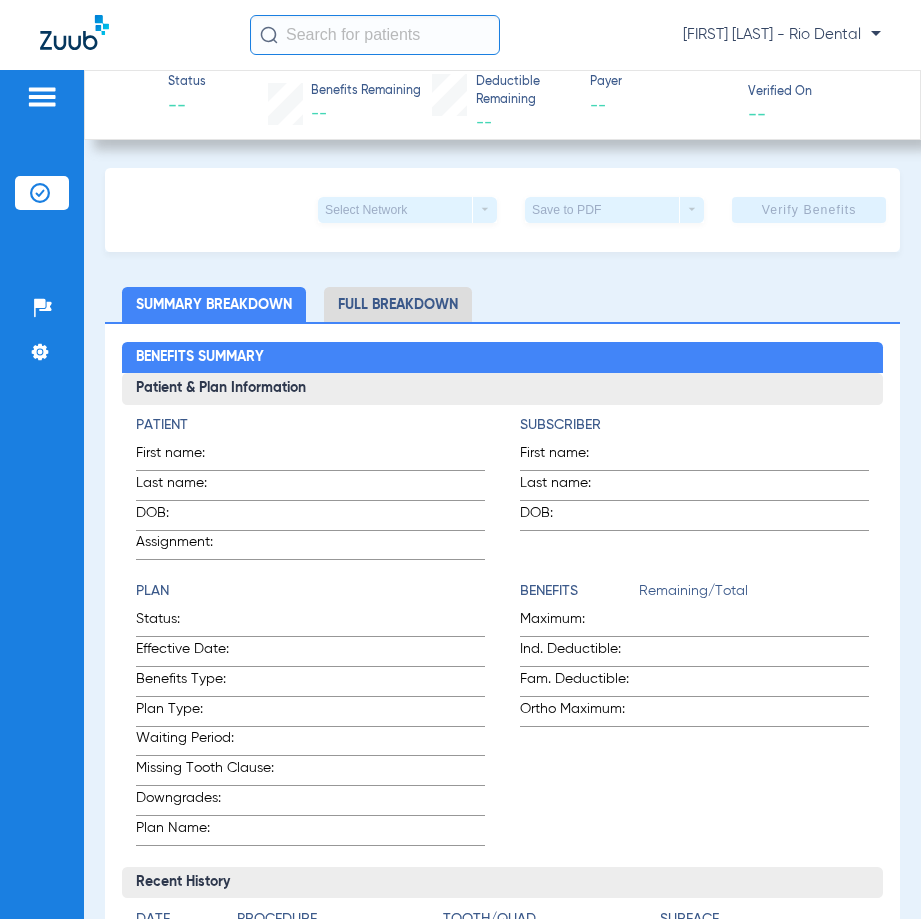 click 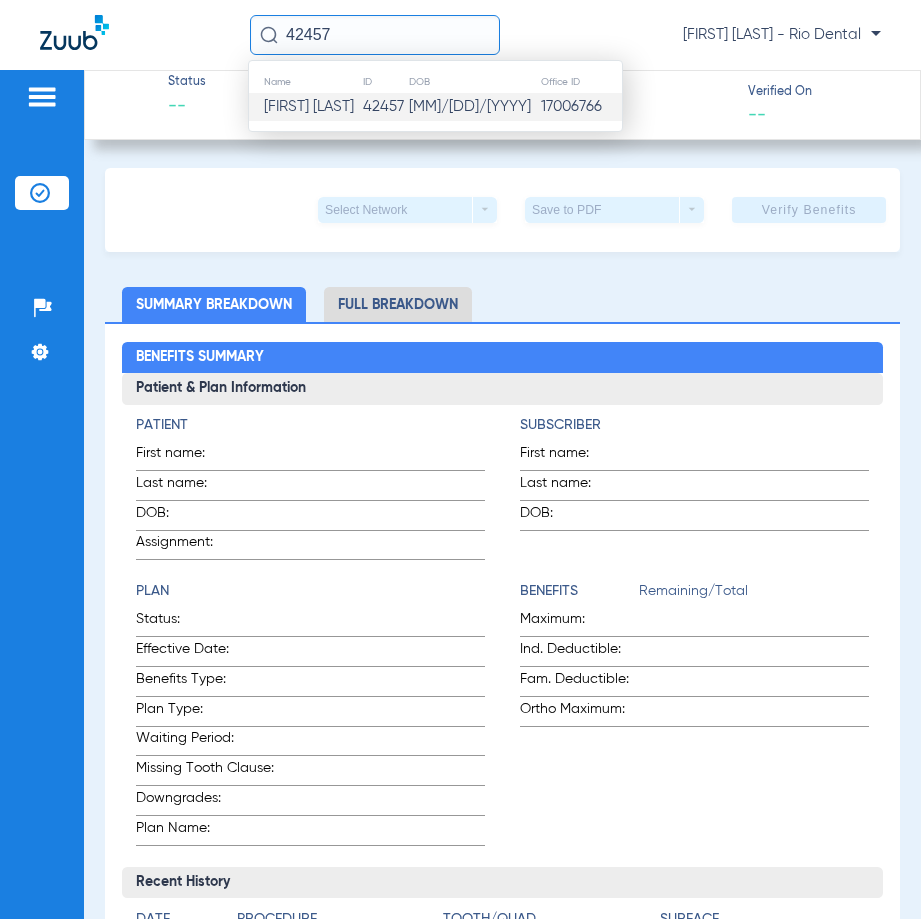 type on "42457" 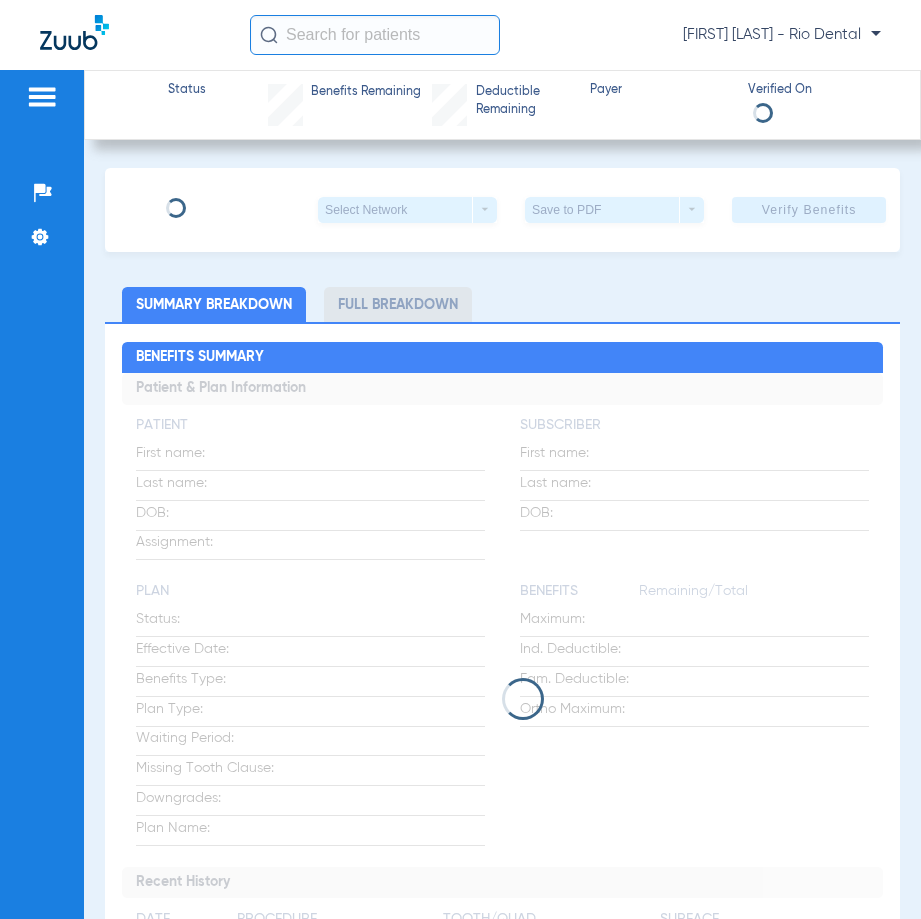 scroll, scrollTop: 0, scrollLeft: 0, axis: both 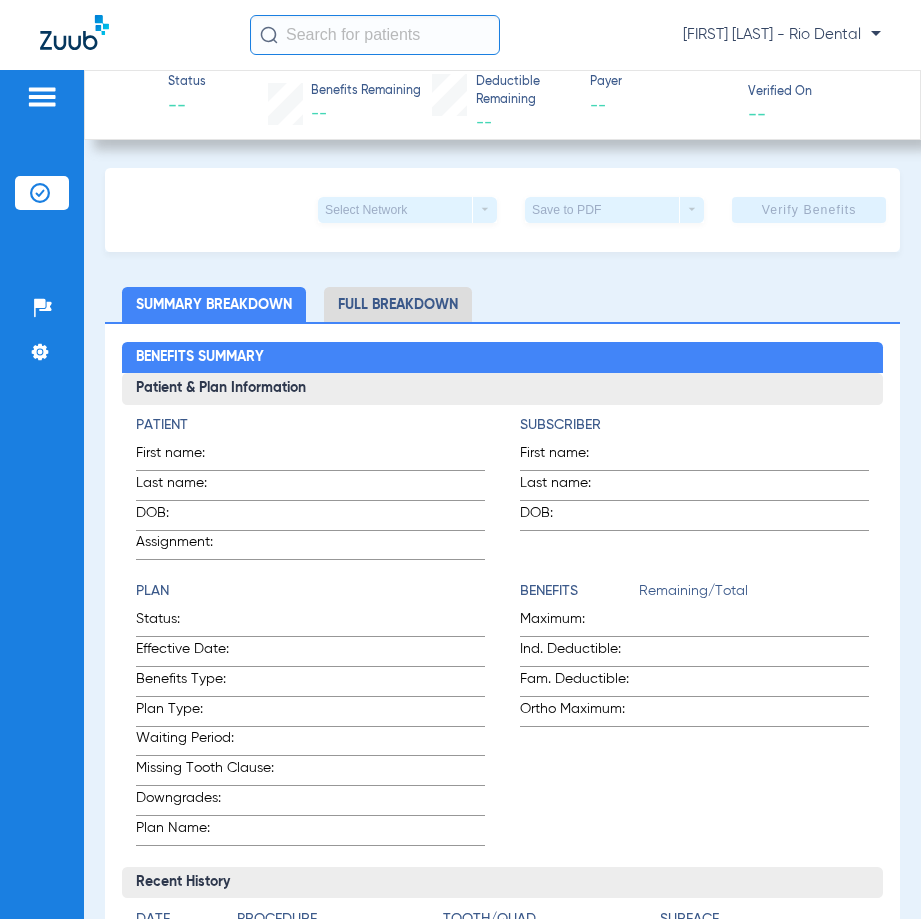click 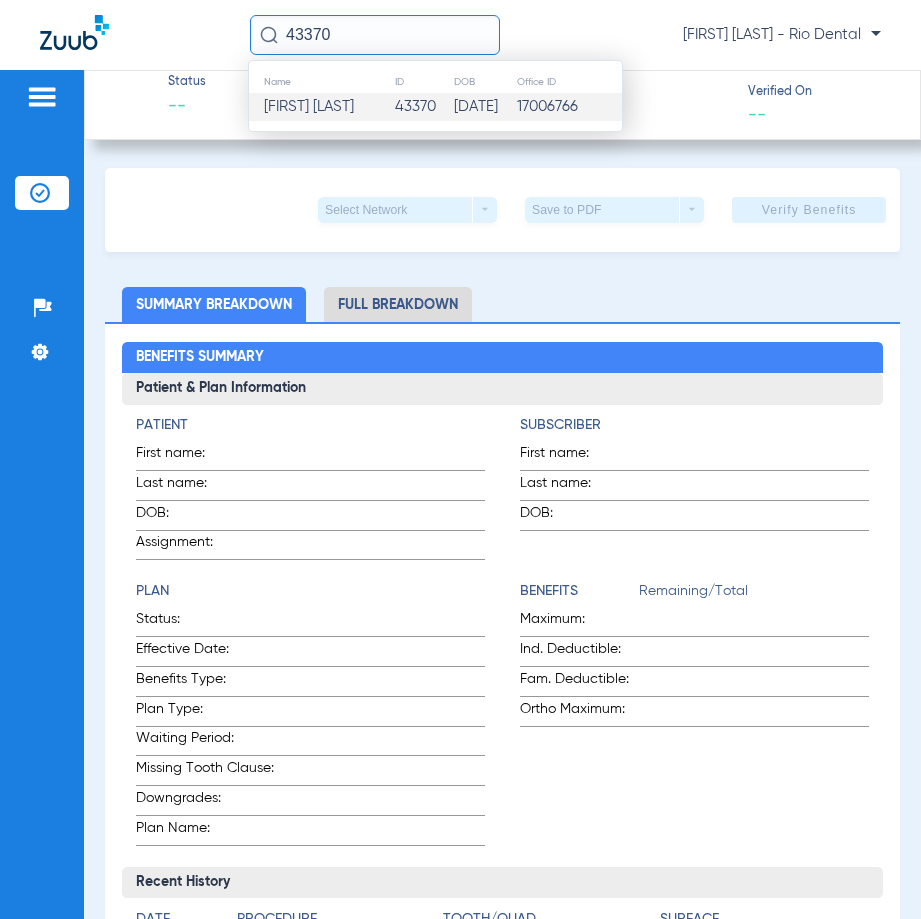 type on "43370" 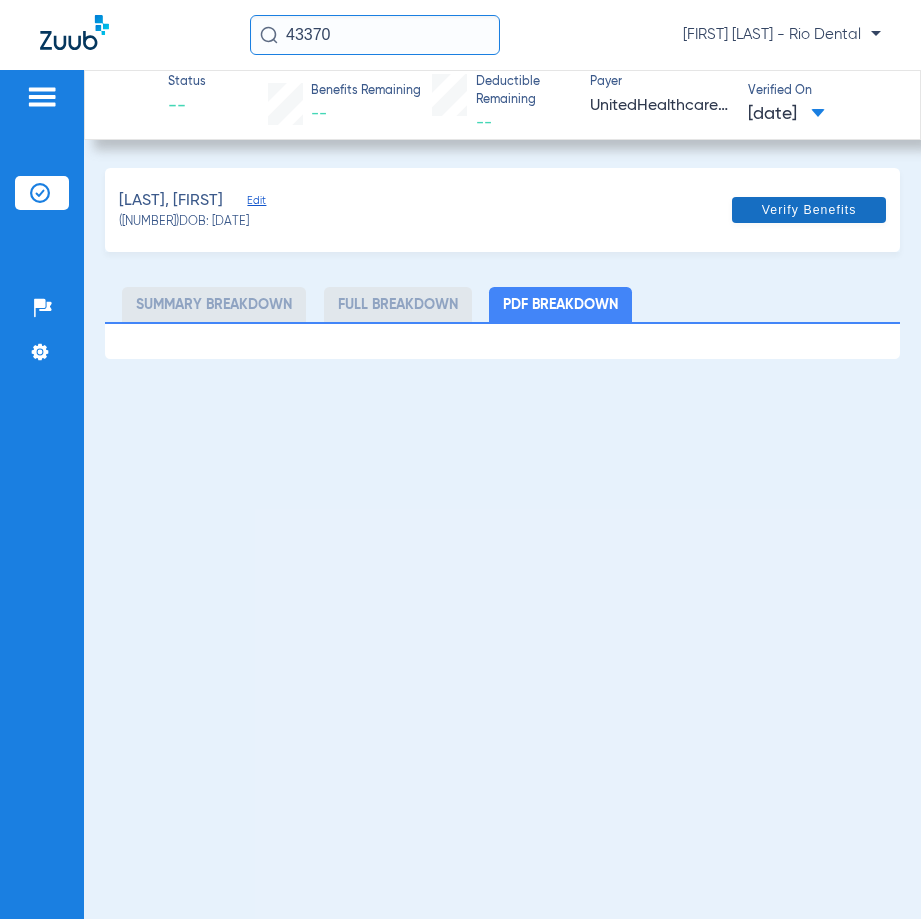 click on "Verify Benefits" 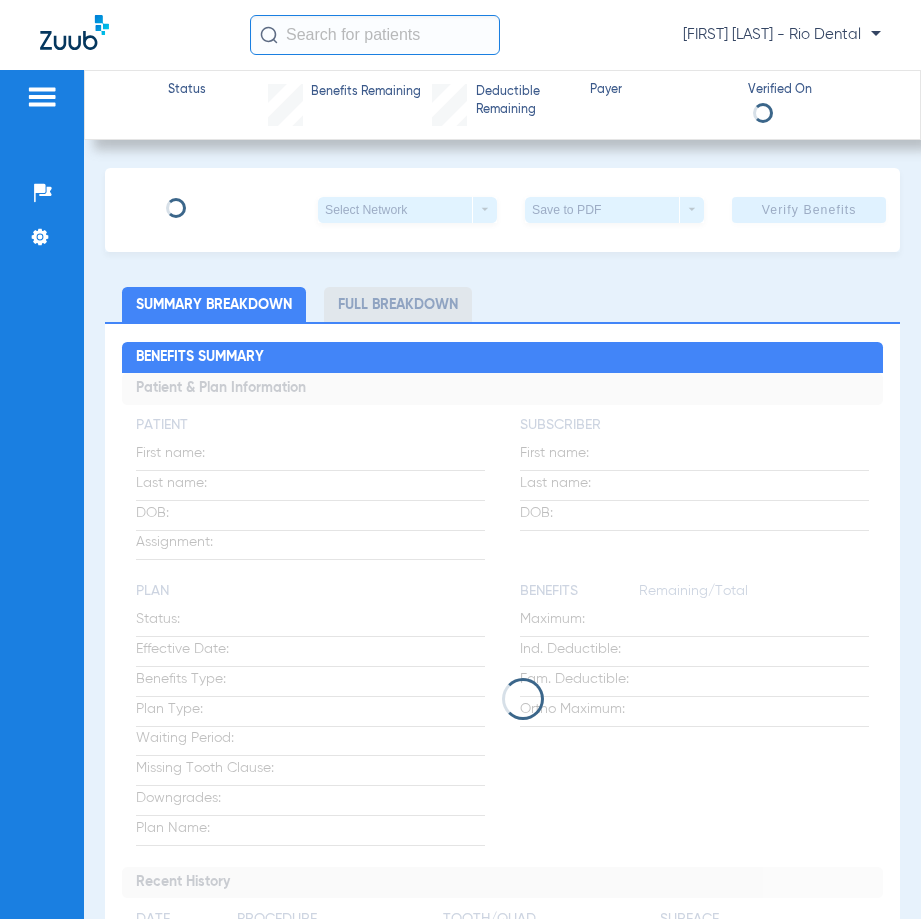scroll, scrollTop: 0, scrollLeft: 0, axis: both 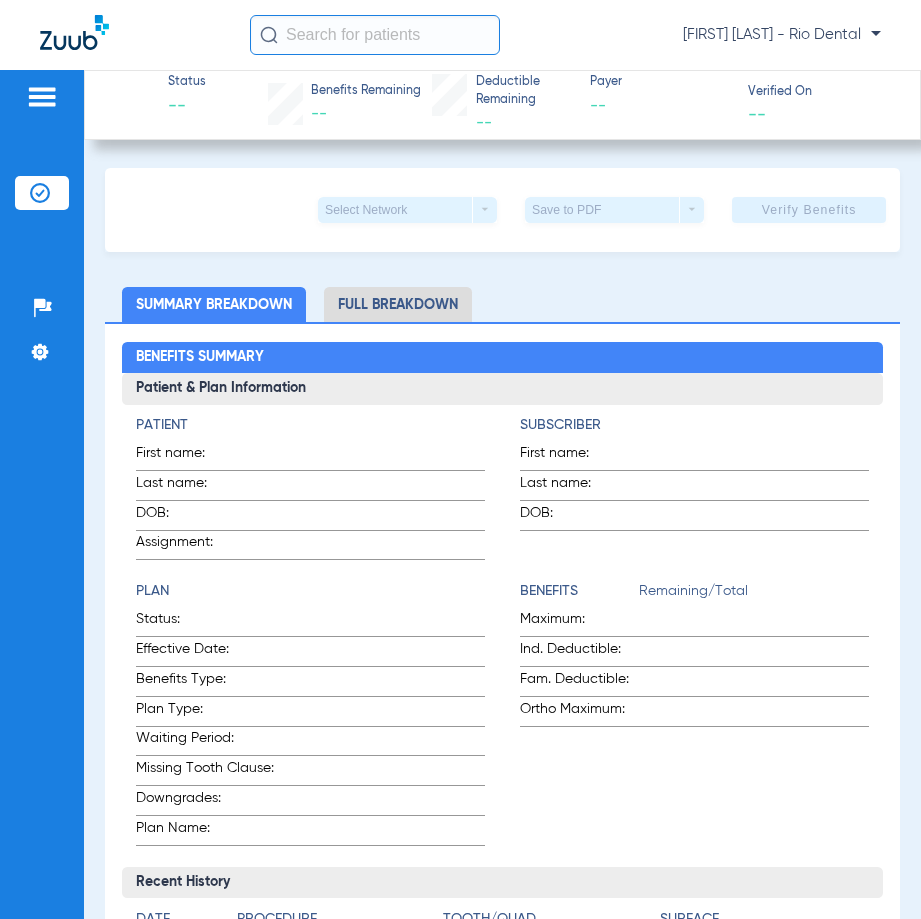 click 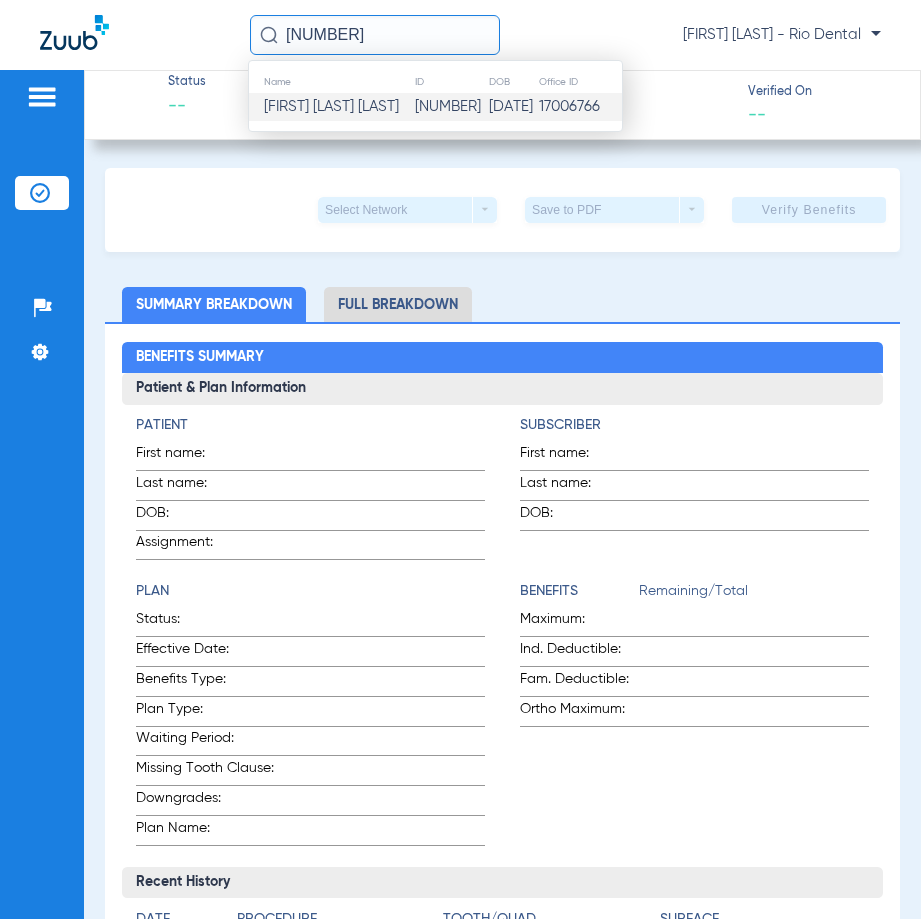 type on "115913" 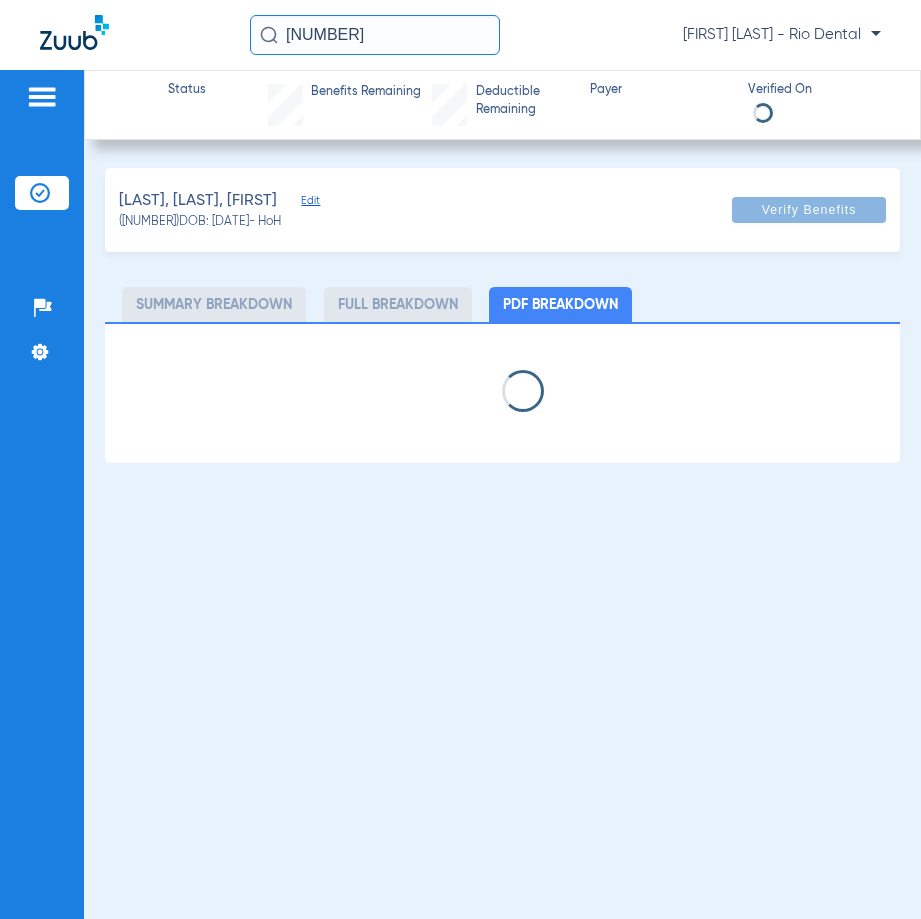 select on "page-width" 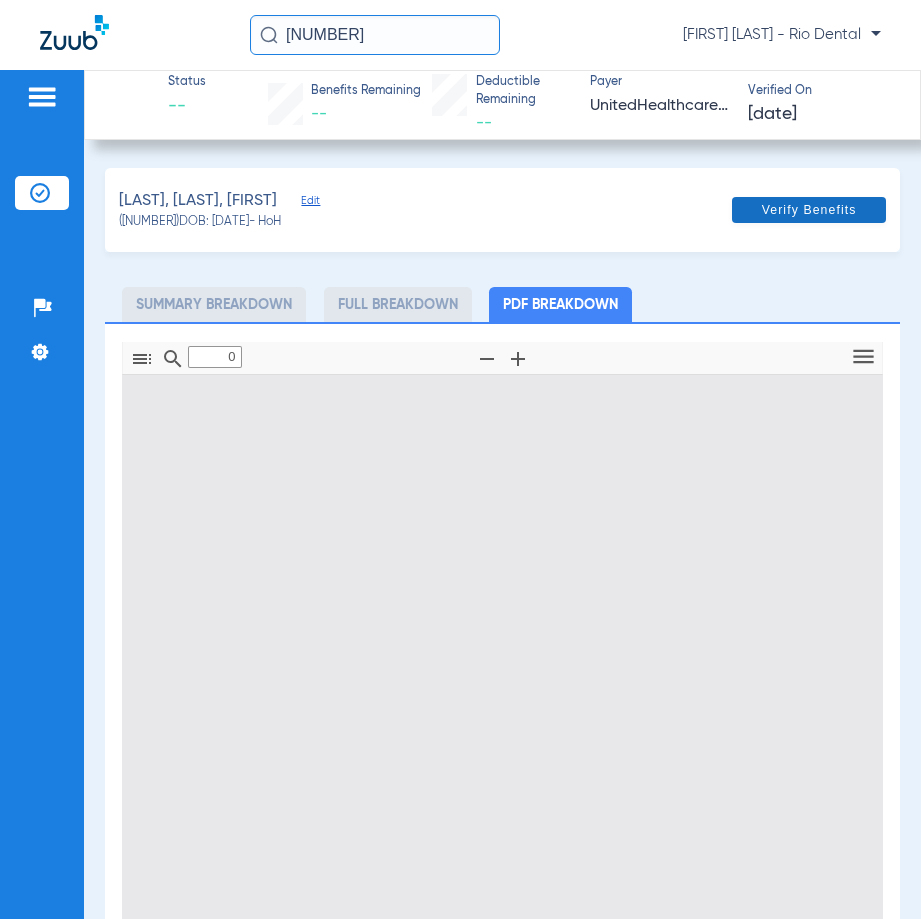 type on "1" 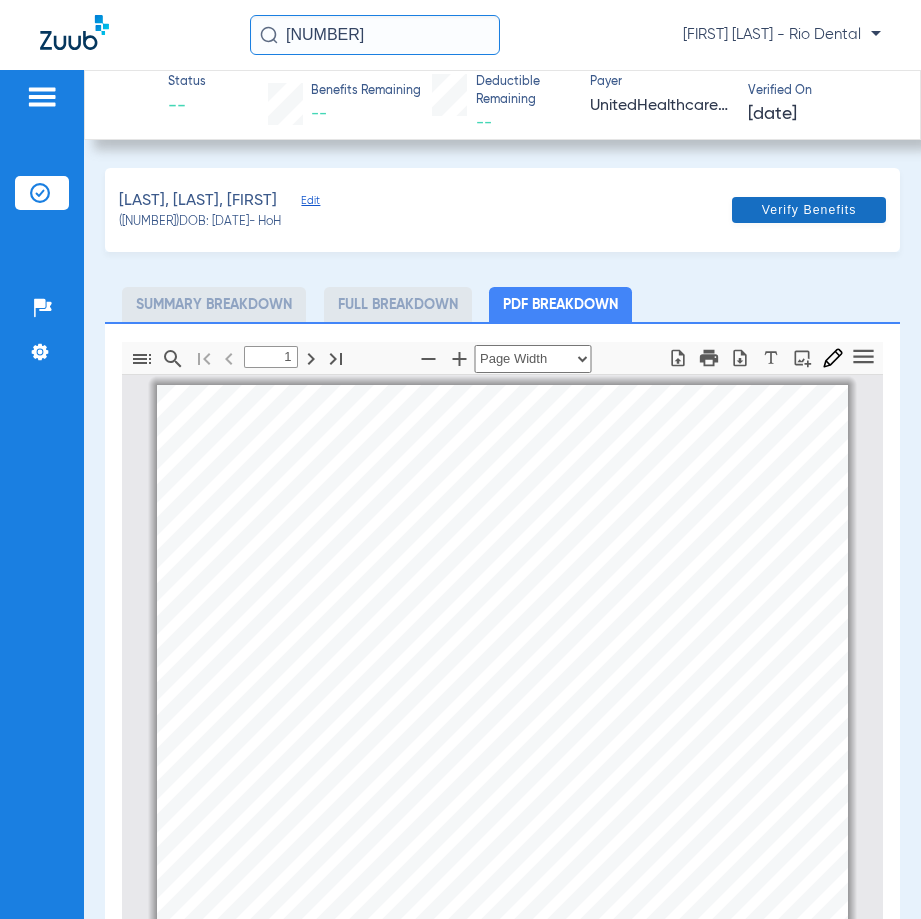 scroll, scrollTop: 10, scrollLeft: 0, axis: vertical 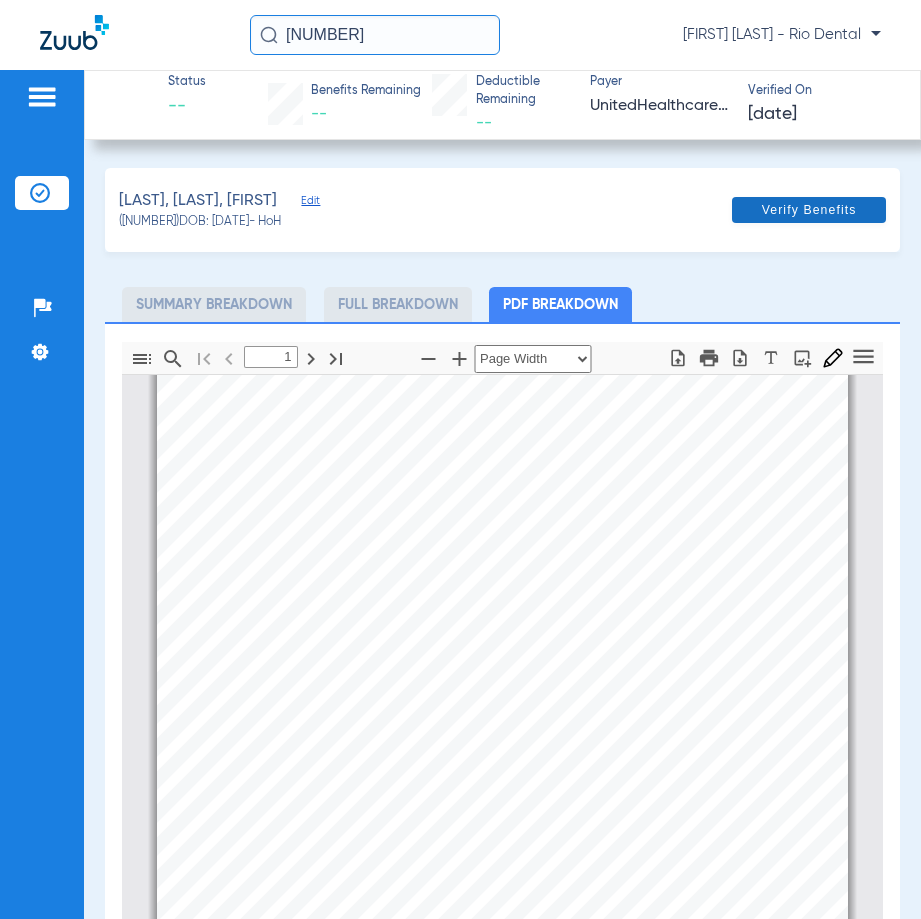 click on "Verify Benefits" 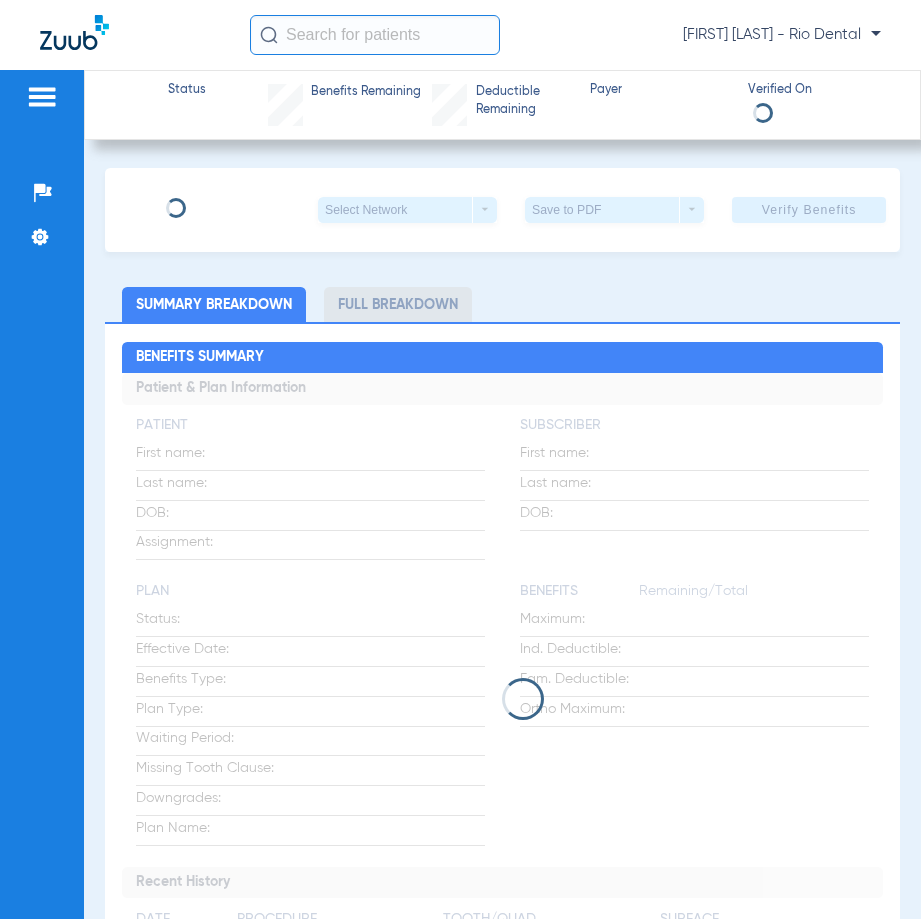 scroll, scrollTop: 0, scrollLeft: 0, axis: both 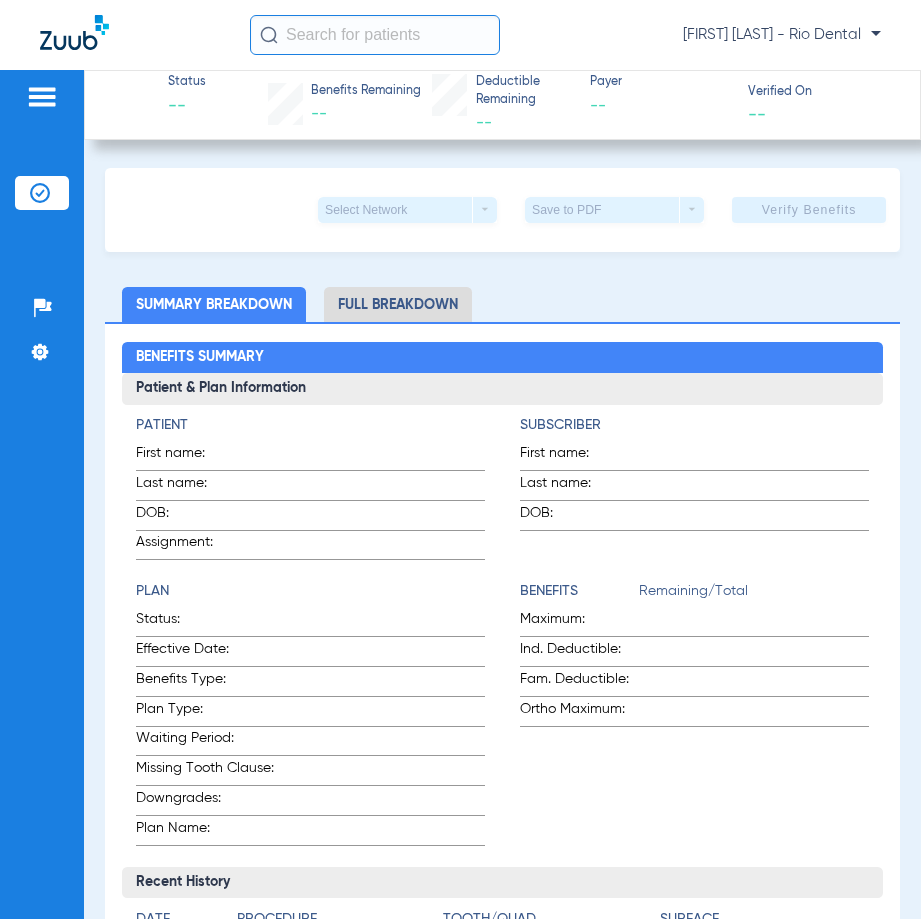 click 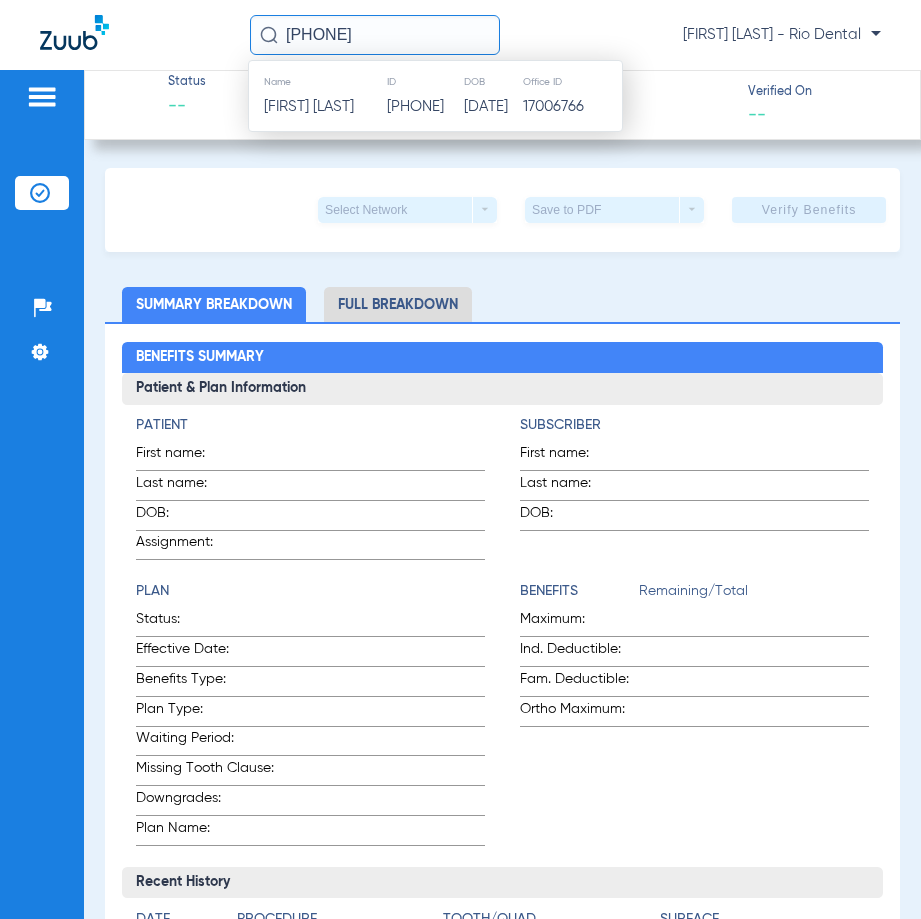 type on "[PHONE]" 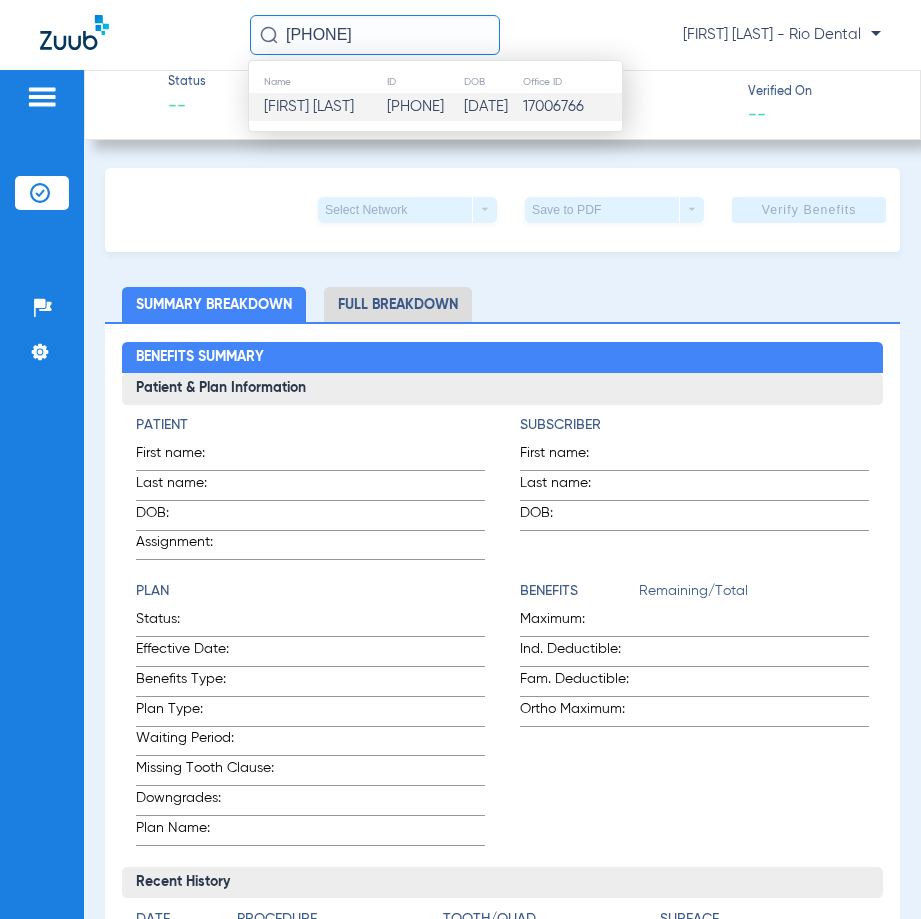 click on "[FIRST] [LAST]" 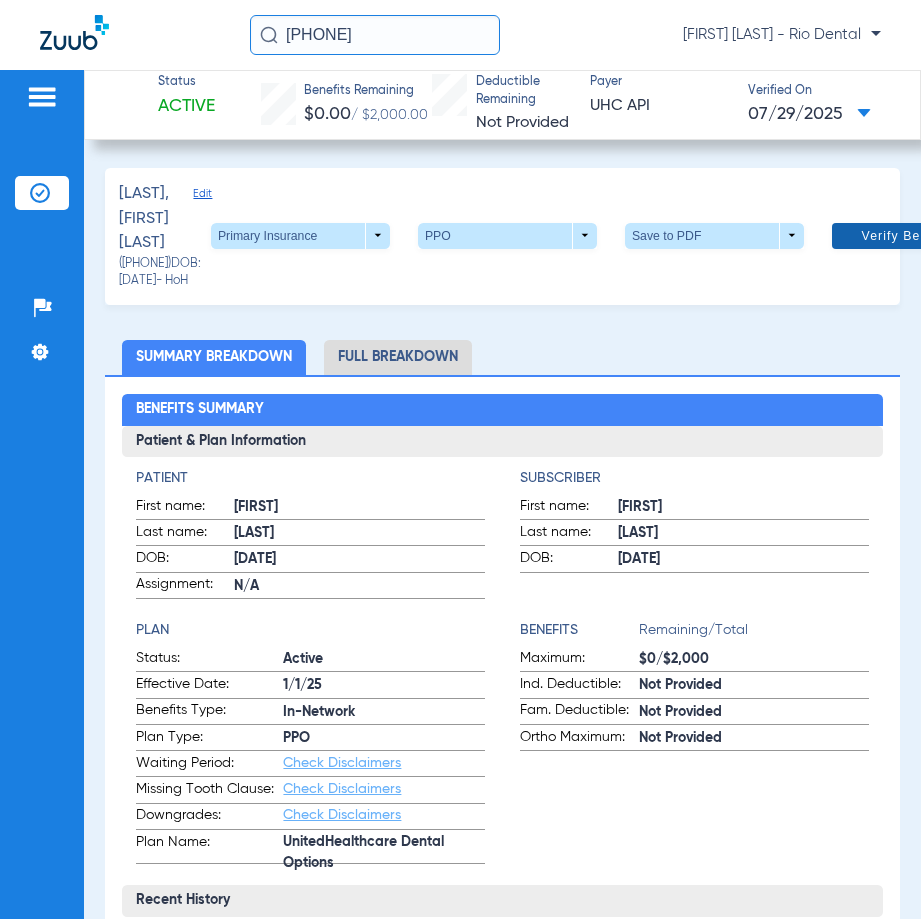 click on "Verify Benefits" 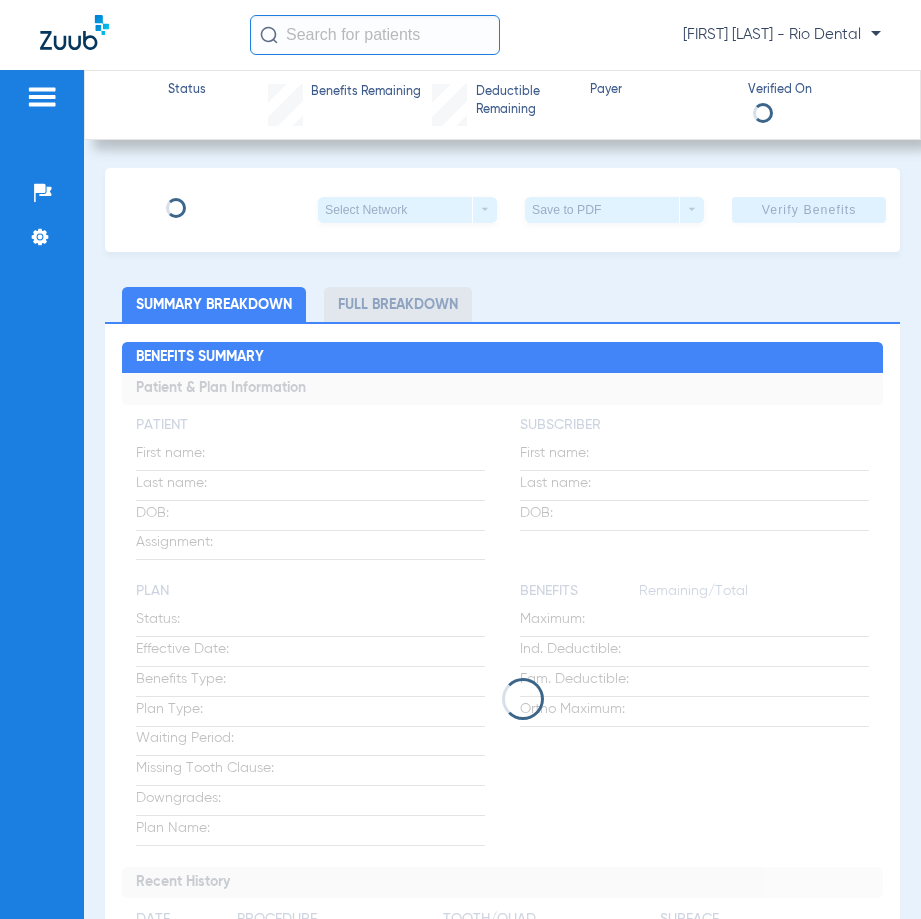 scroll, scrollTop: 0, scrollLeft: 0, axis: both 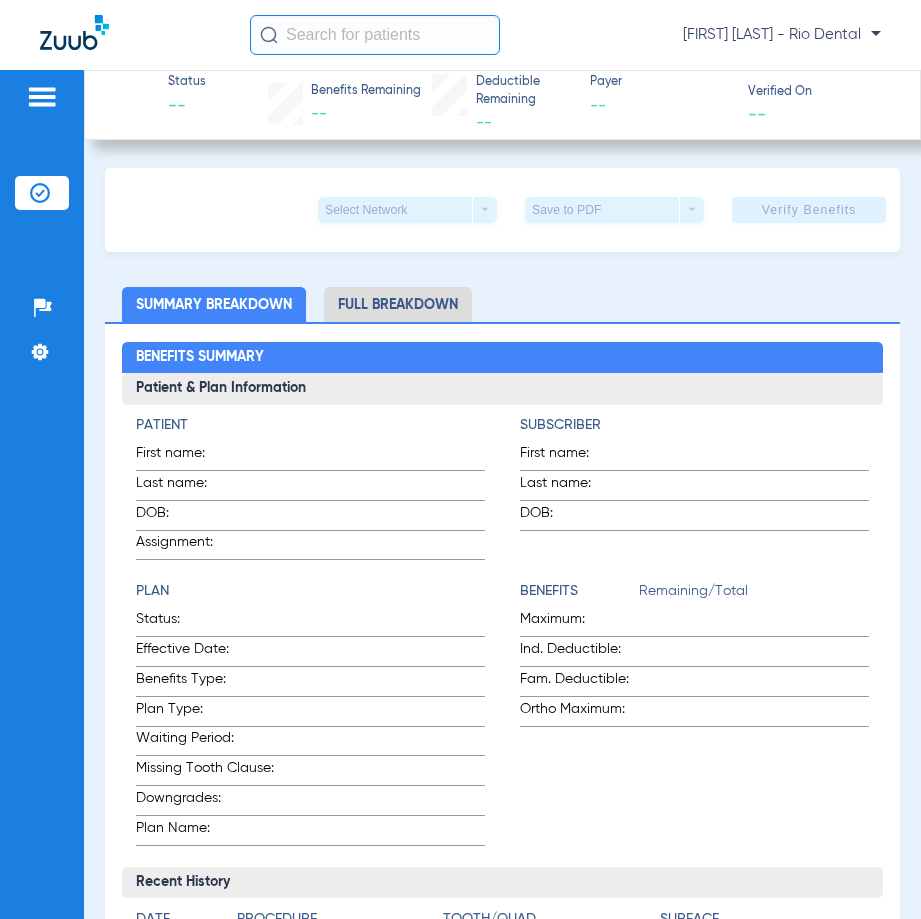 click 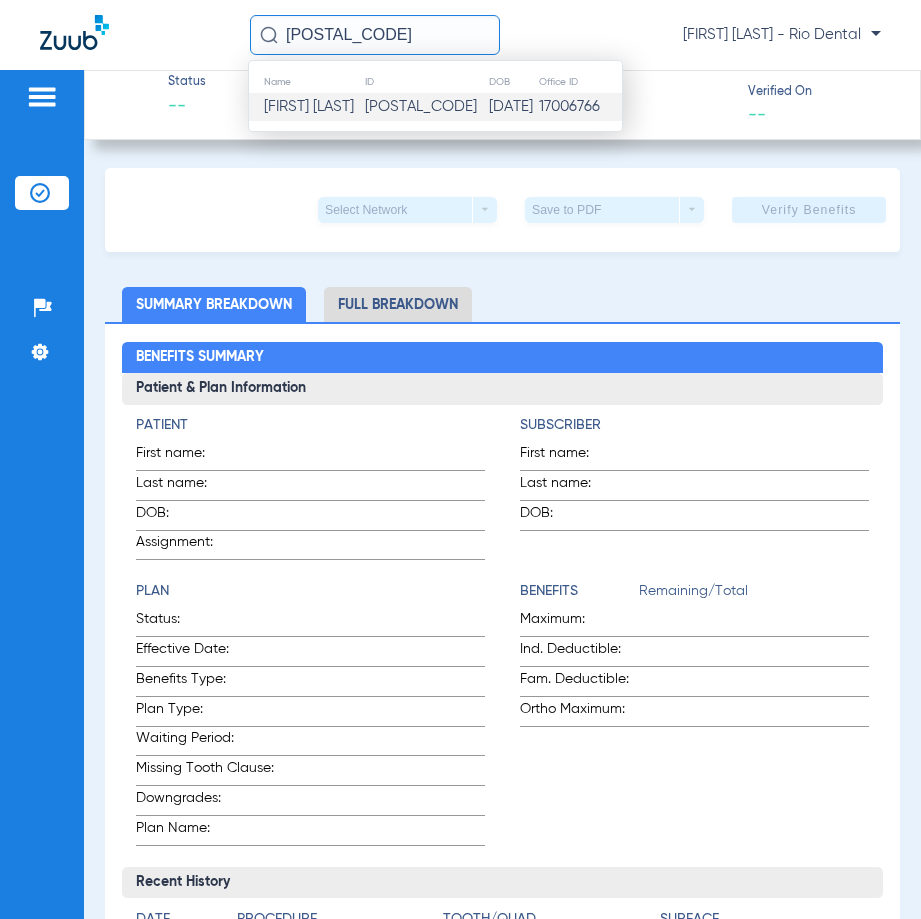 type on "[POSTAL_CODE]" 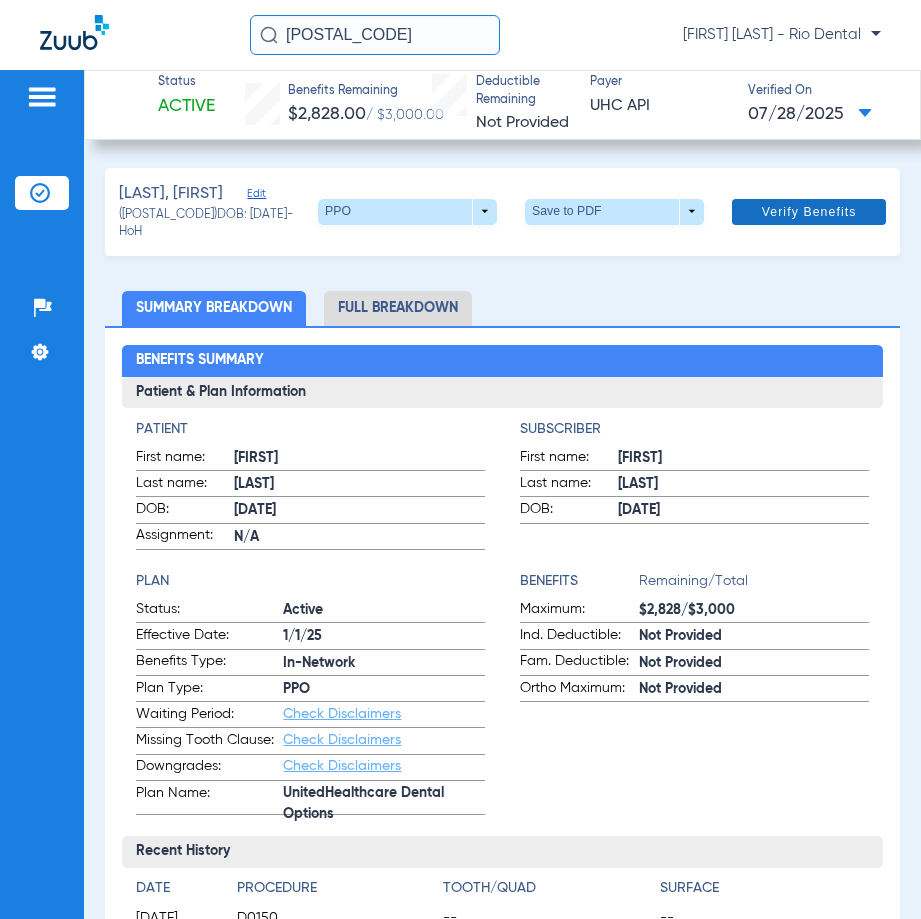 click on "Verify Benefits" 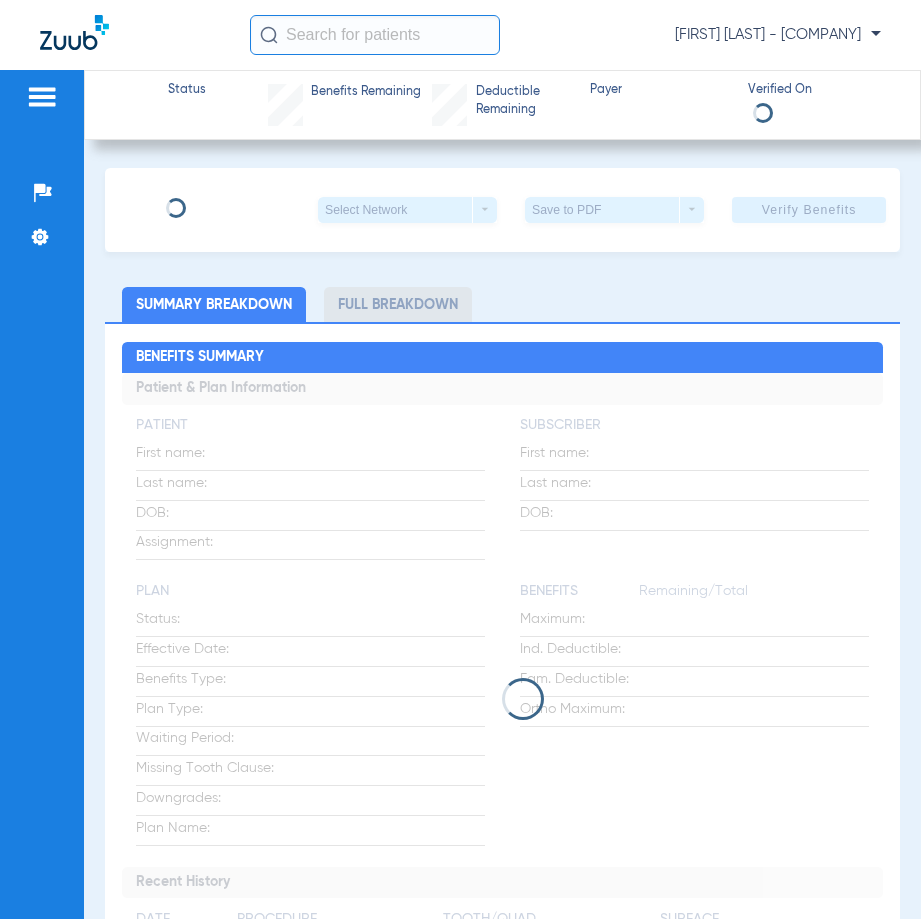 scroll, scrollTop: 0, scrollLeft: 0, axis: both 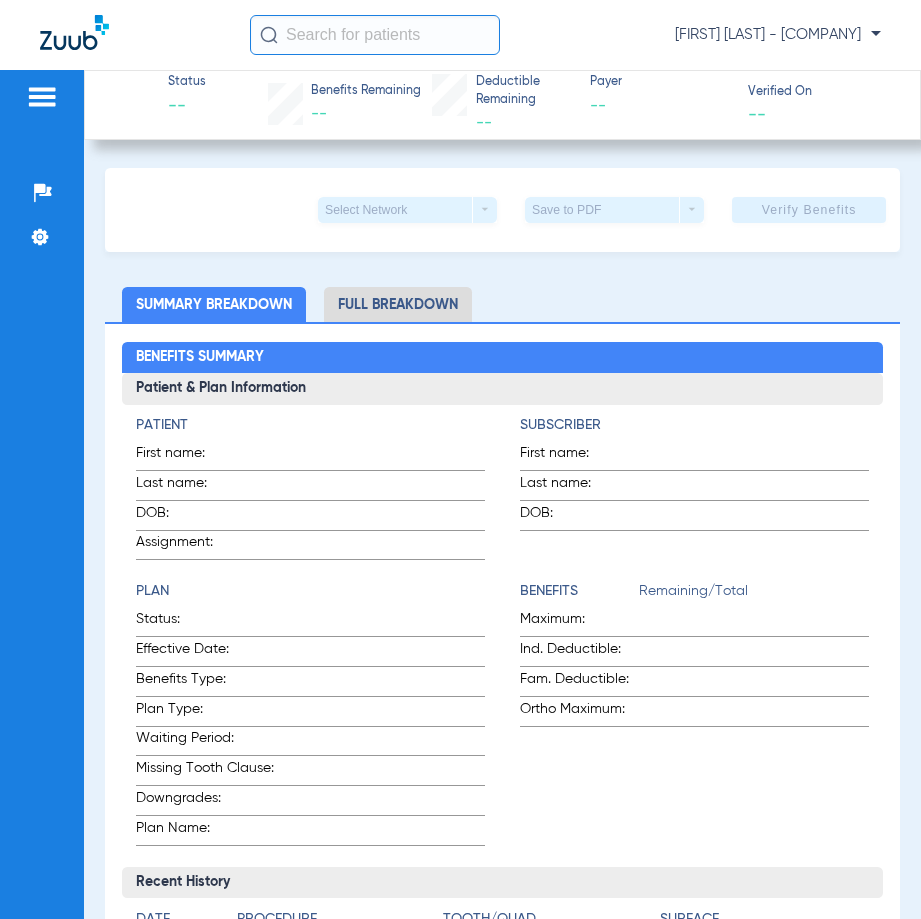 click 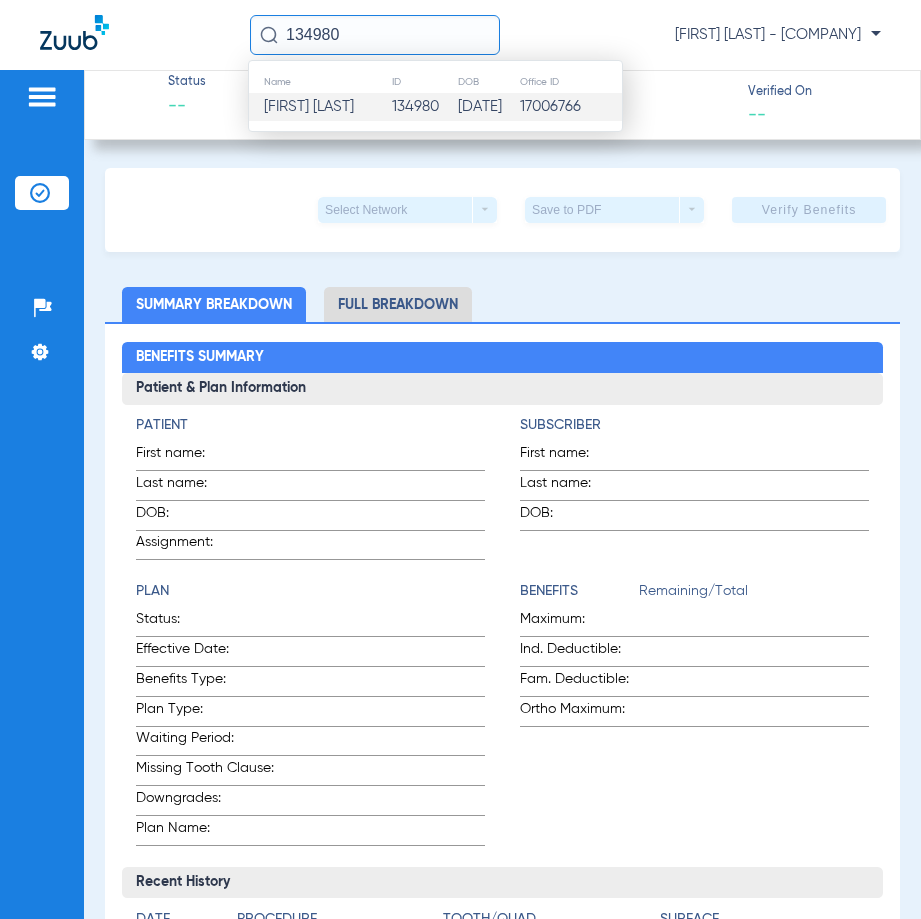 type on "134980" 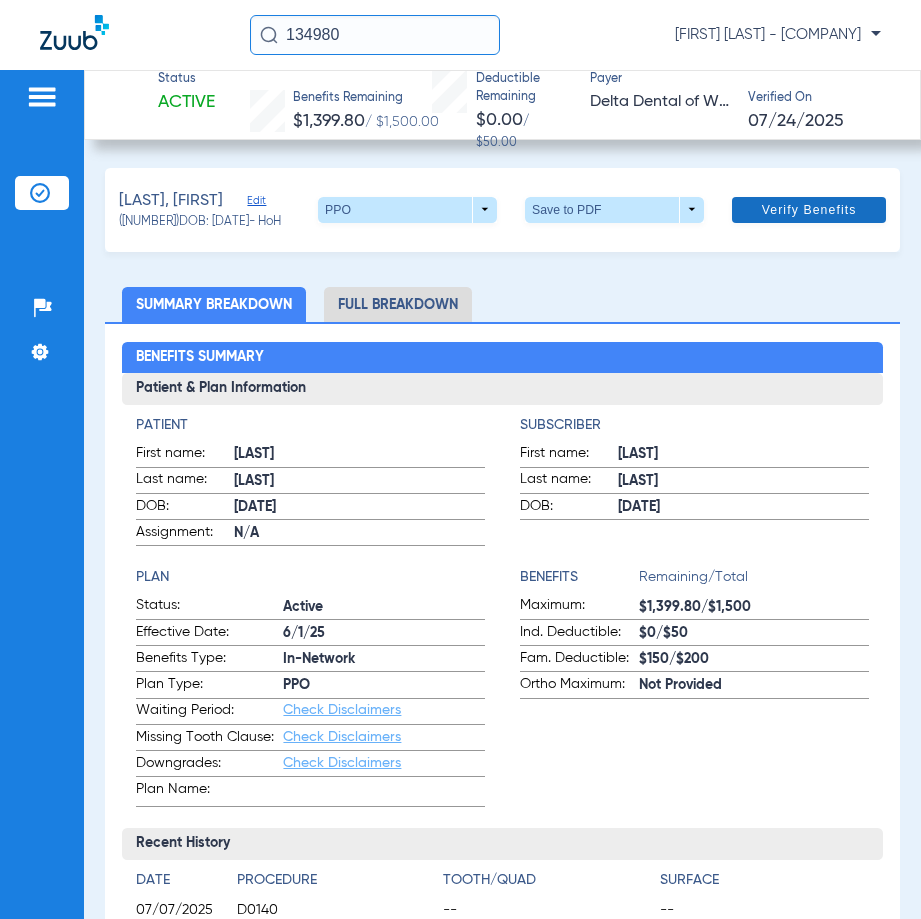 click on "Verify Benefits" 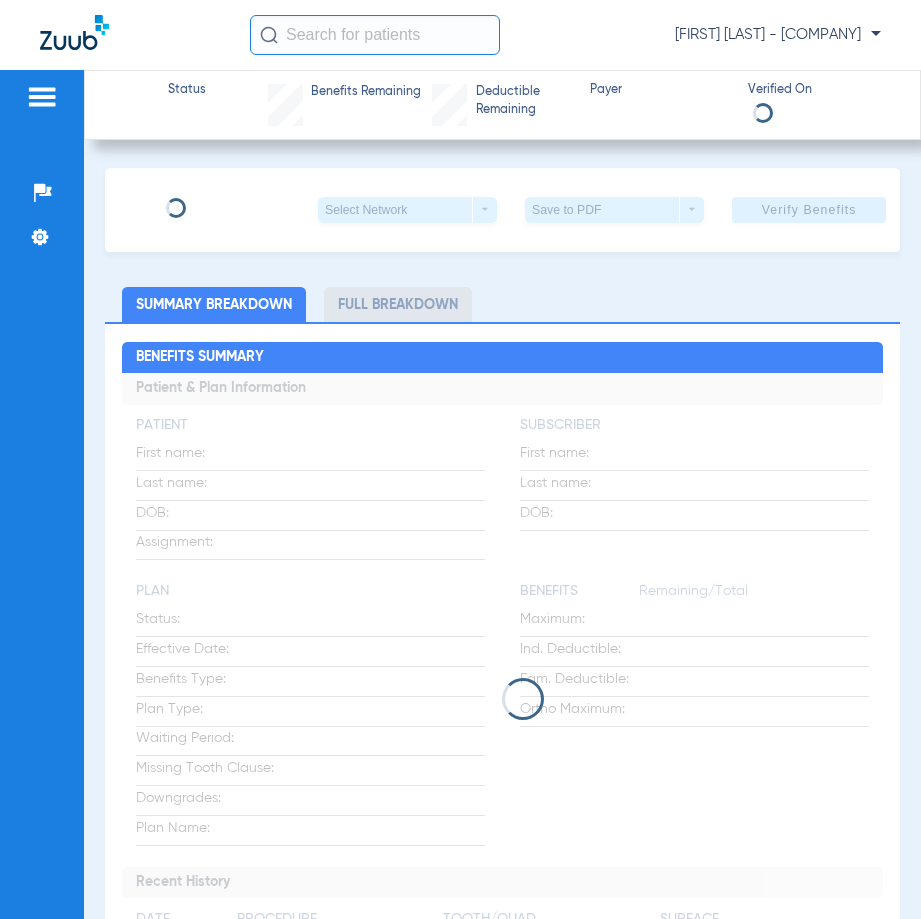 scroll, scrollTop: 0, scrollLeft: 0, axis: both 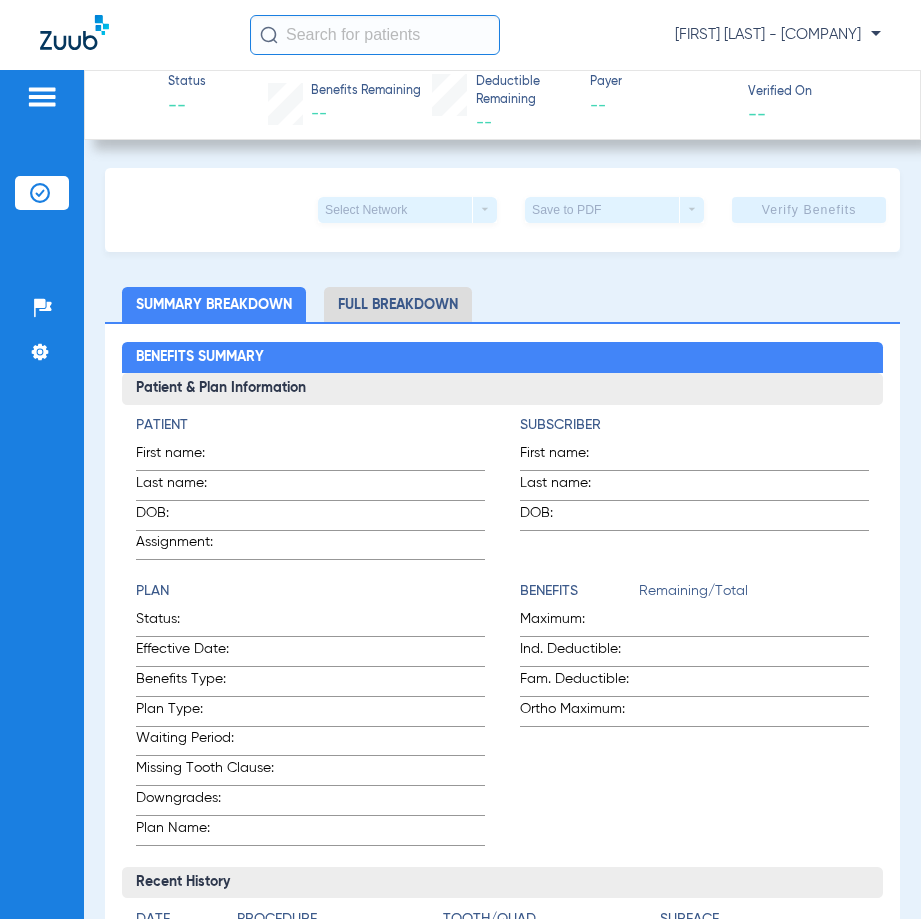 click 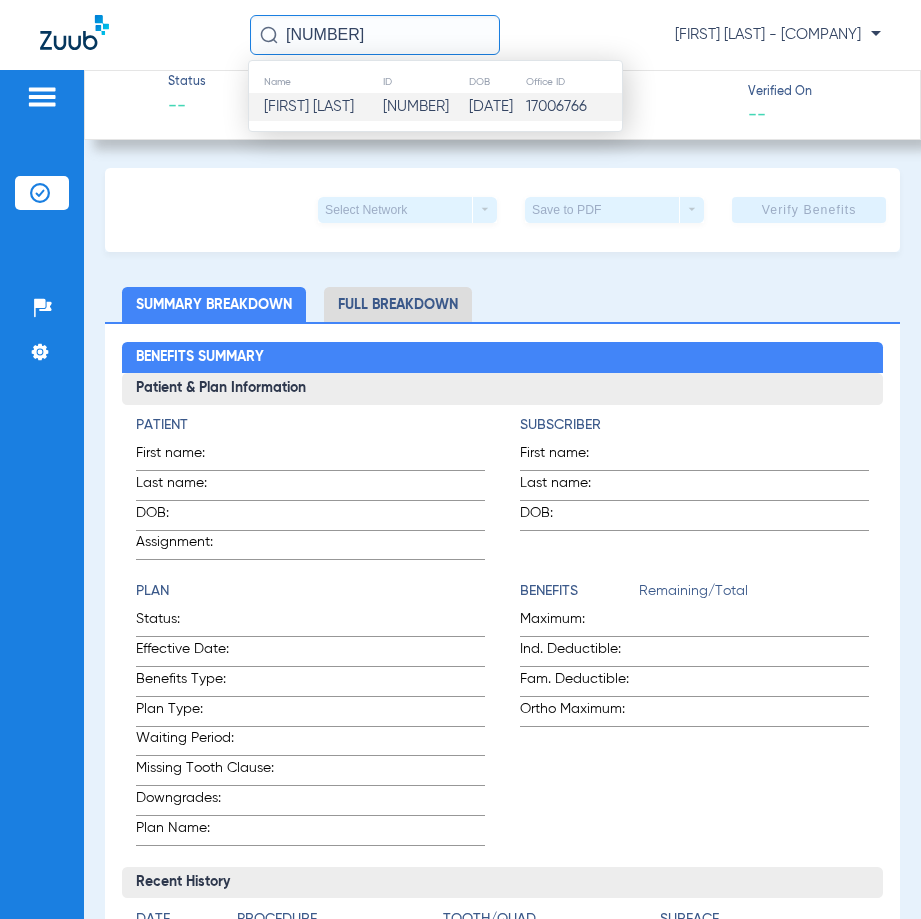 type on "[NUMBER]" 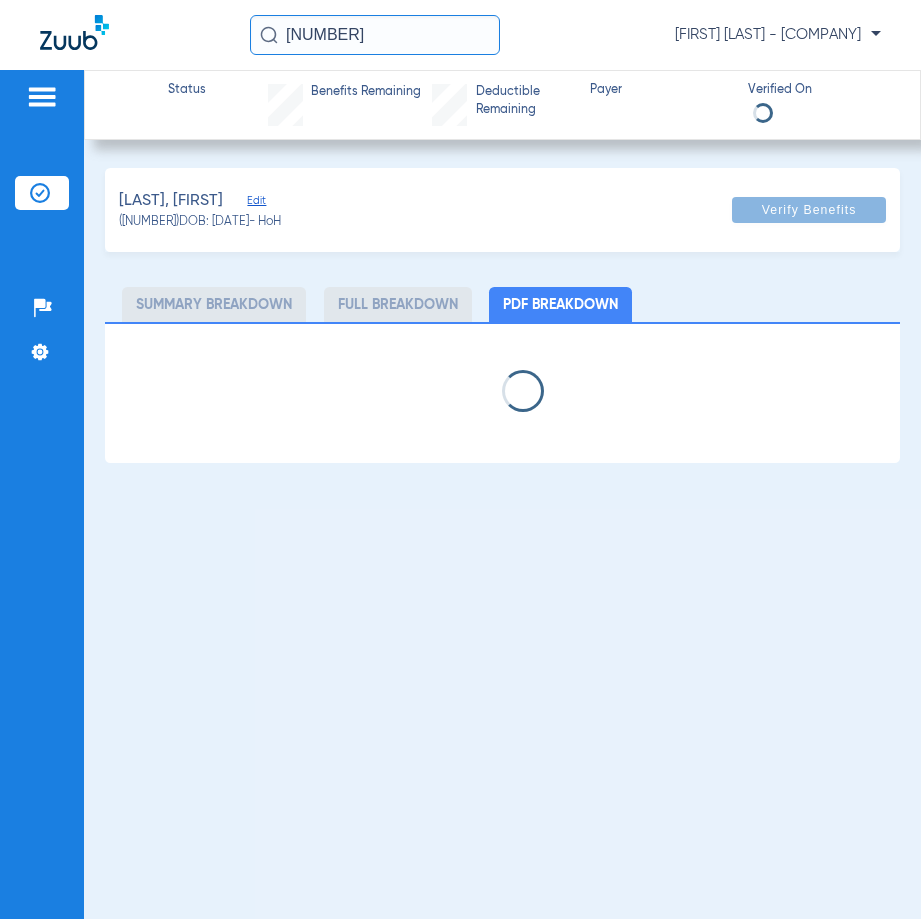 select on "page-width" 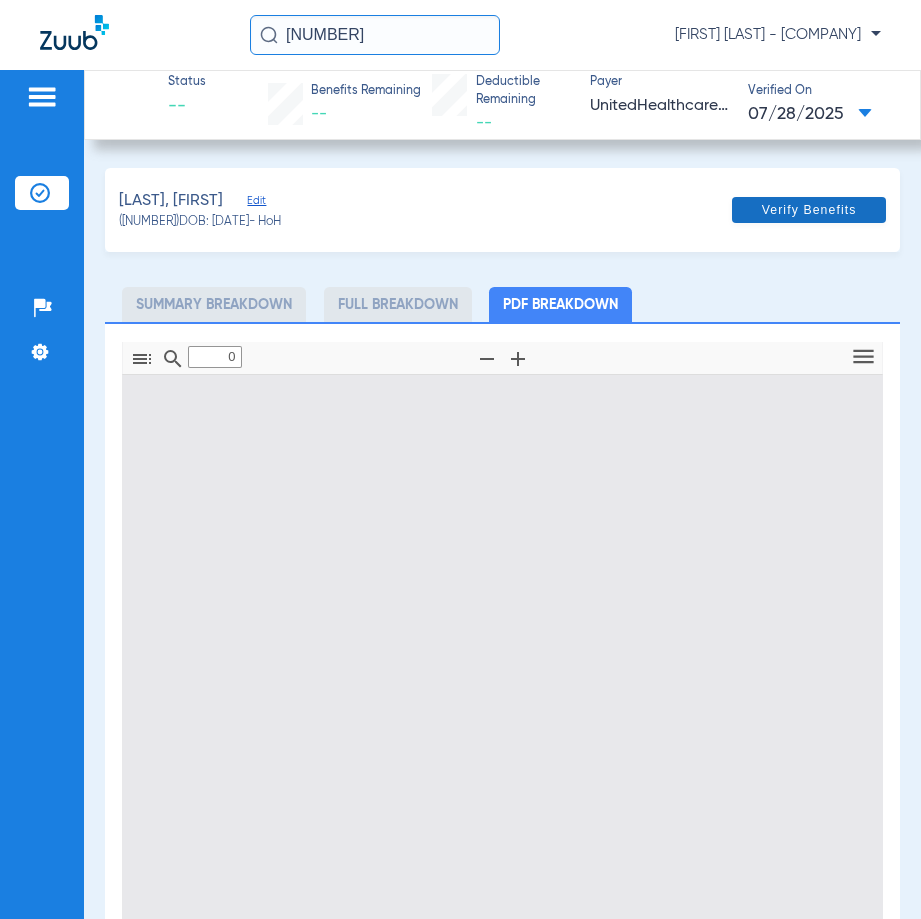 type on "1" 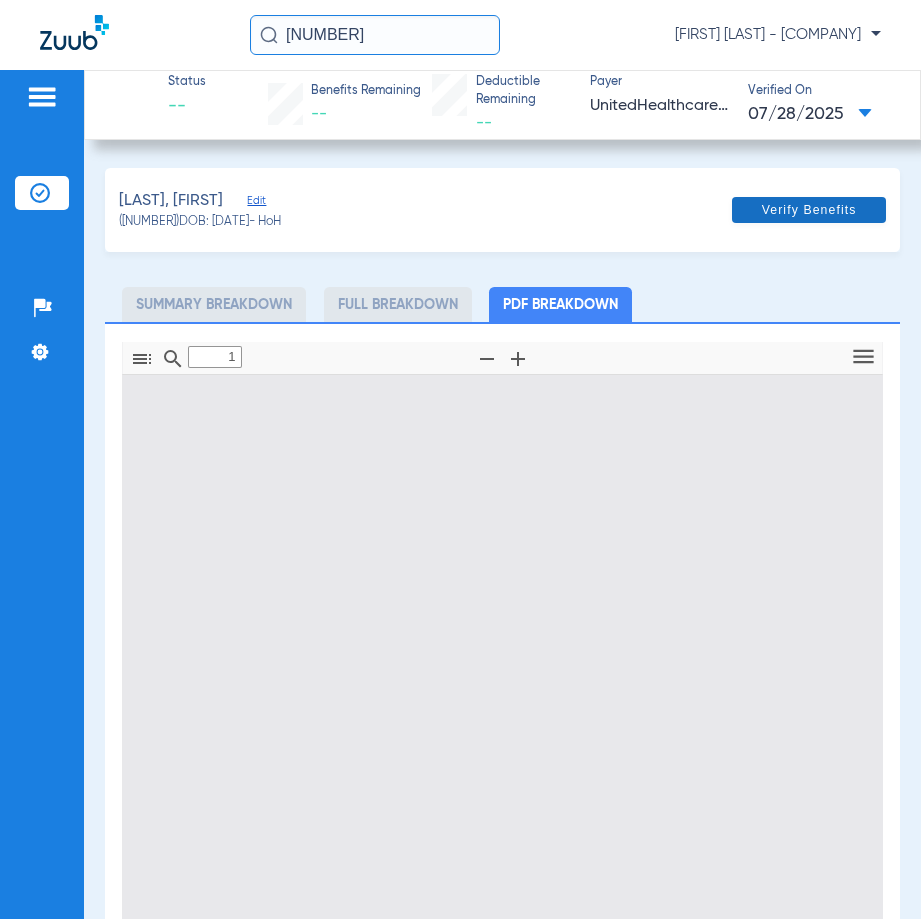 scroll, scrollTop: 10, scrollLeft: 0, axis: vertical 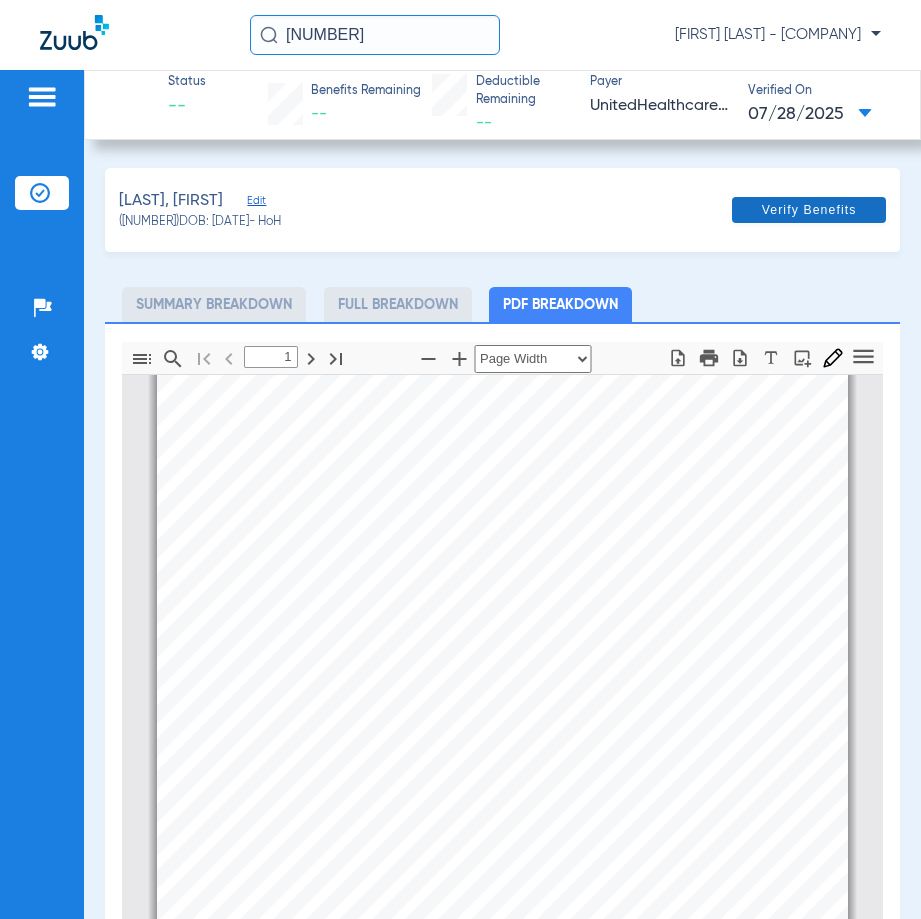 click on "Verify Benefits" 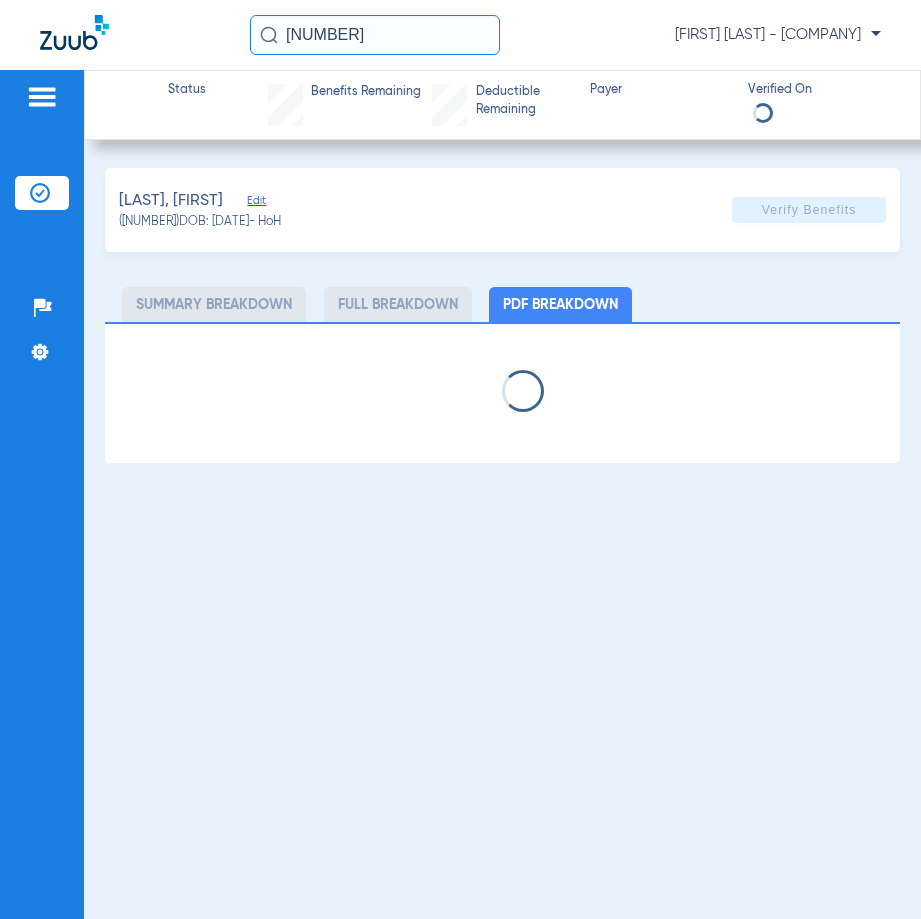 select on "page-width" 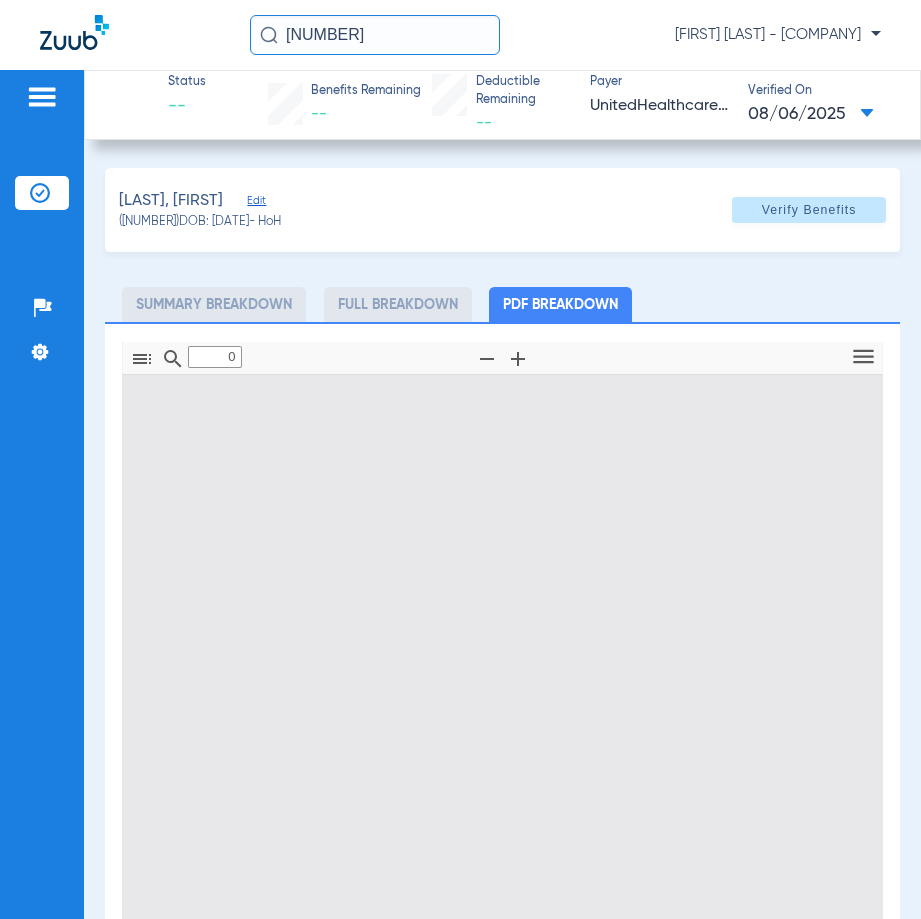 type on "1" 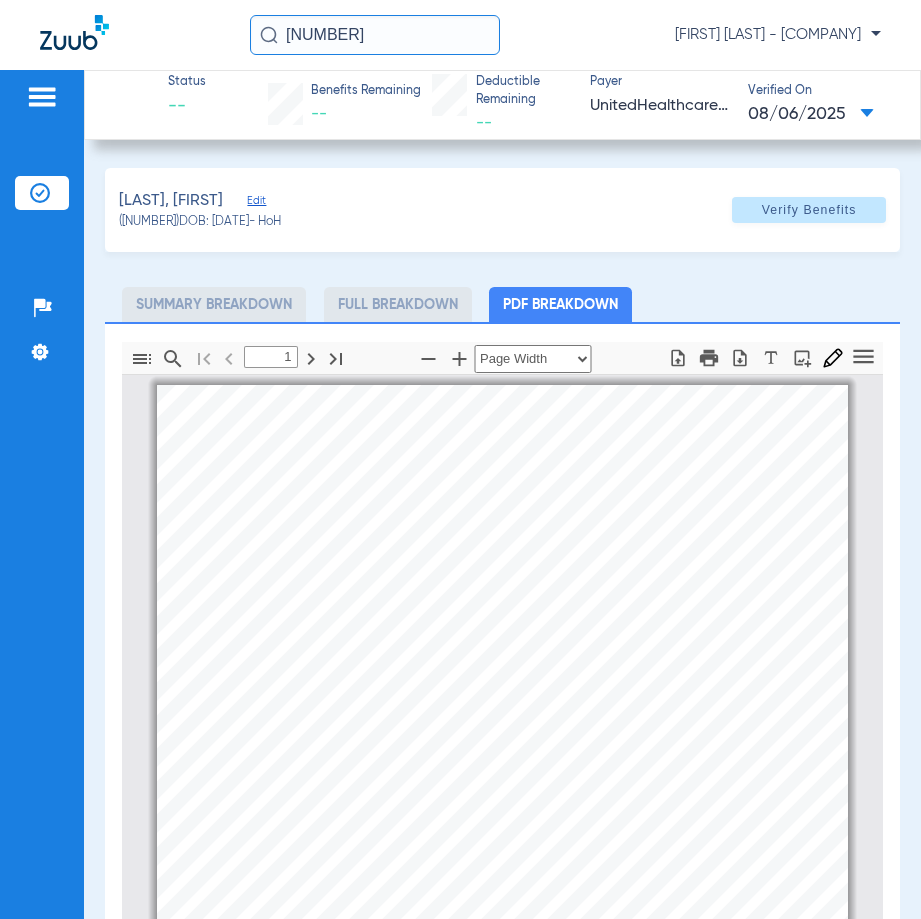 scroll, scrollTop: 10, scrollLeft: 0, axis: vertical 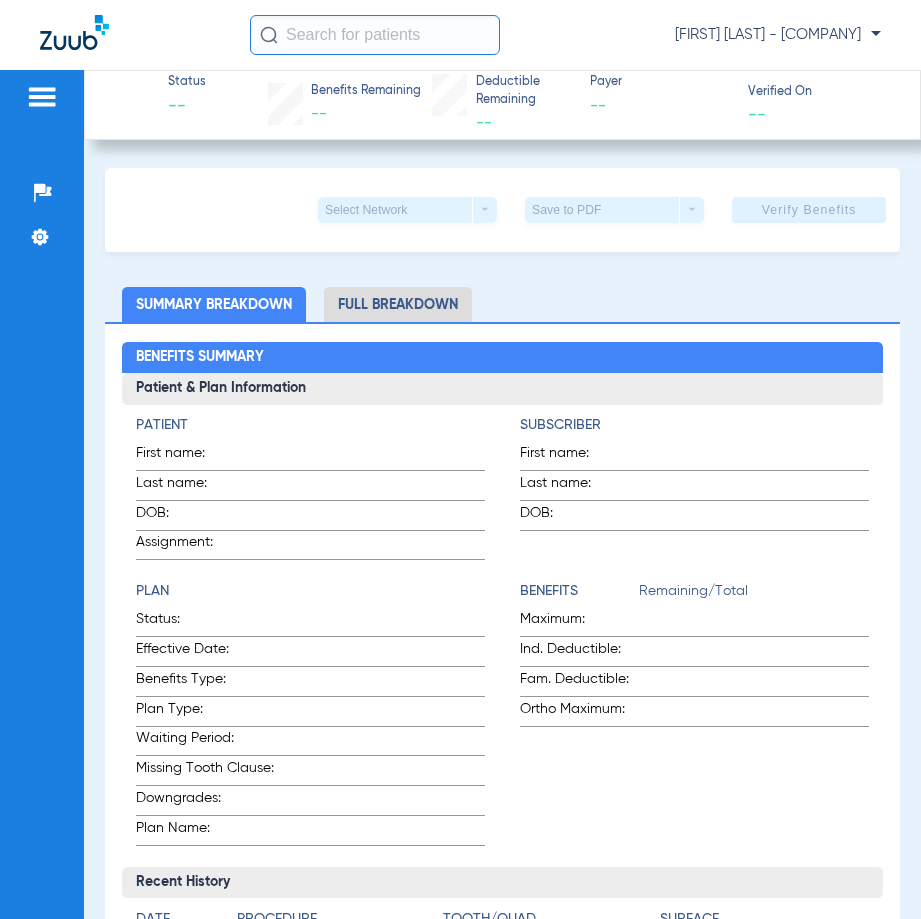 click 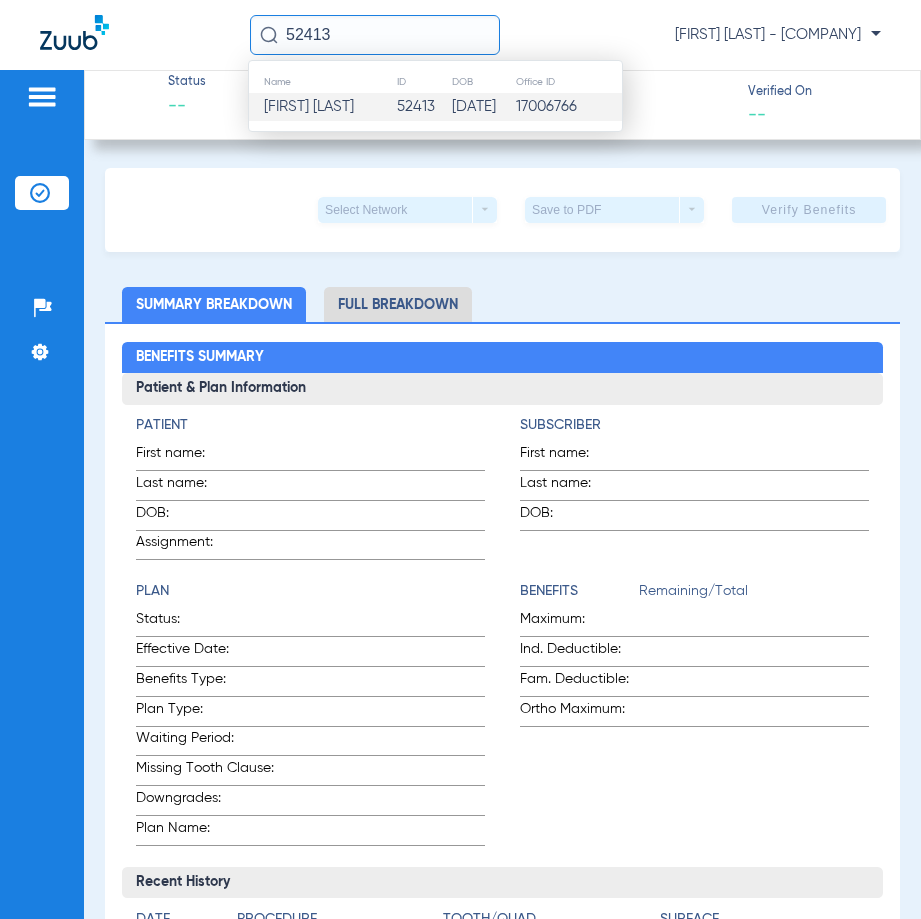 type on "52413" 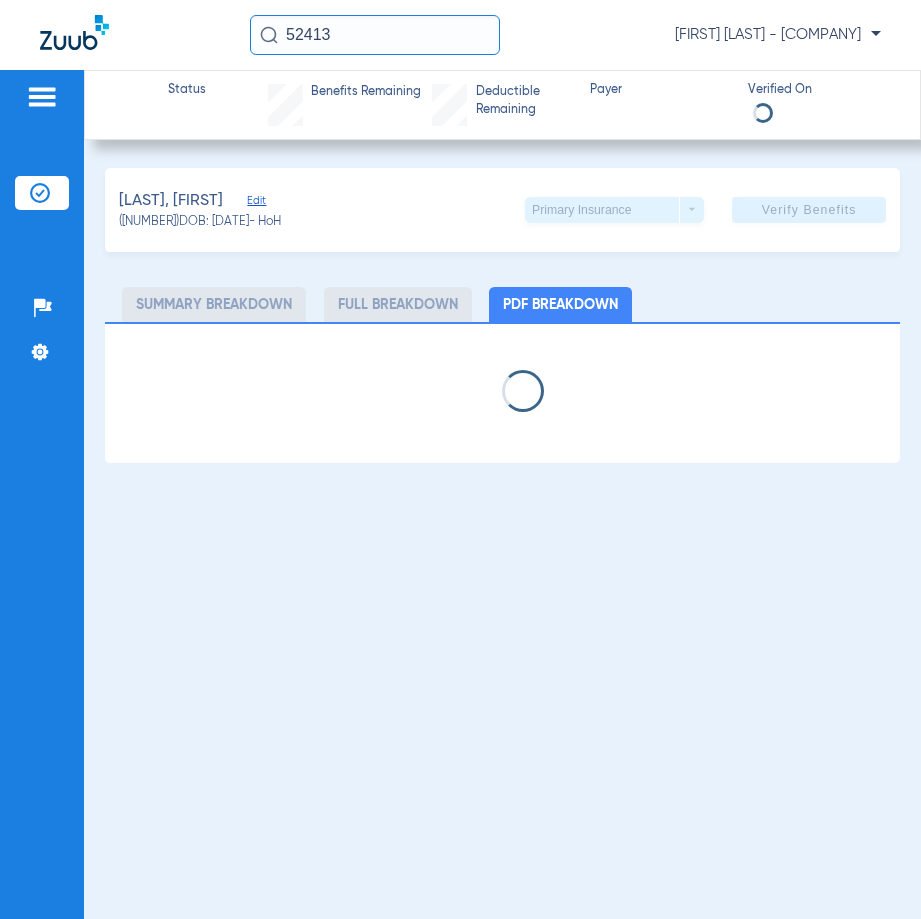 select on "page-width" 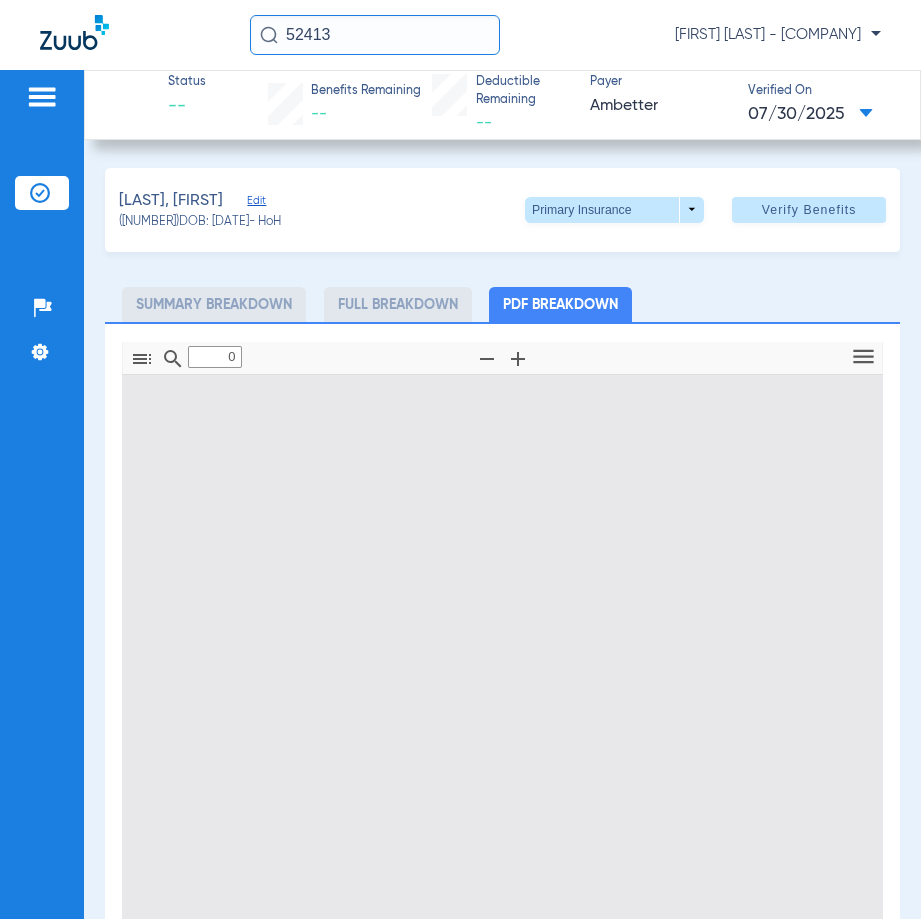 type on "1" 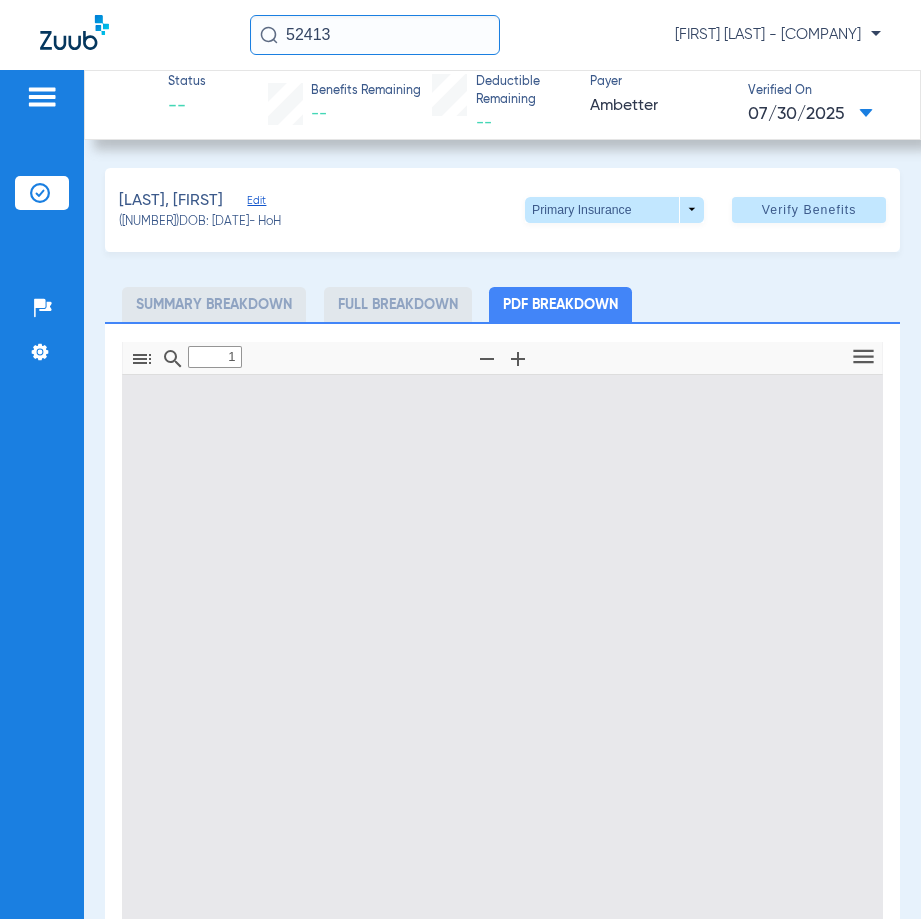 scroll, scrollTop: 10, scrollLeft: 0, axis: vertical 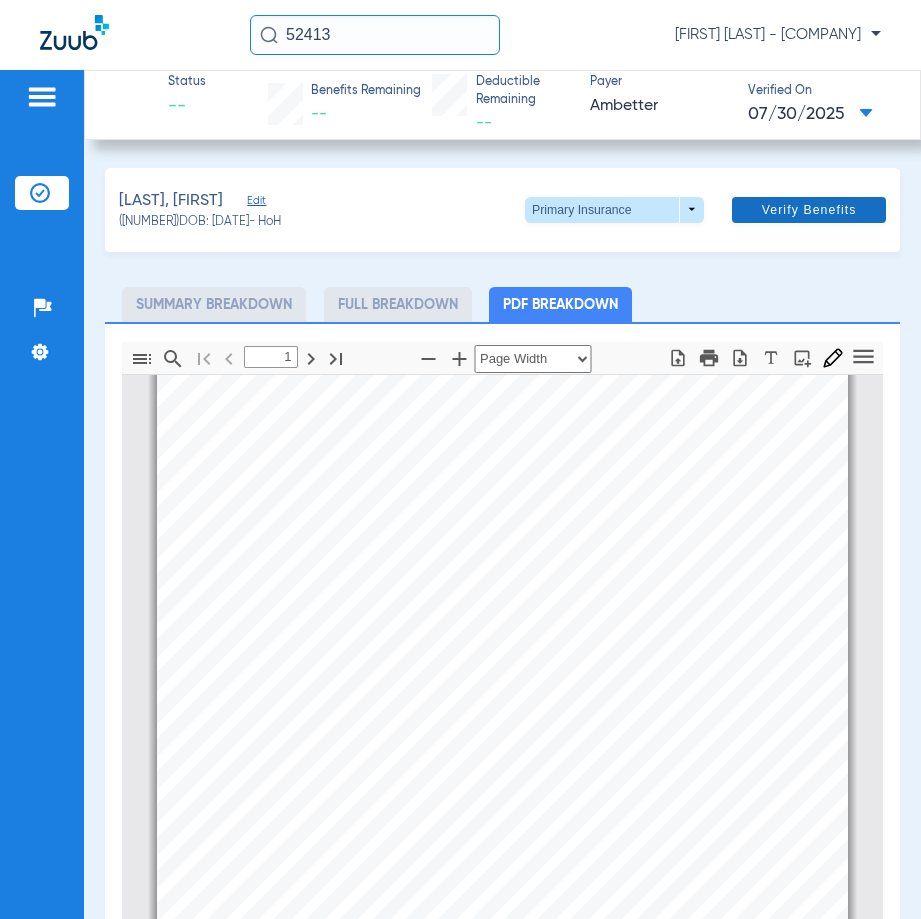 click on "Verify Benefits" 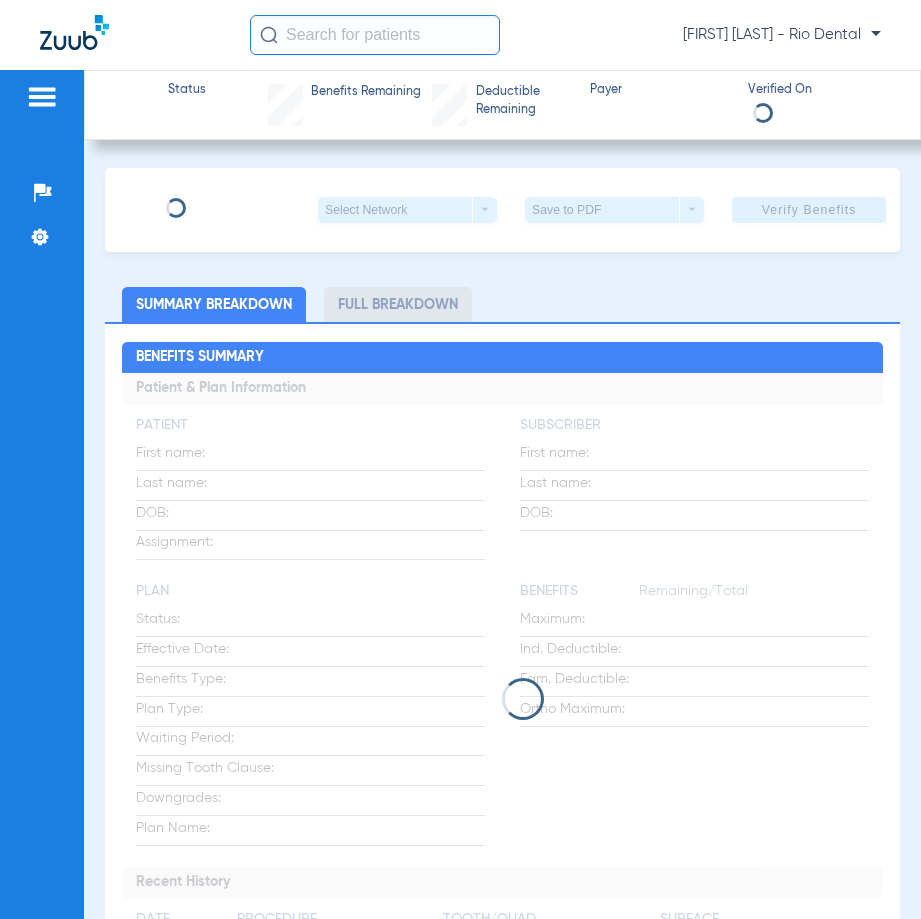 scroll, scrollTop: 0, scrollLeft: 0, axis: both 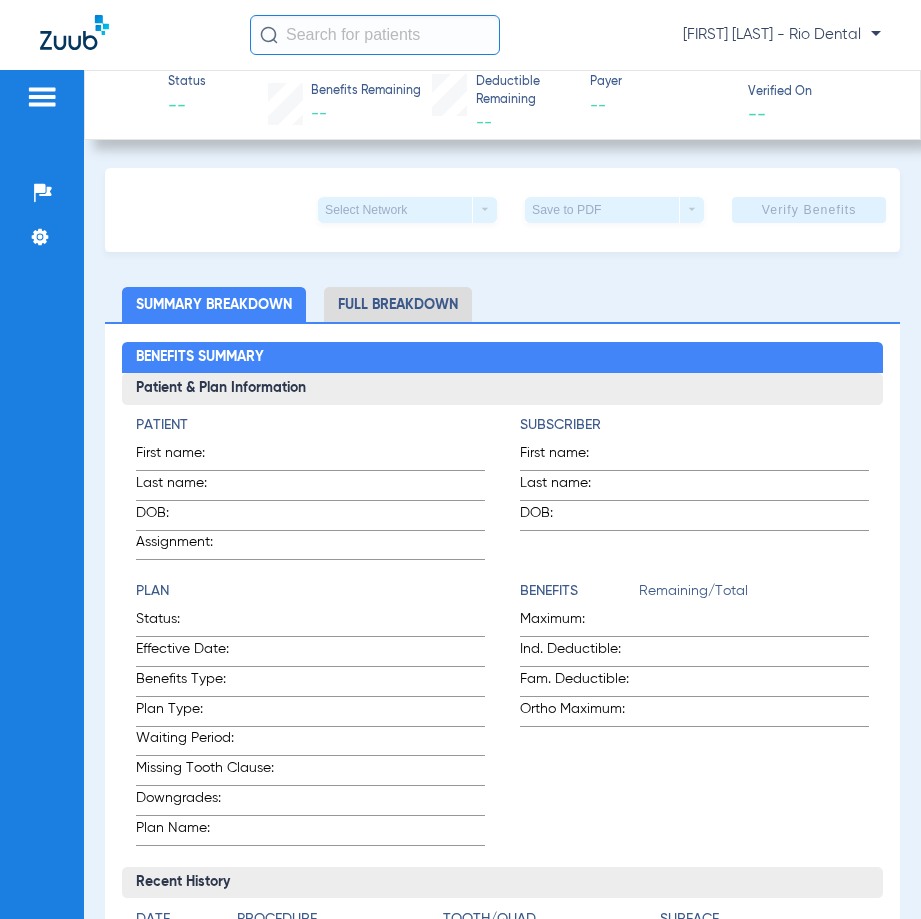click 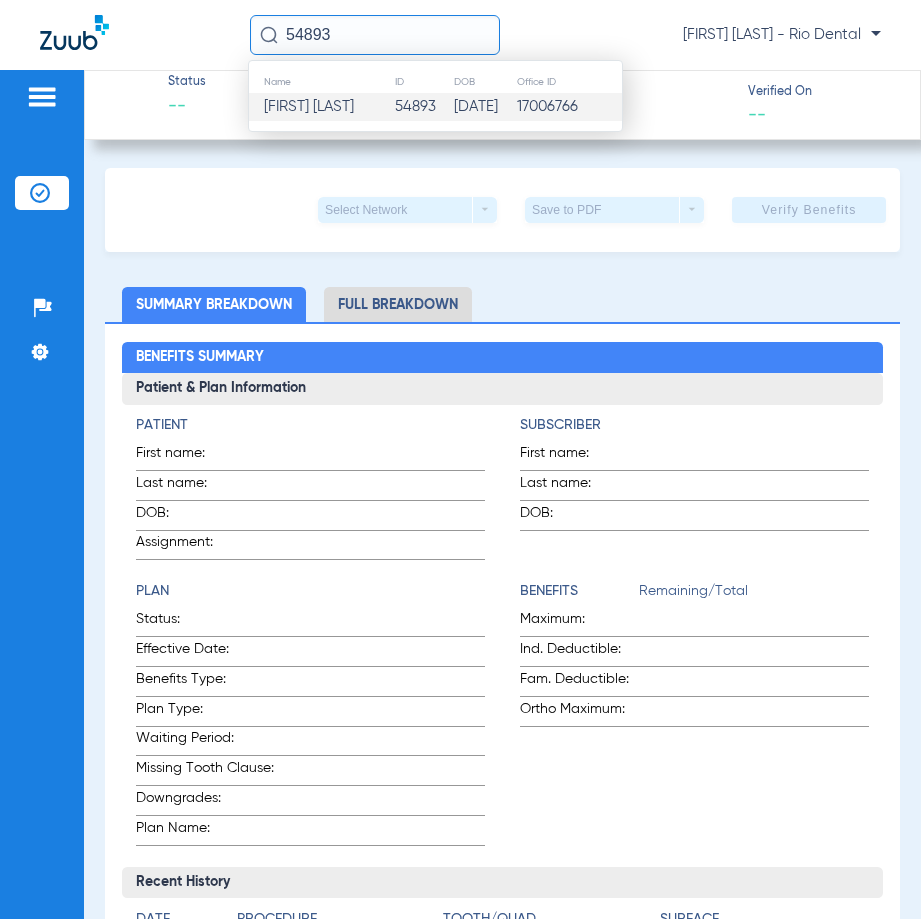 type on "54893" 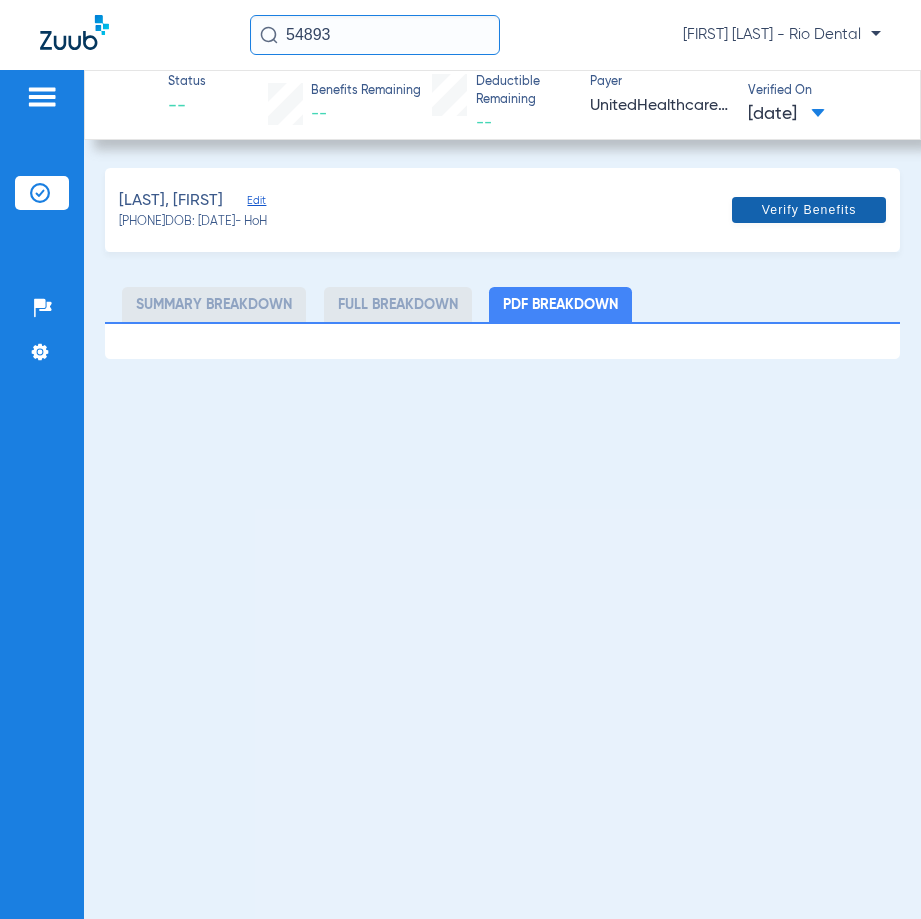 click 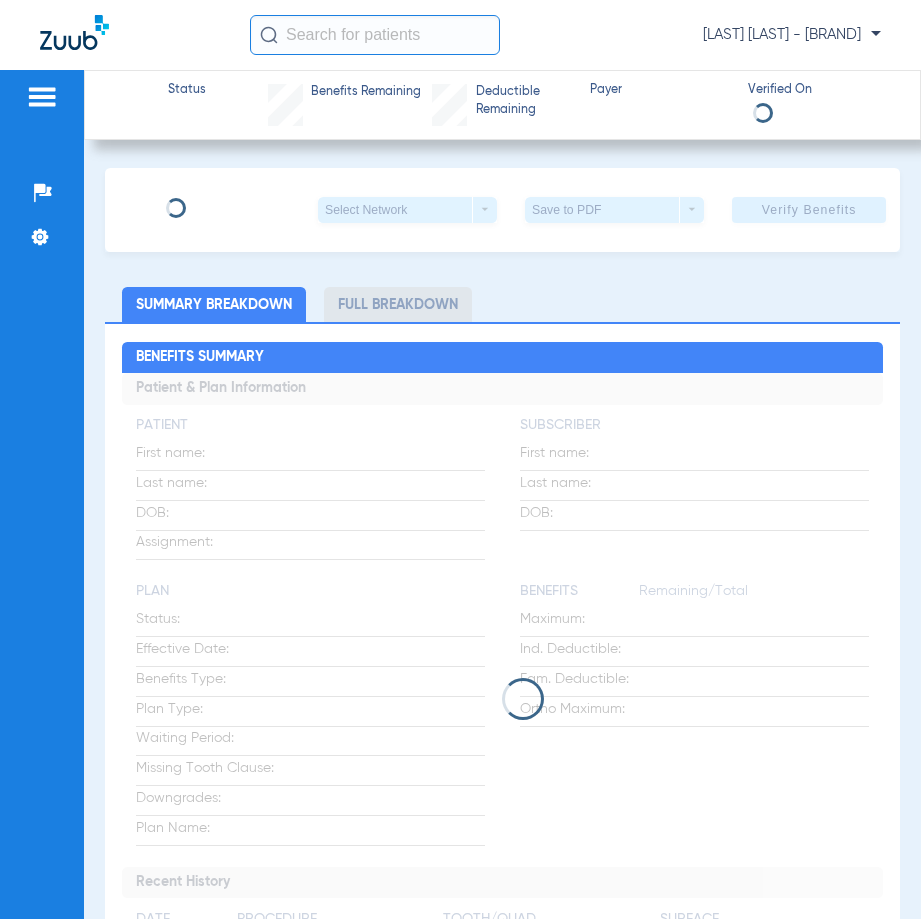scroll, scrollTop: 0, scrollLeft: 0, axis: both 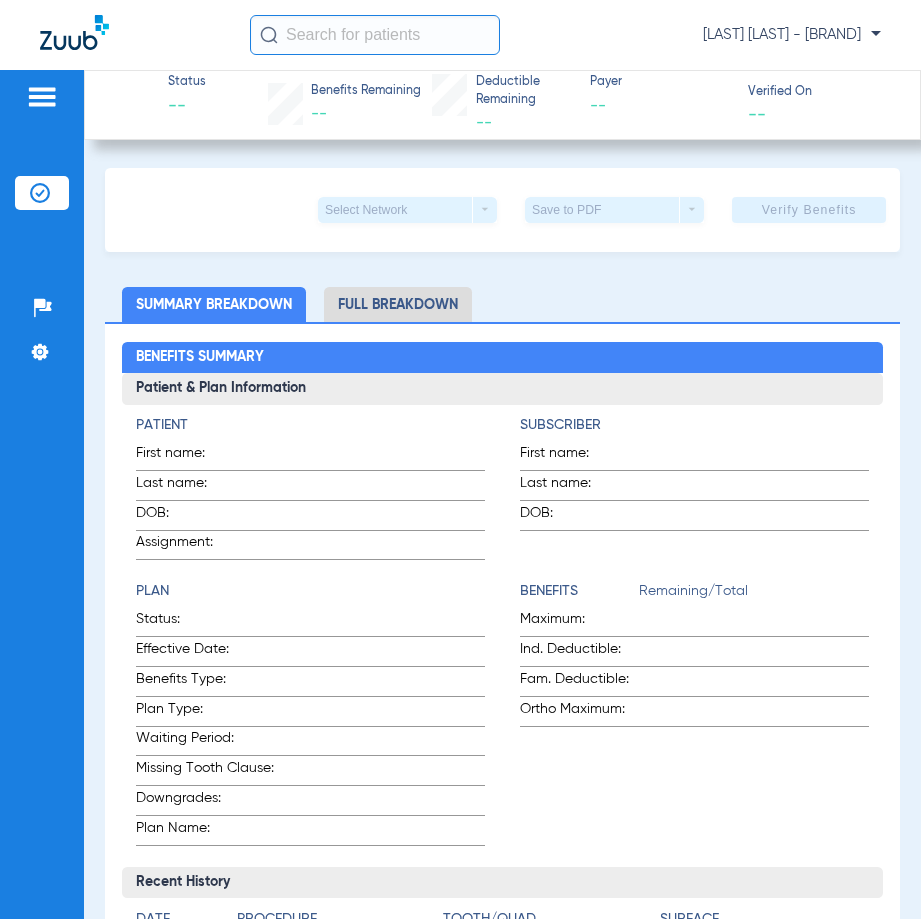 click 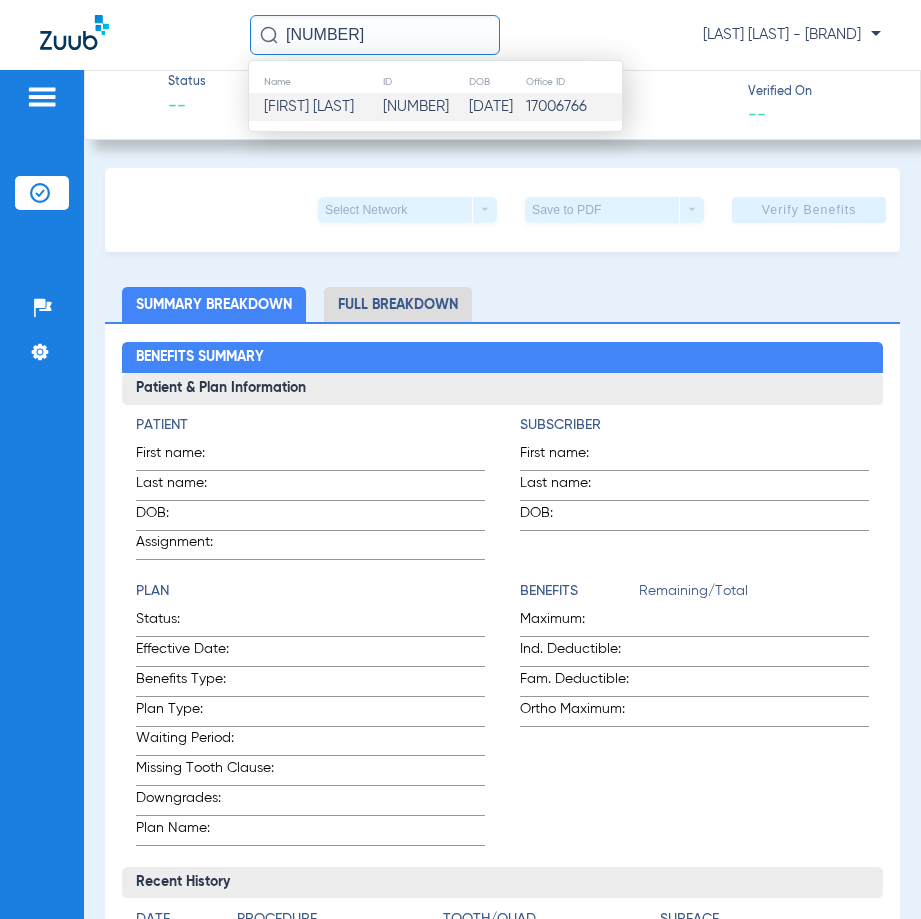 type on "77193" 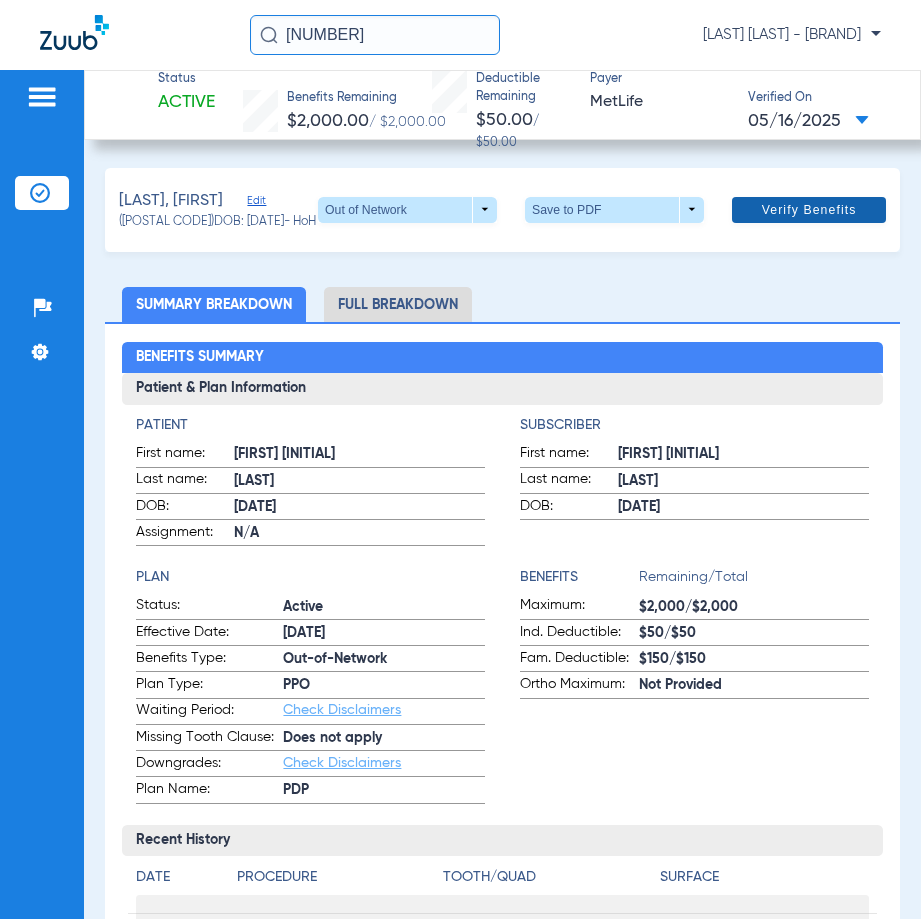 click on "Verify Benefits" 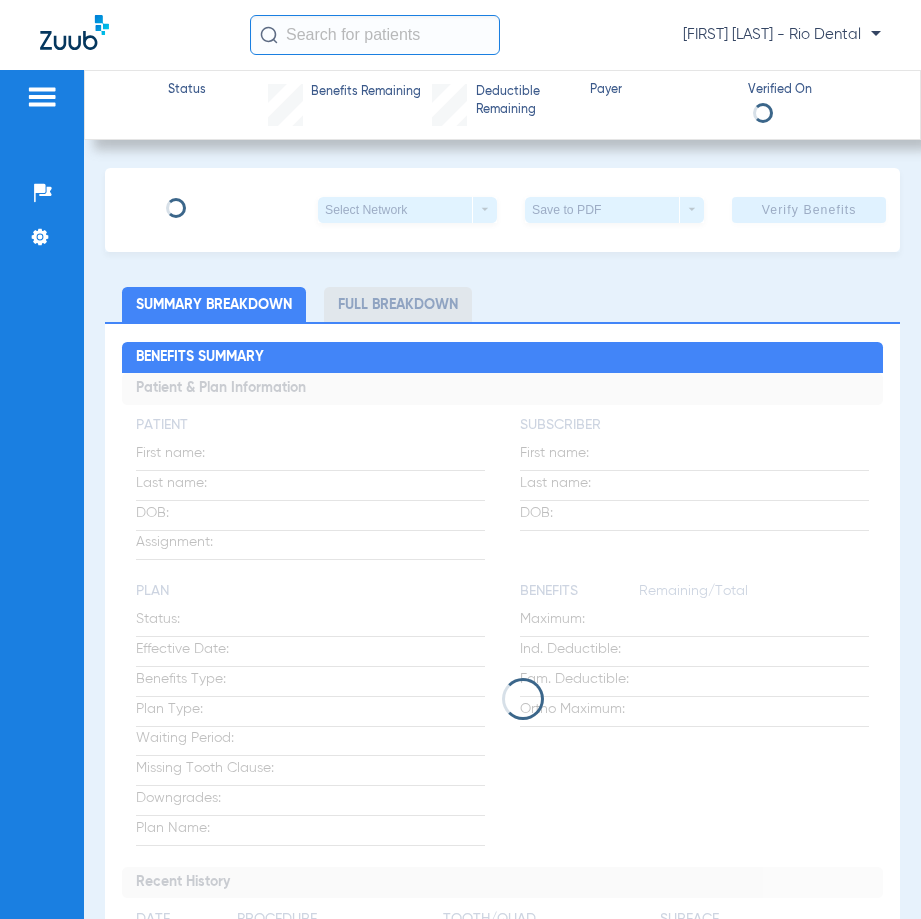 scroll, scrollTop: 0, scrollLeft: 0, axis: both 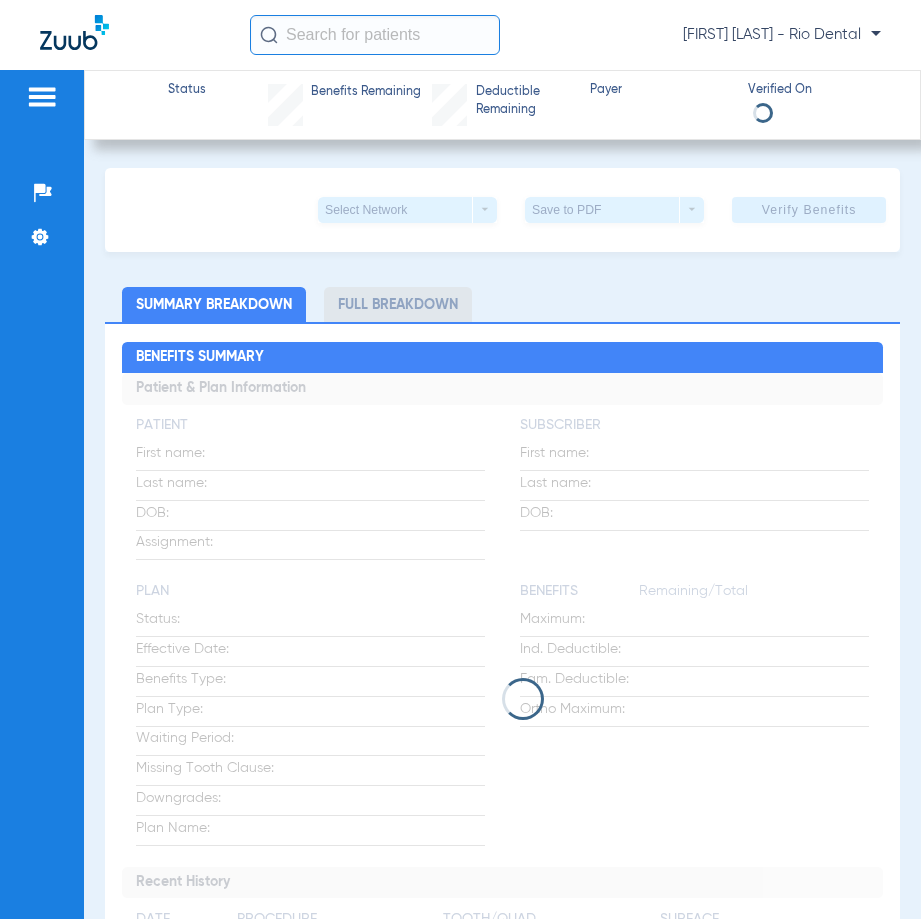click 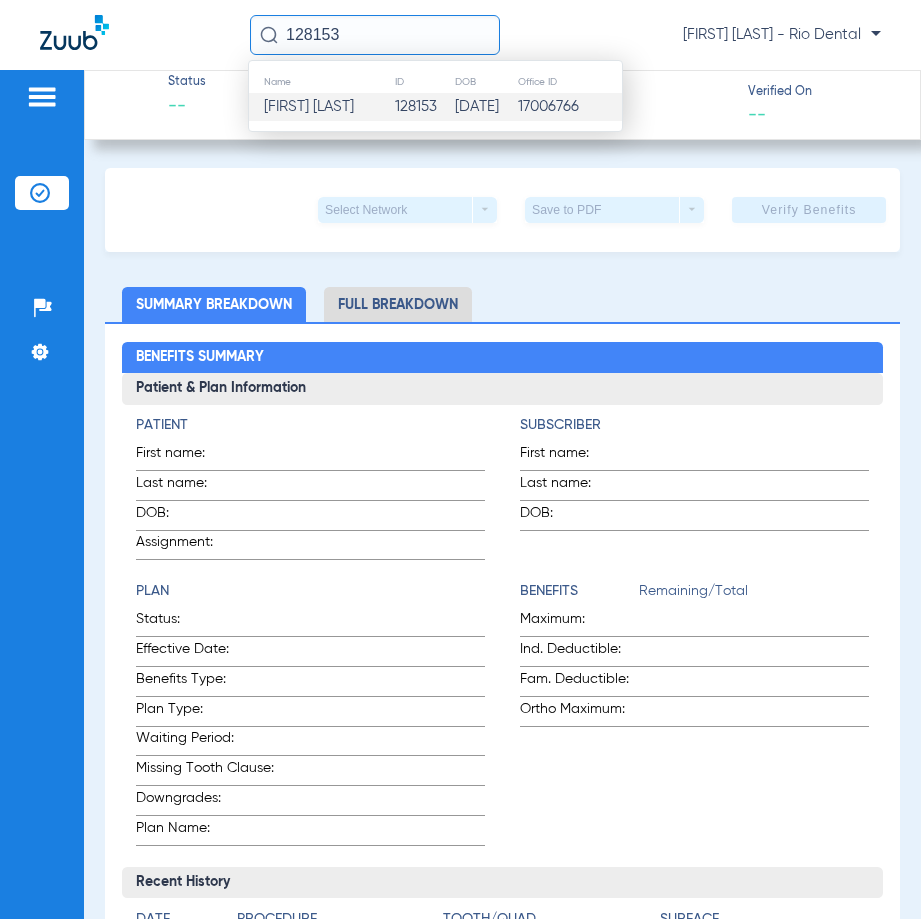 type on "128153" 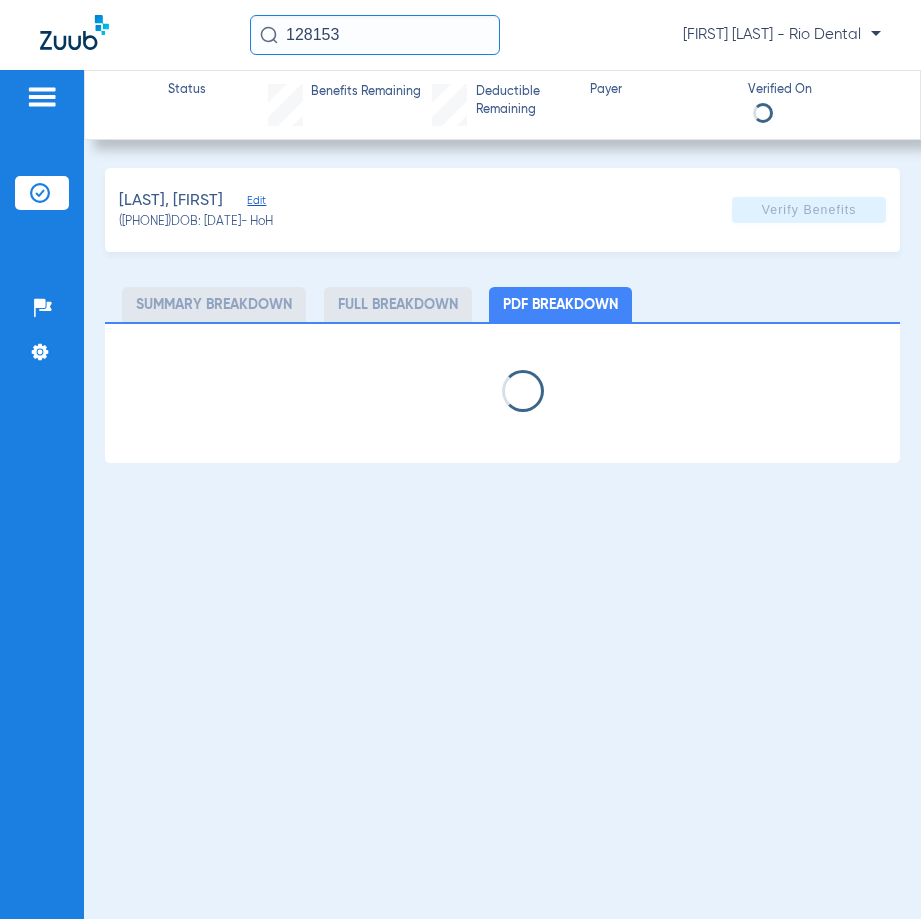 select on "page-width" 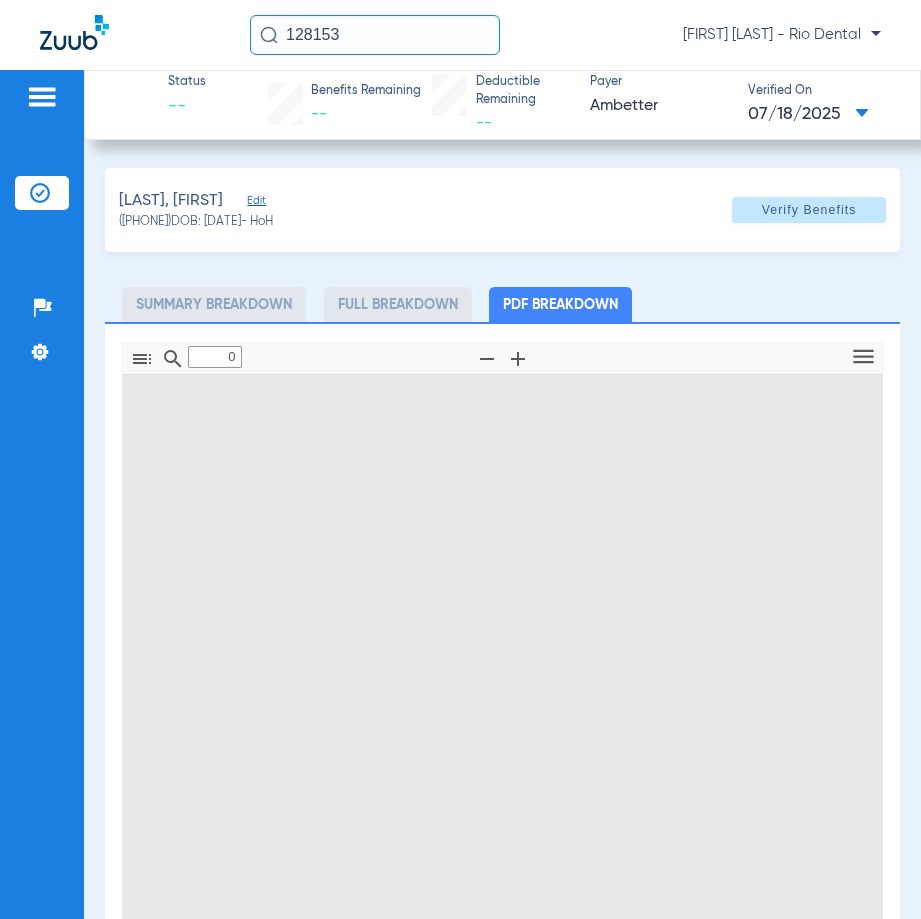 type on "1" 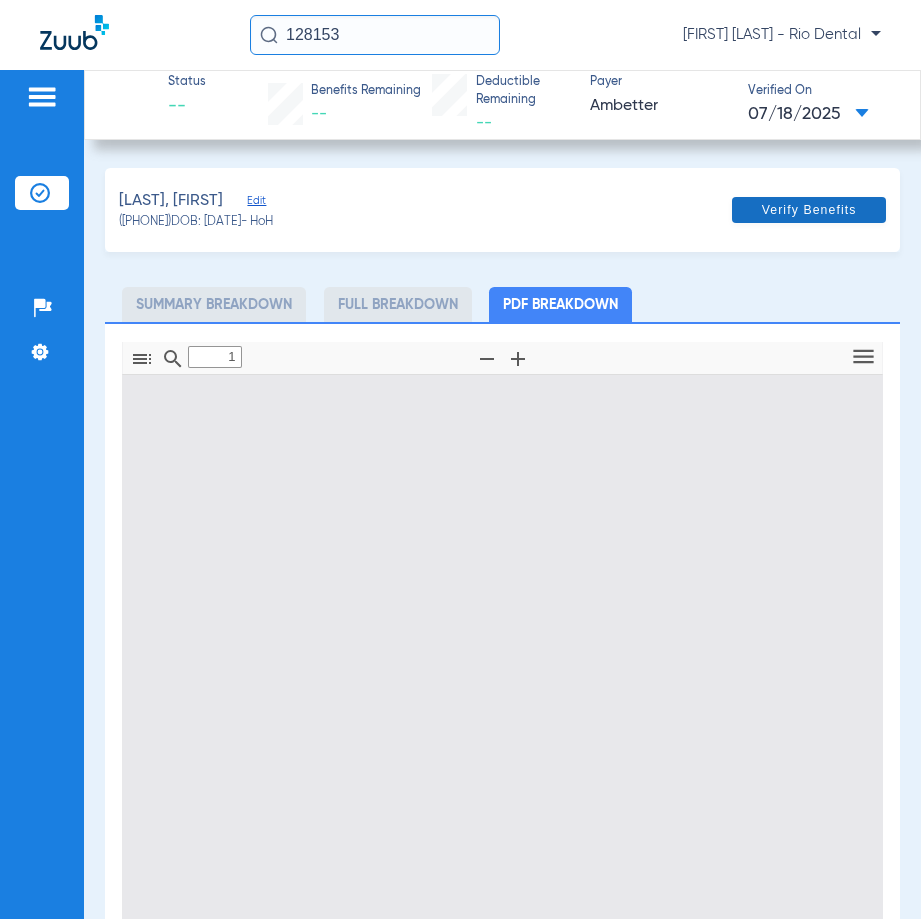 scroll, scrollTop: 10, scrollLeft: 0, axis: vertical 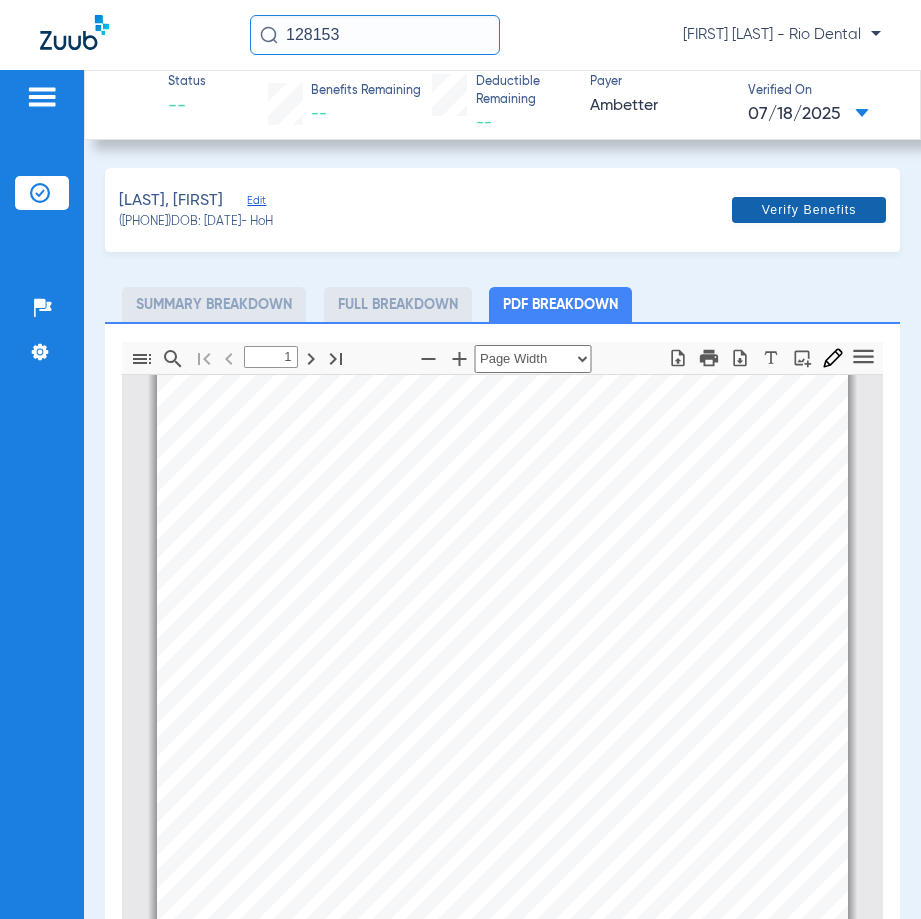 click on "Verify Benefits" 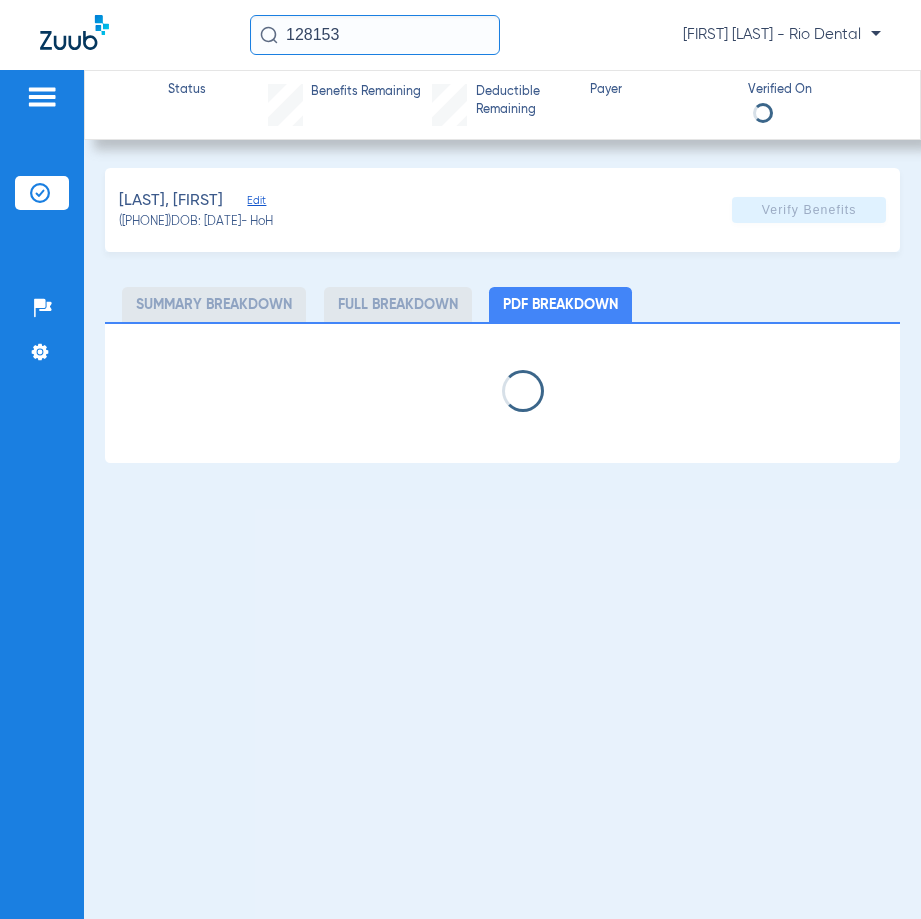 select on "page-width" 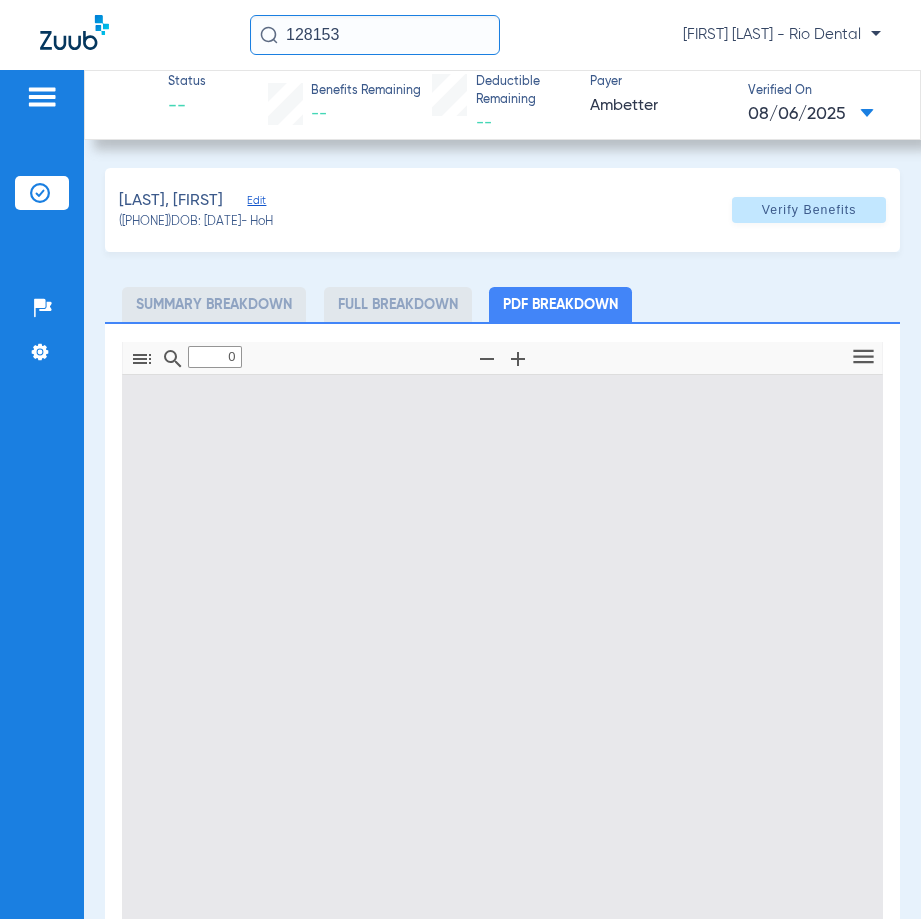 type on "1" 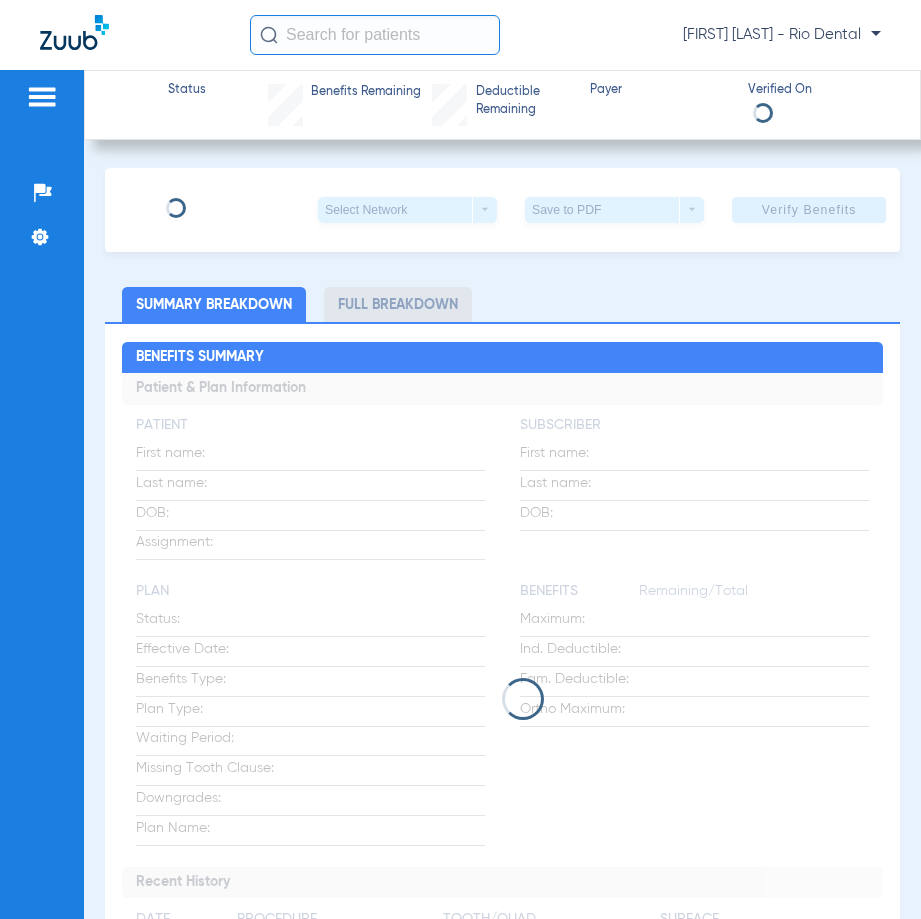 scroll, scrollTop: 0, scrollLeft: 0, axis: both 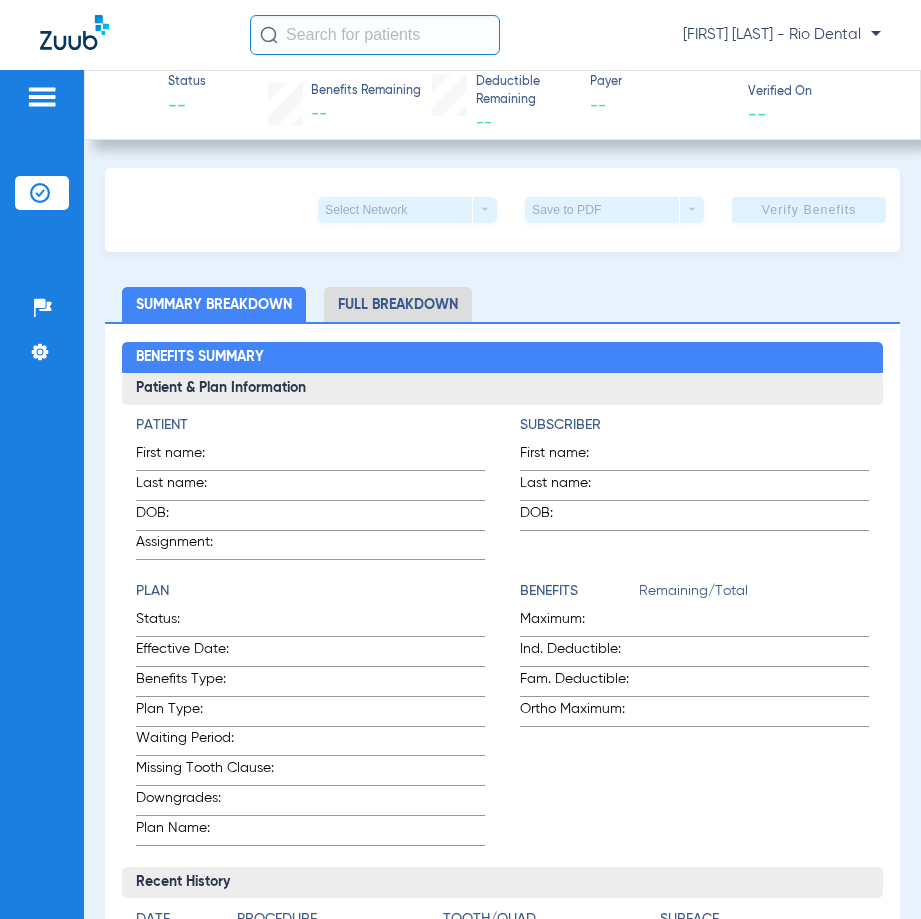 click 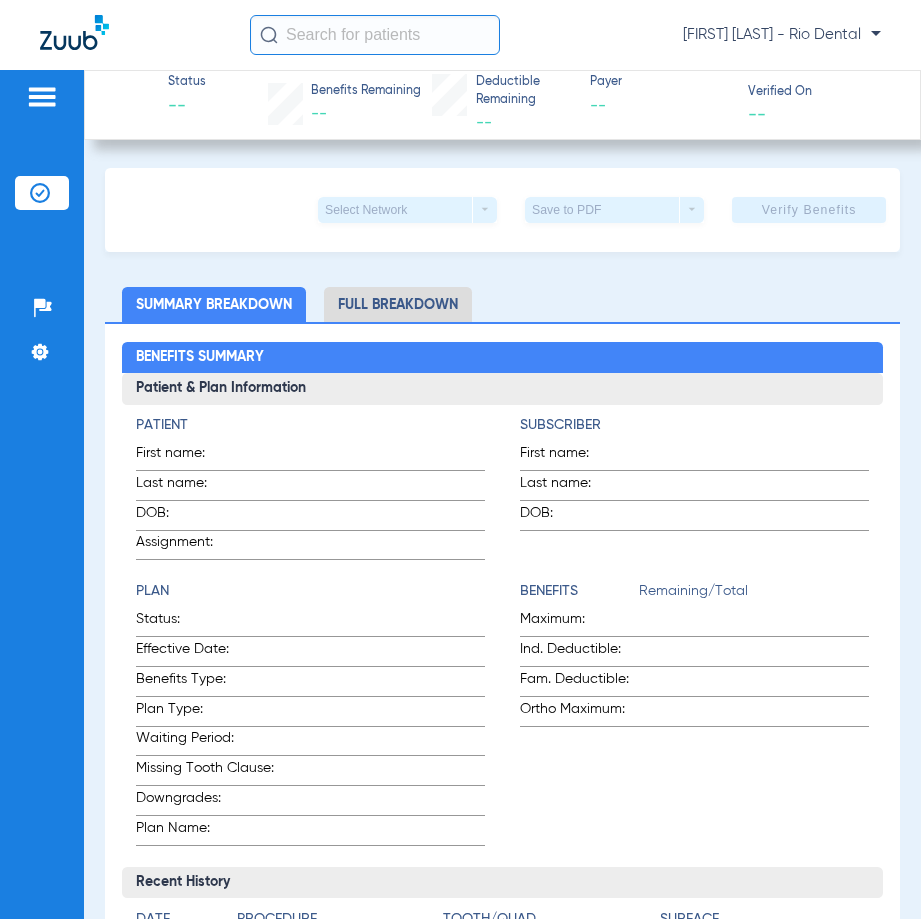 type on "7" 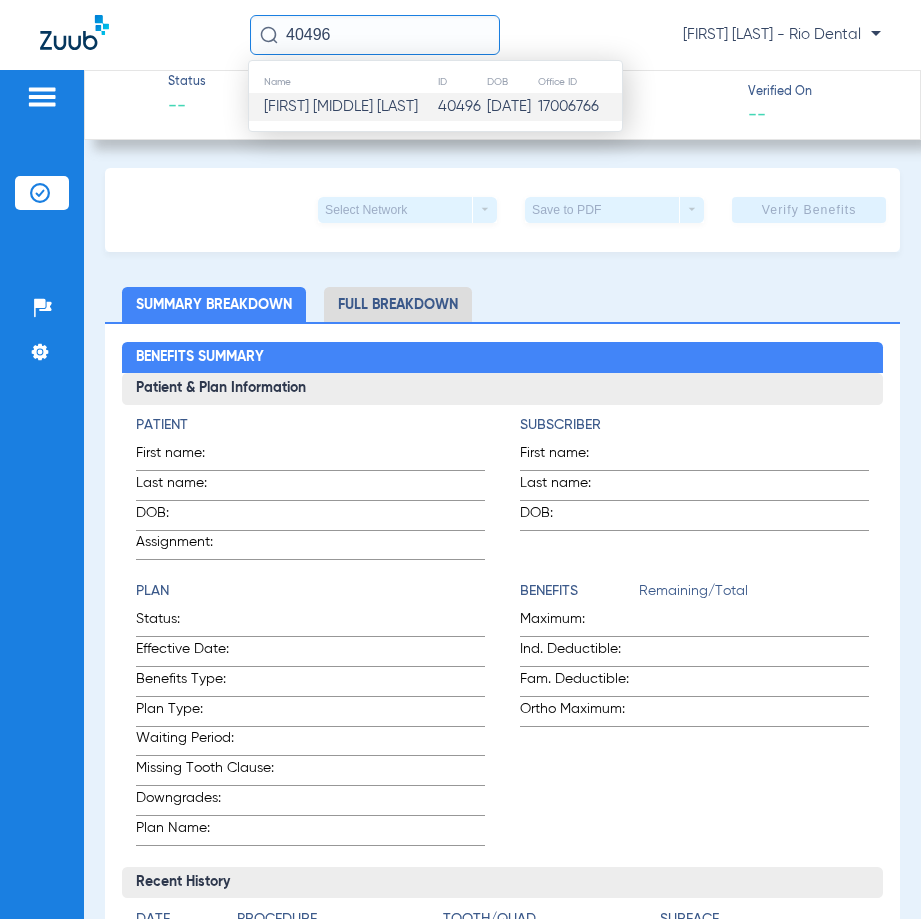 type on "40496" 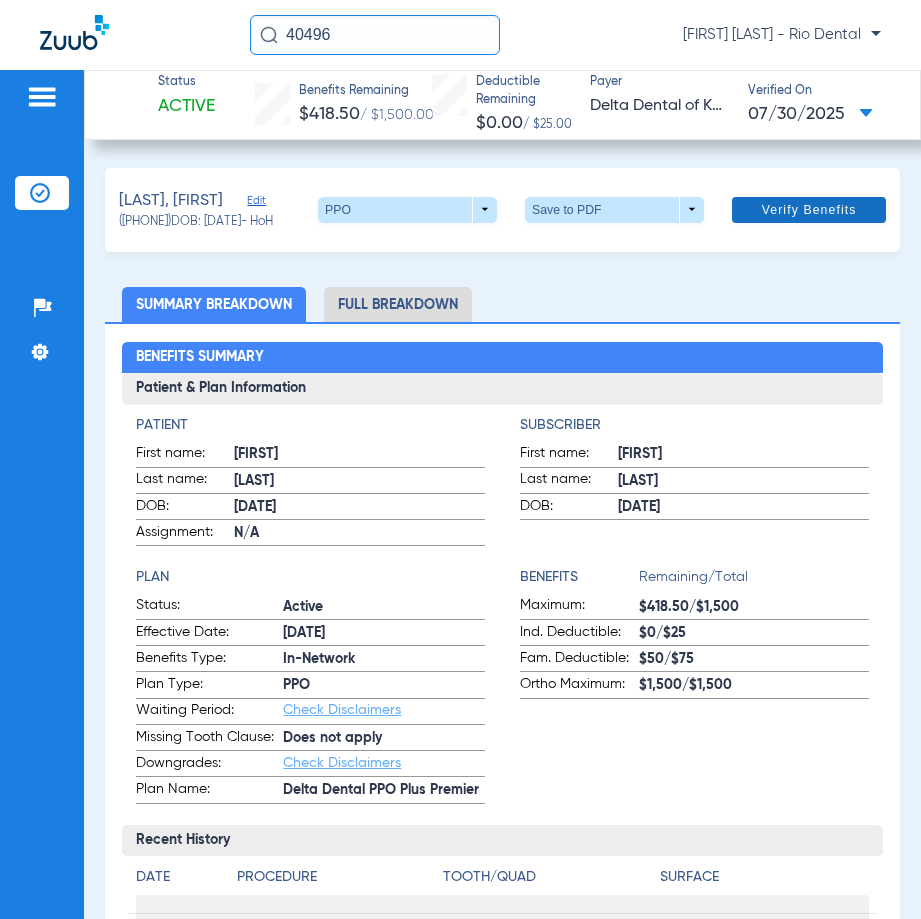 click on "Verify Benefits" 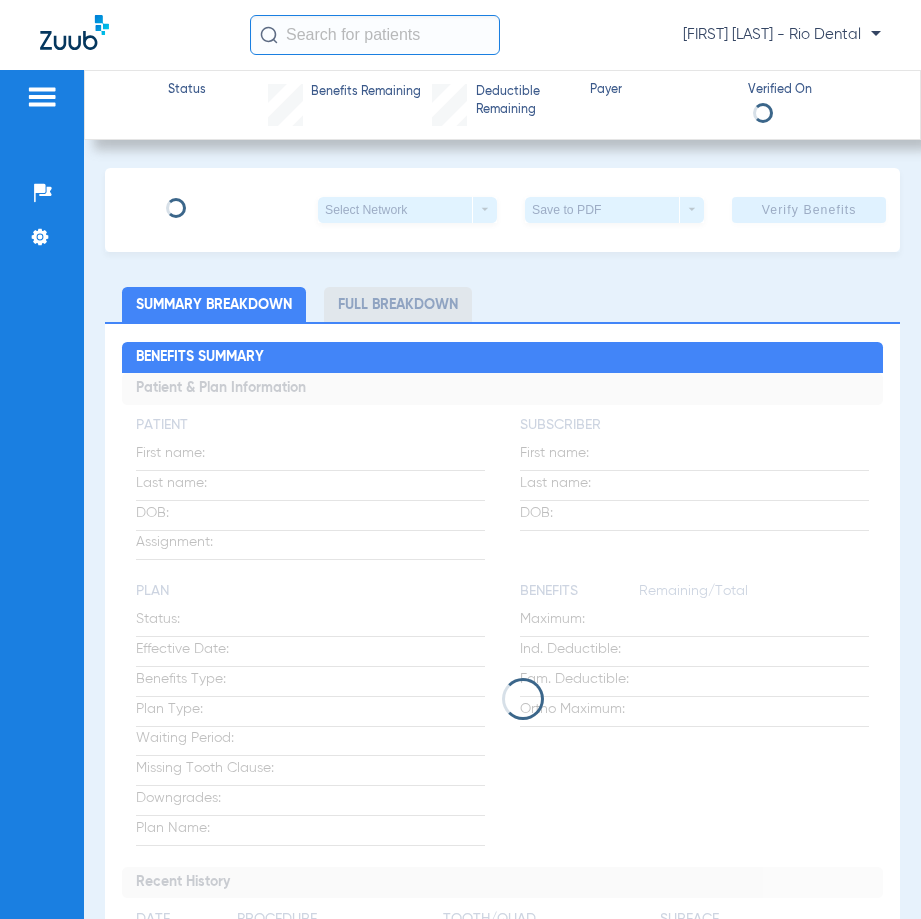 scroll, scrollTop: 0, scrollLeft: 0, axis: both 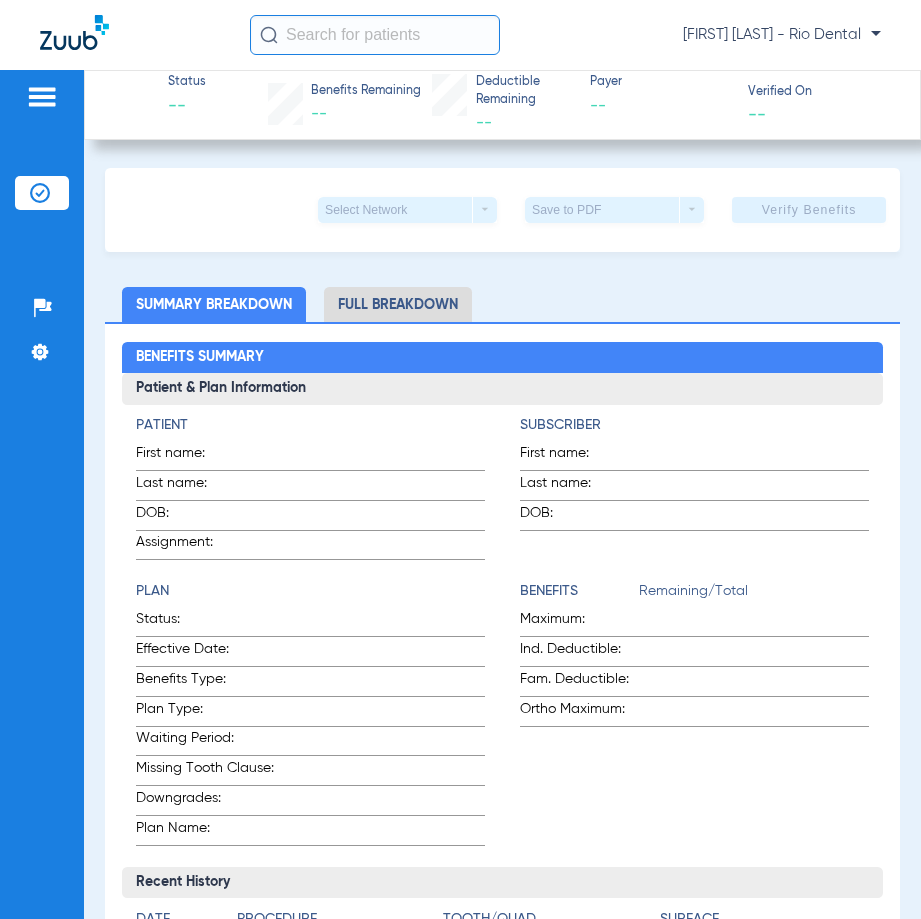 click 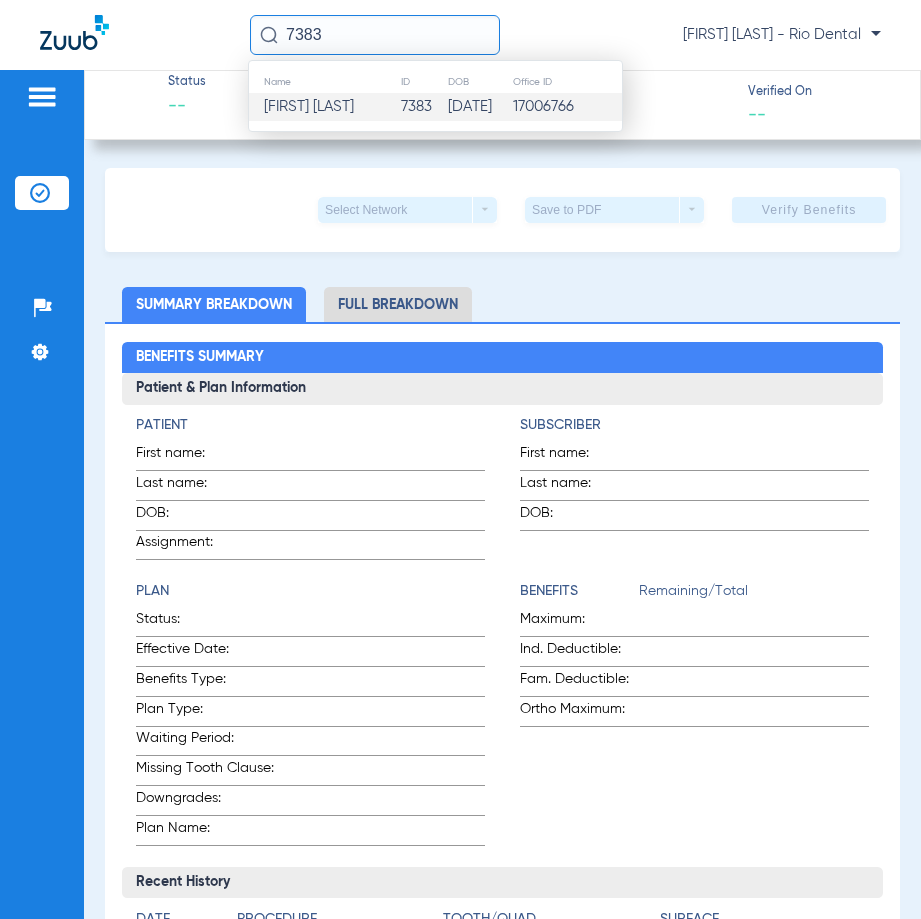 type on "7383" 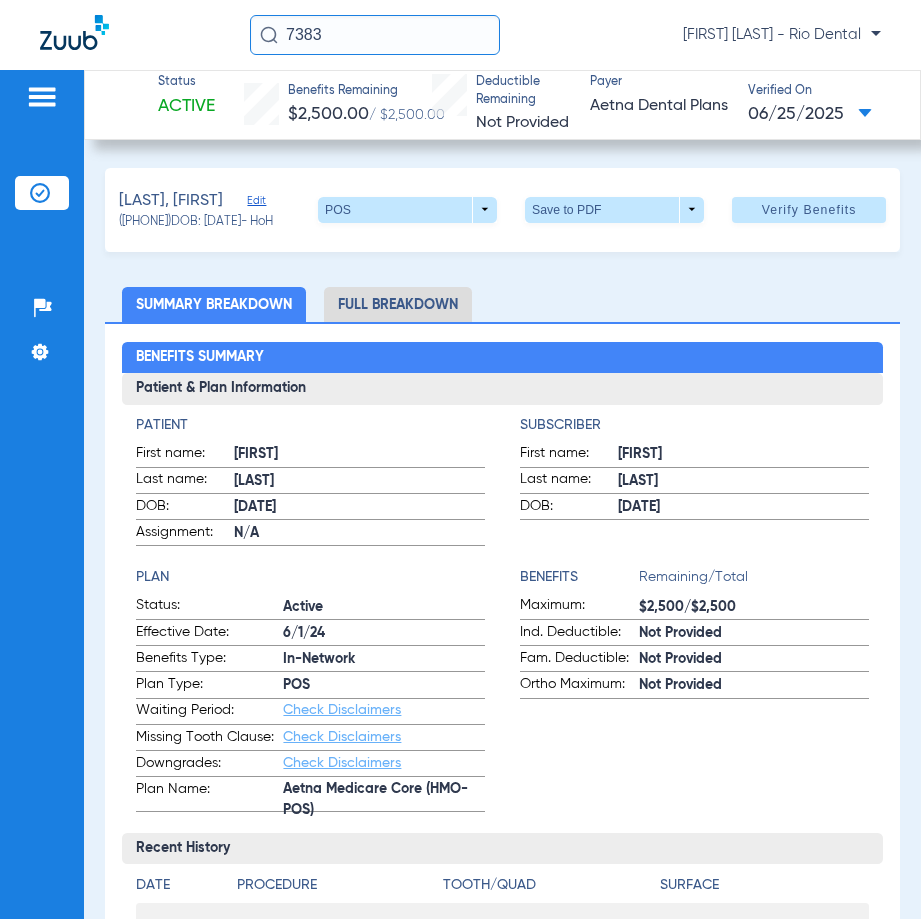 click 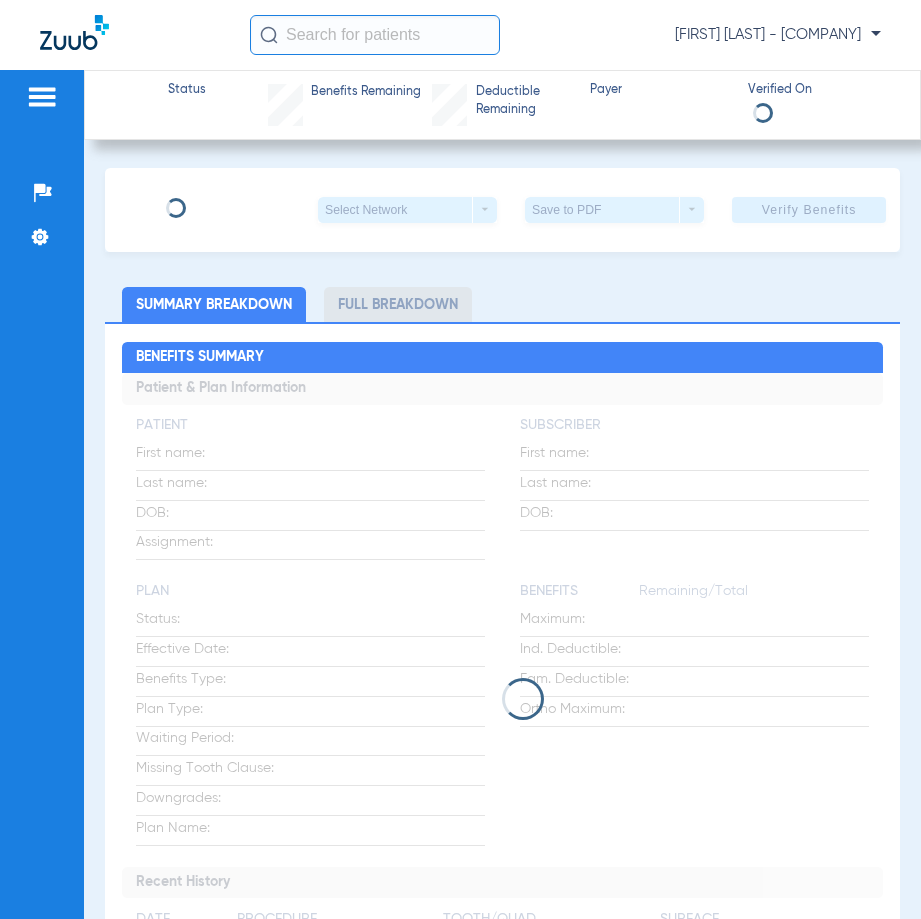 scroll, scrollTop: 0, scrollLeft: 0, axis: both 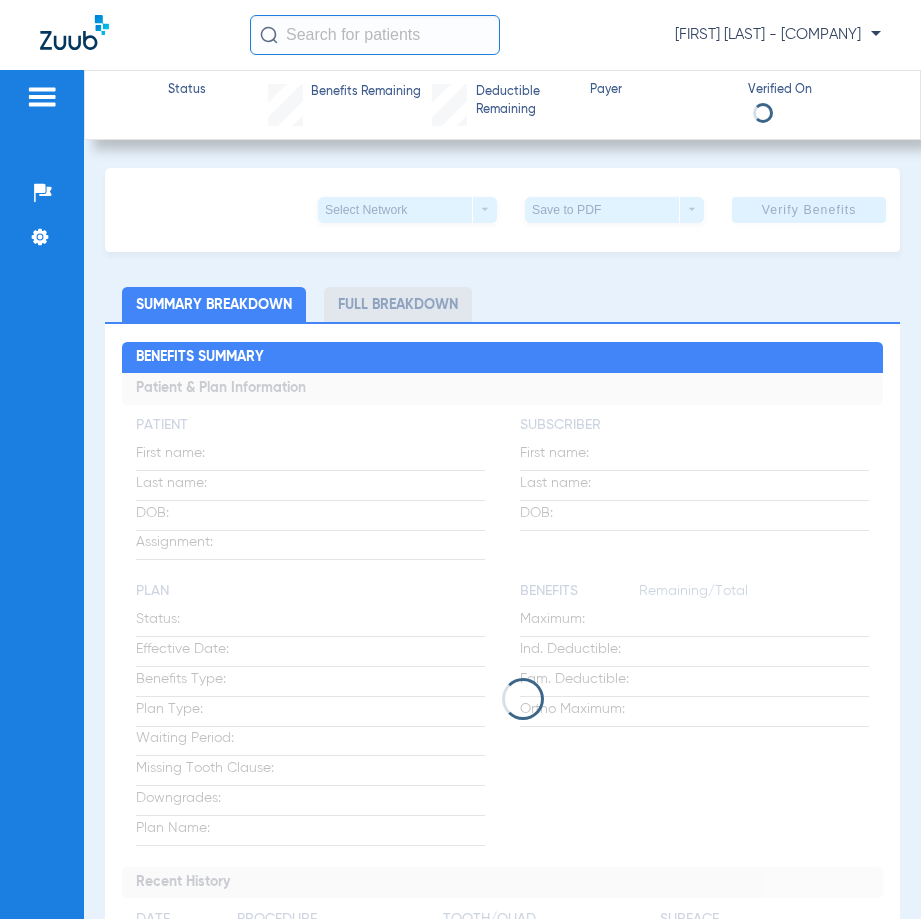click 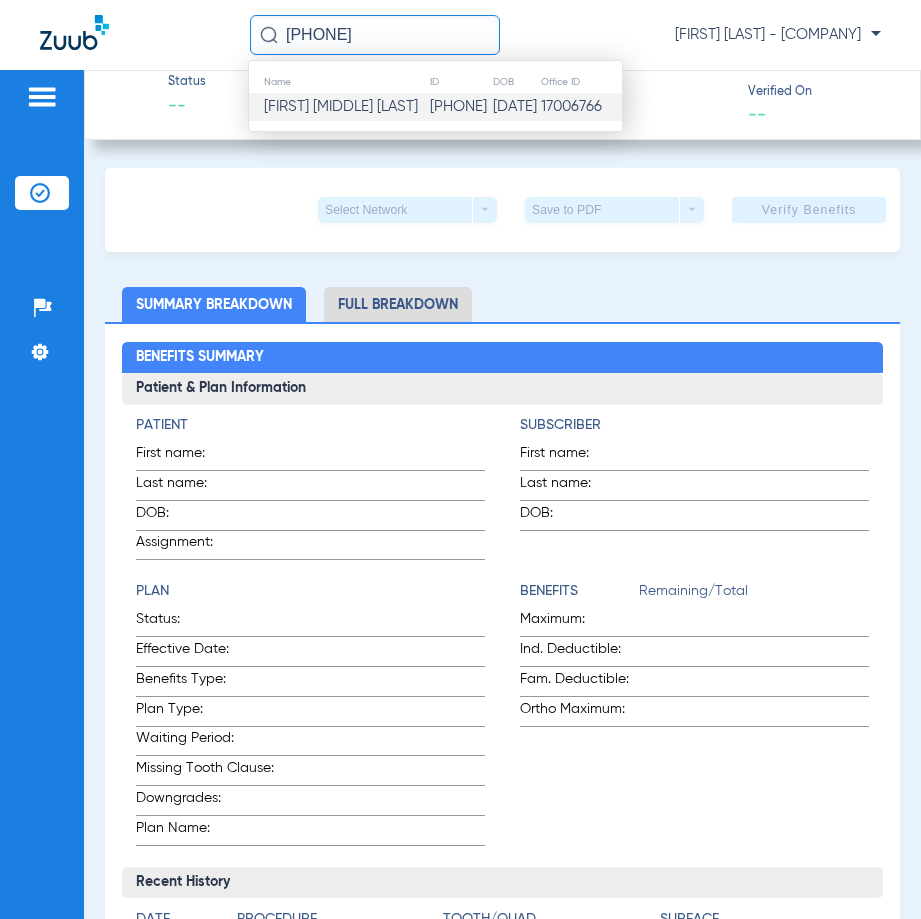 type on "87753" 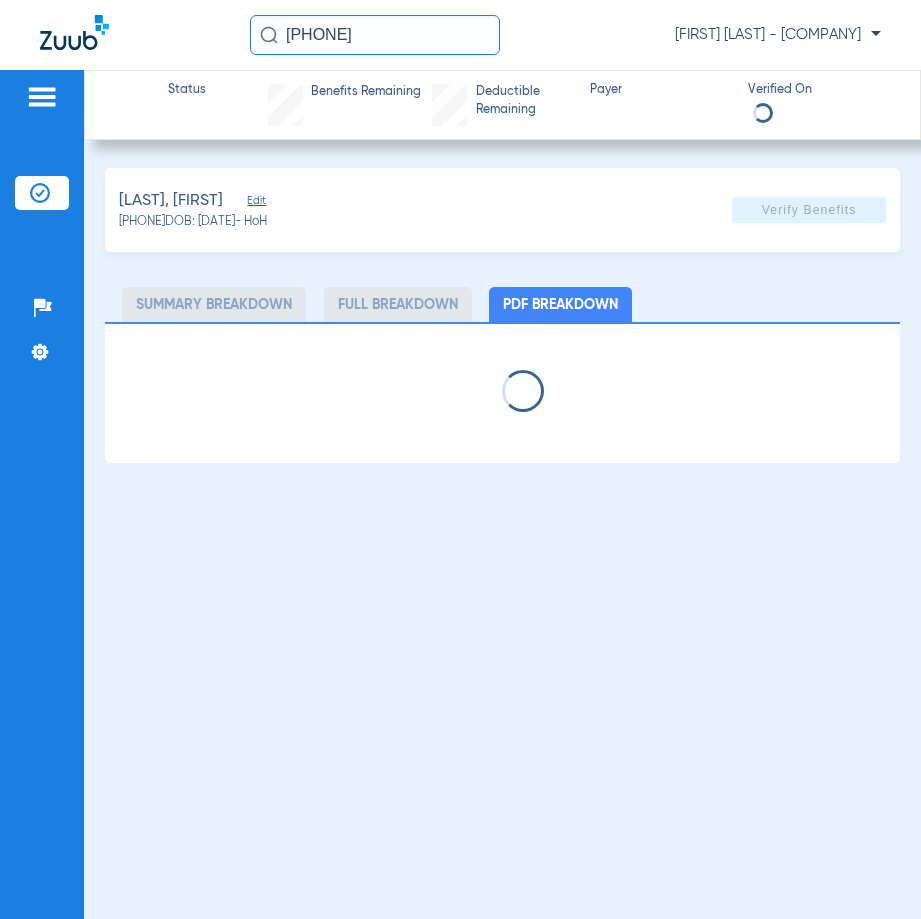 select on "page-width" 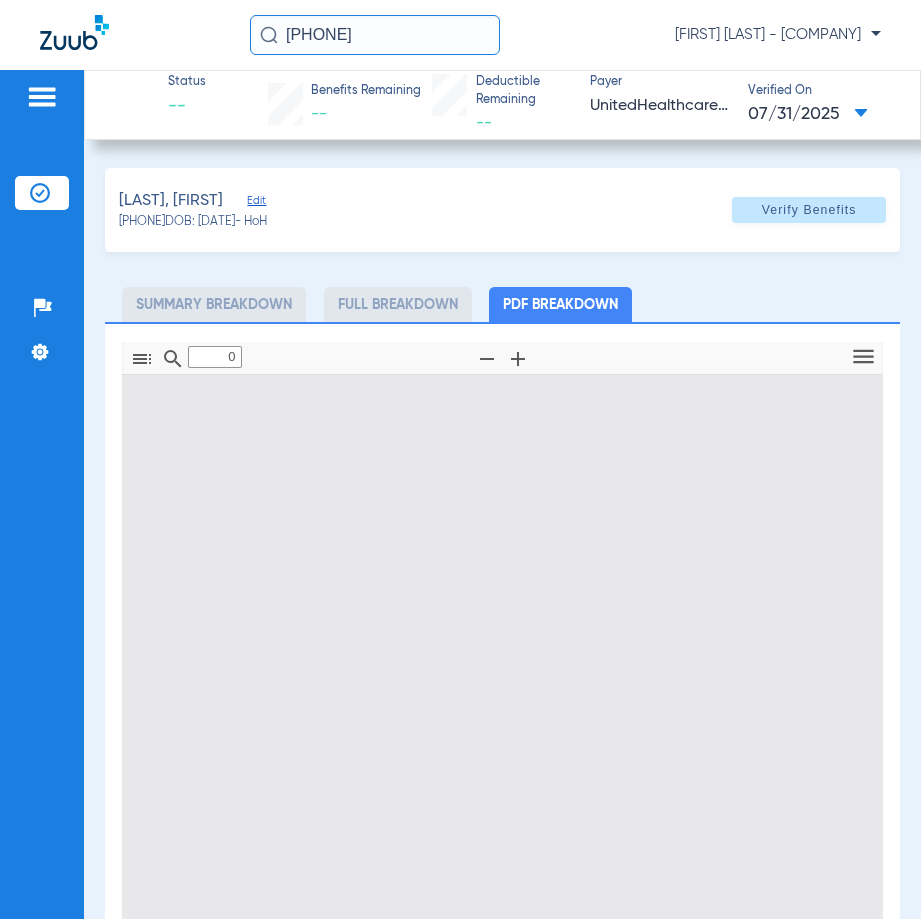 type on "1" 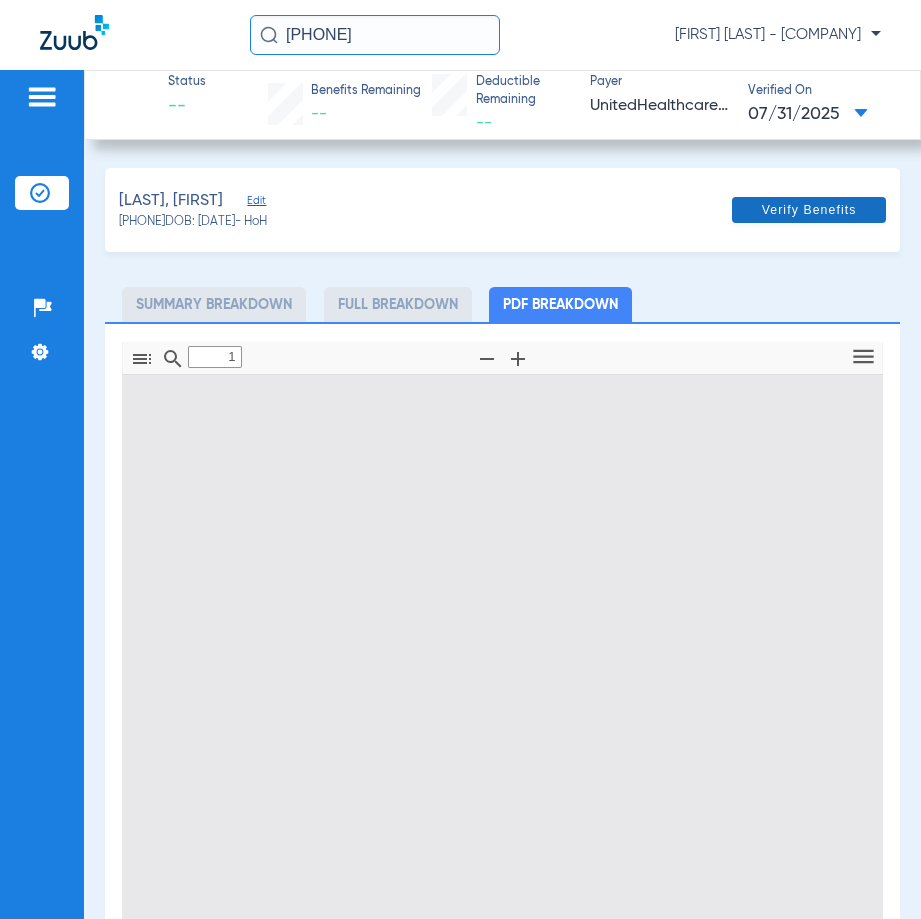 scroll, scrollTop: 10, scrollLeft: 0, axis: vertical 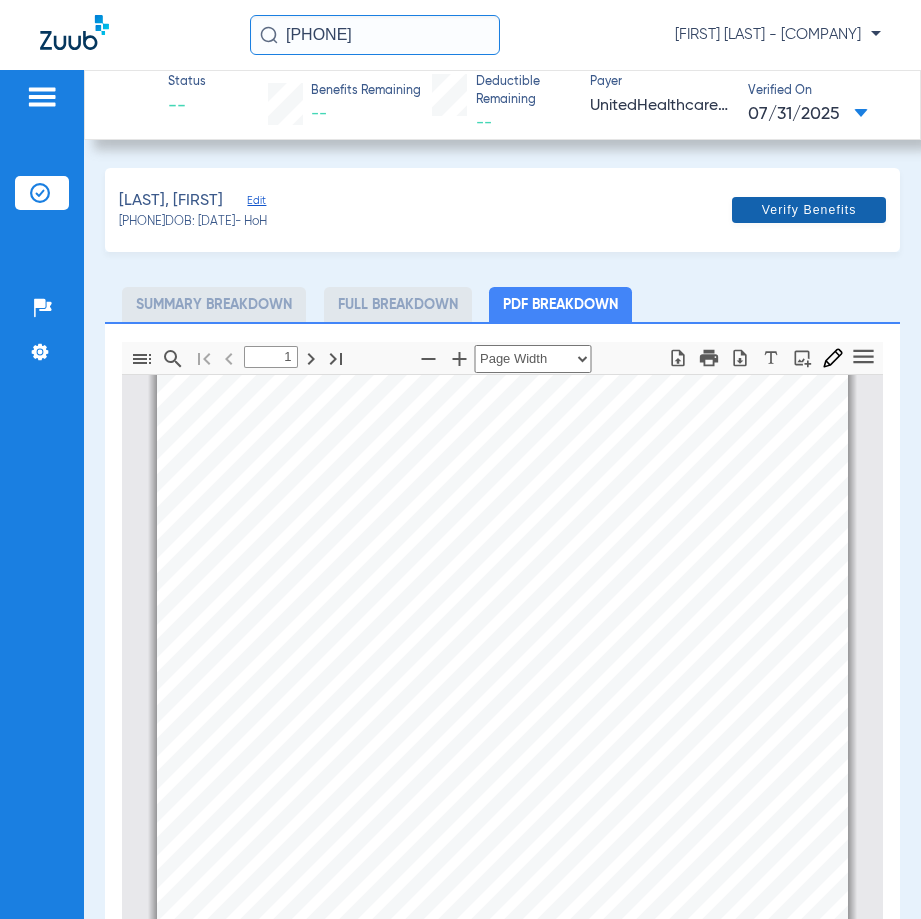 click on "Verify Benefits" 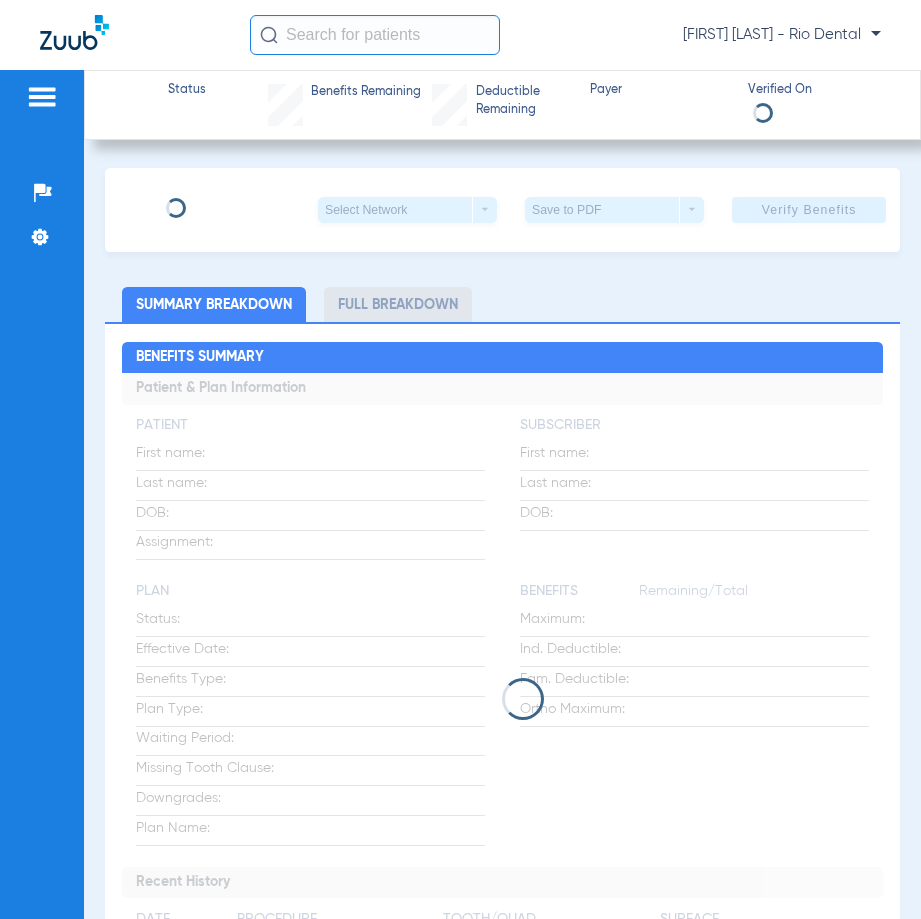 scroll, scrollTop: 0, scrollLeft: 0, axis: both 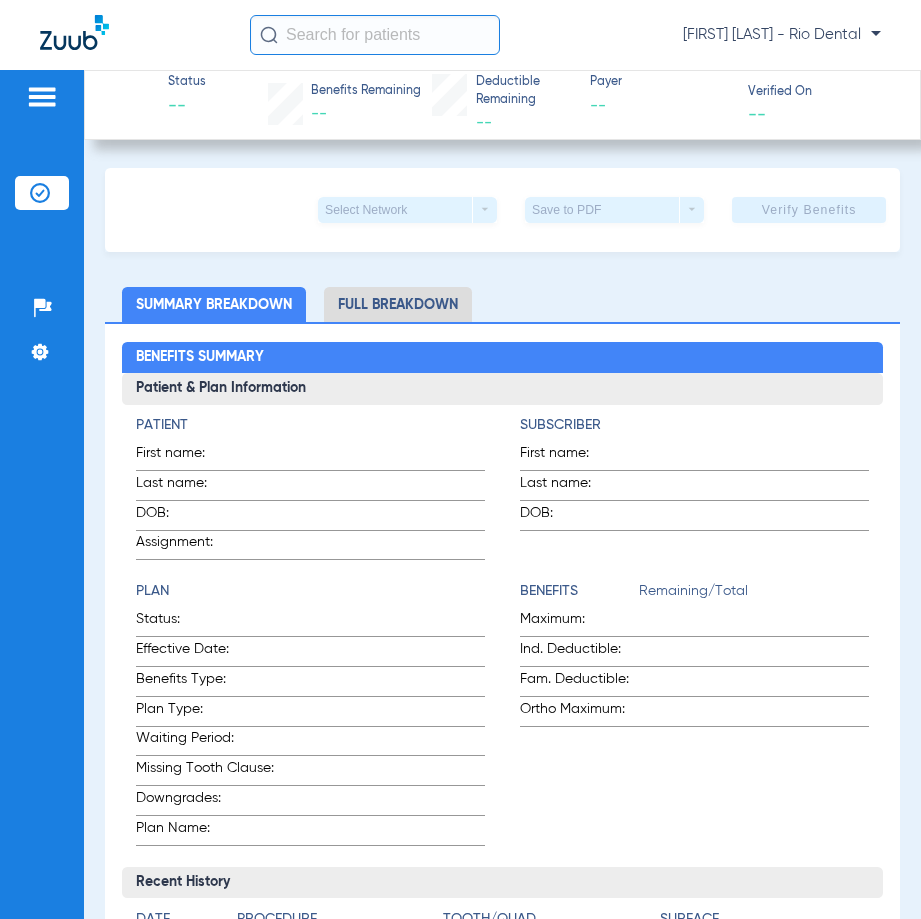 click 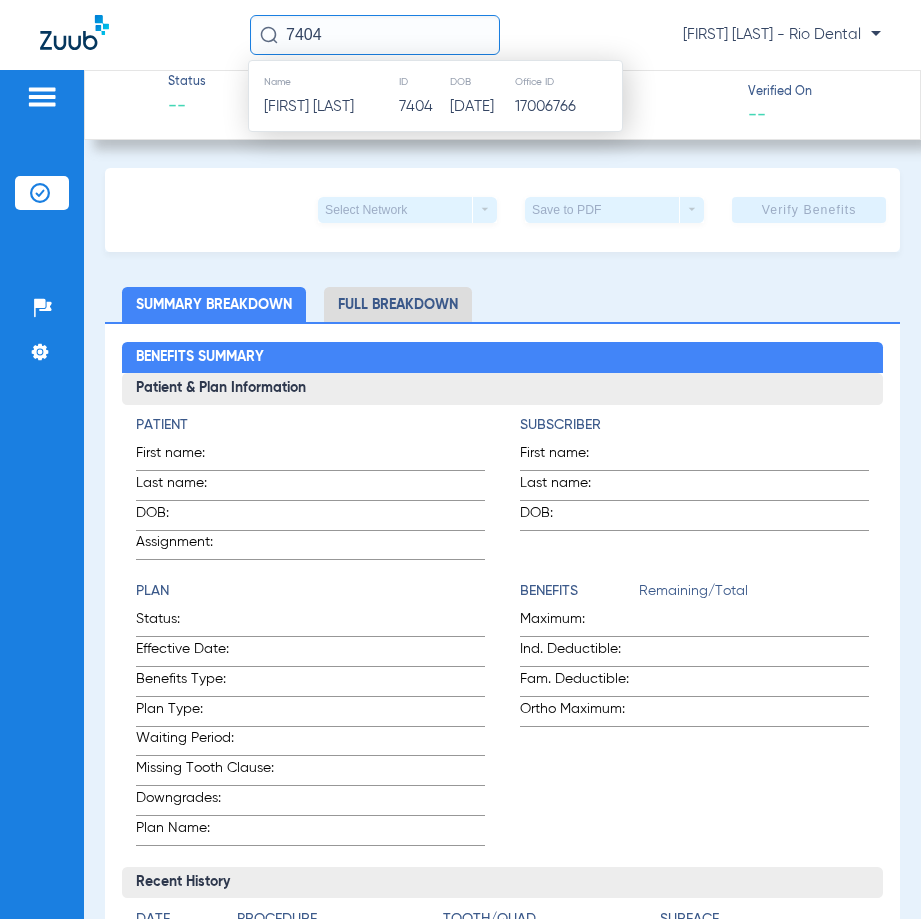 type on "7404" 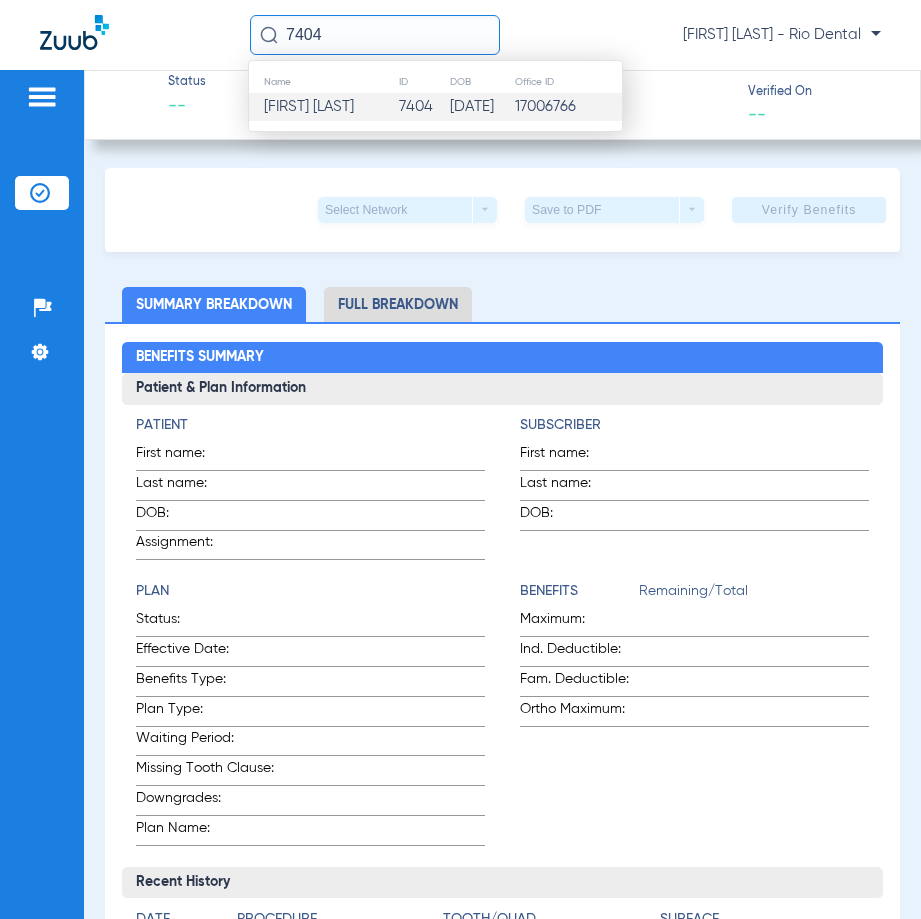 click on "[DATE]" 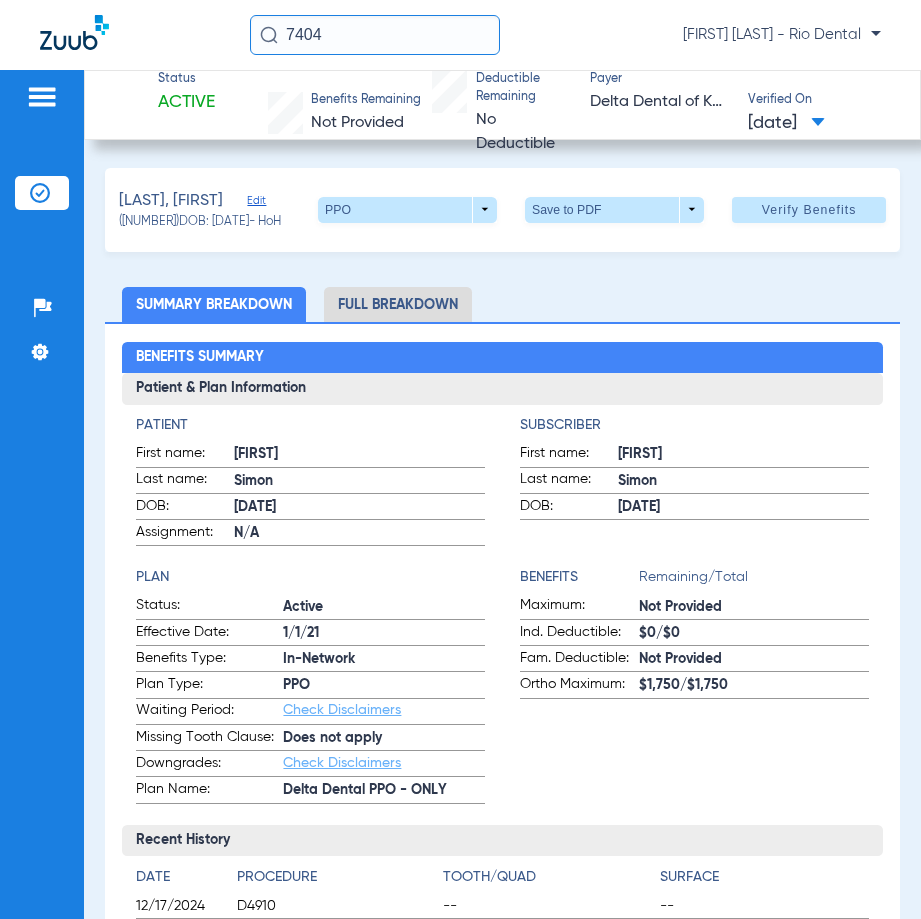 click on "Verify Benefits" 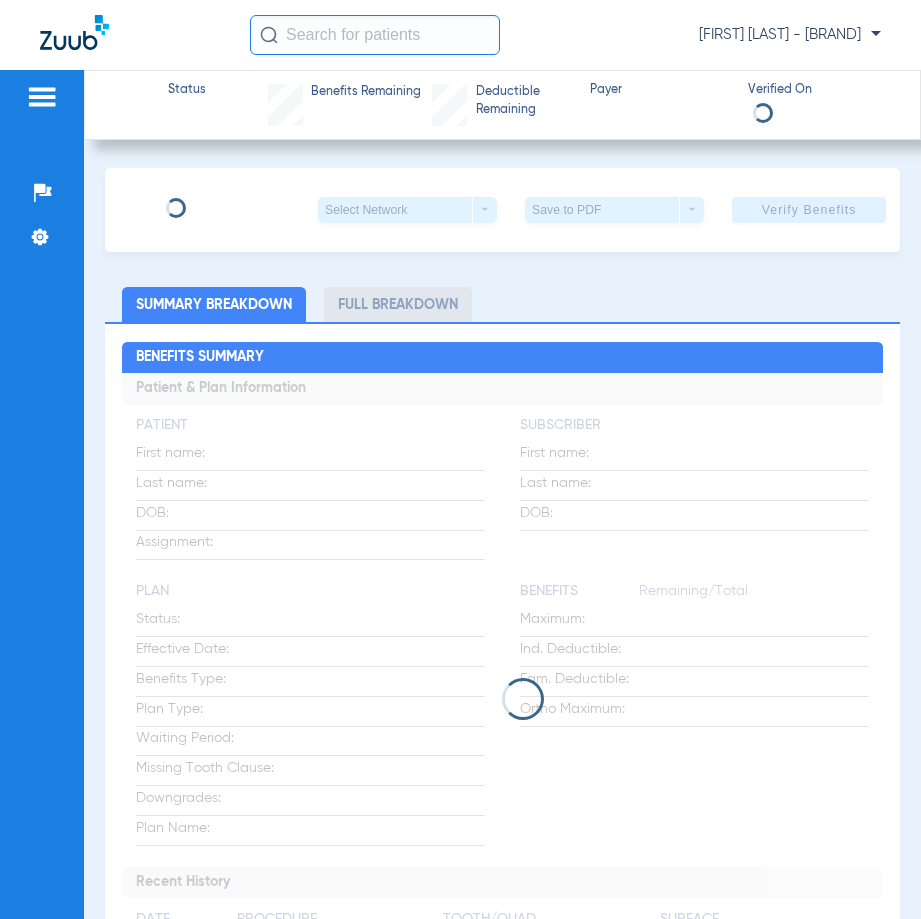 scroll, scrollTop: 0, scrollLeft: 0, axis: both 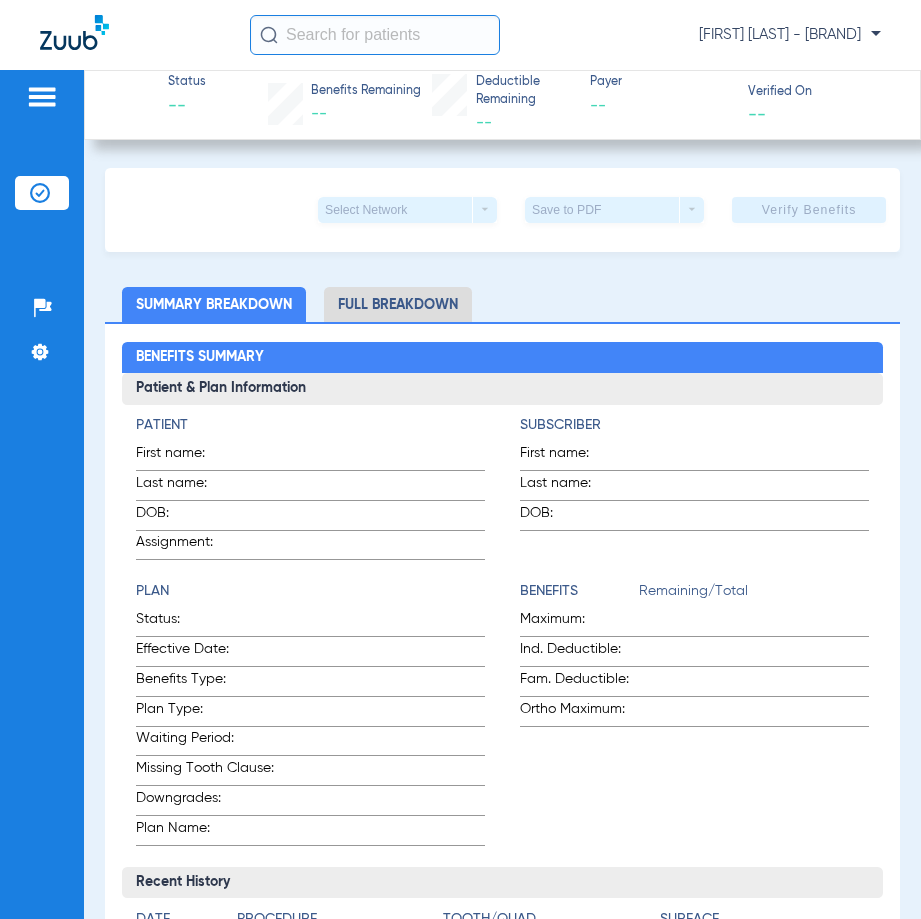 click 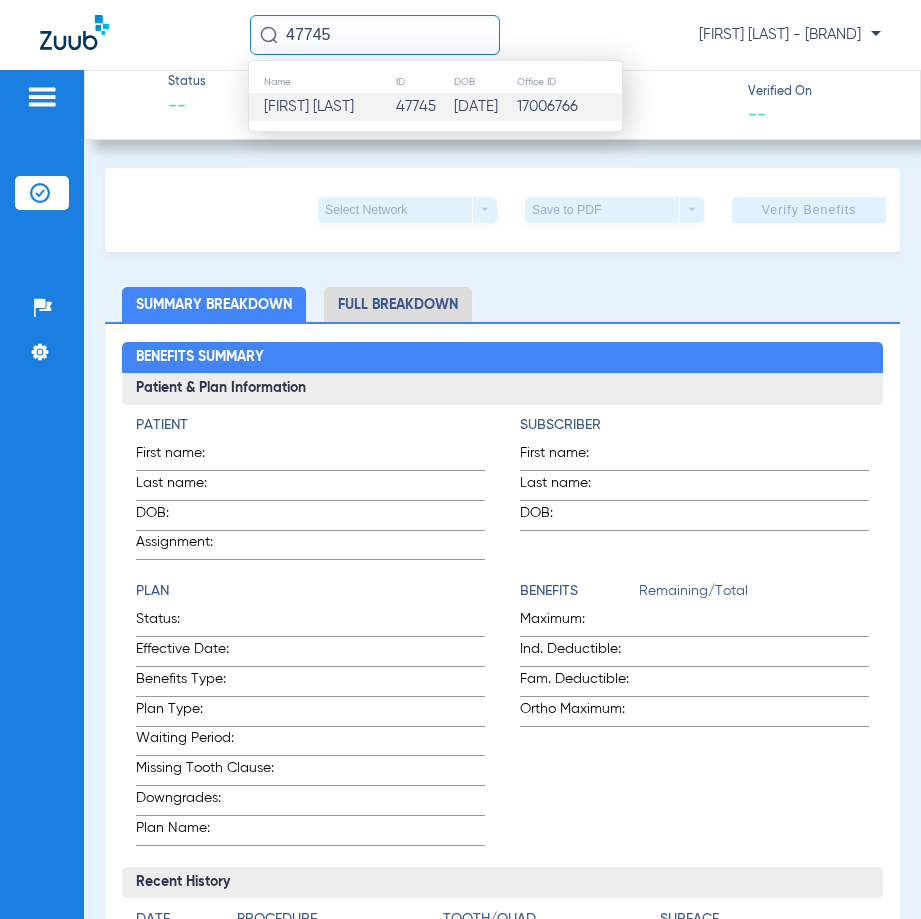 type on "47745" 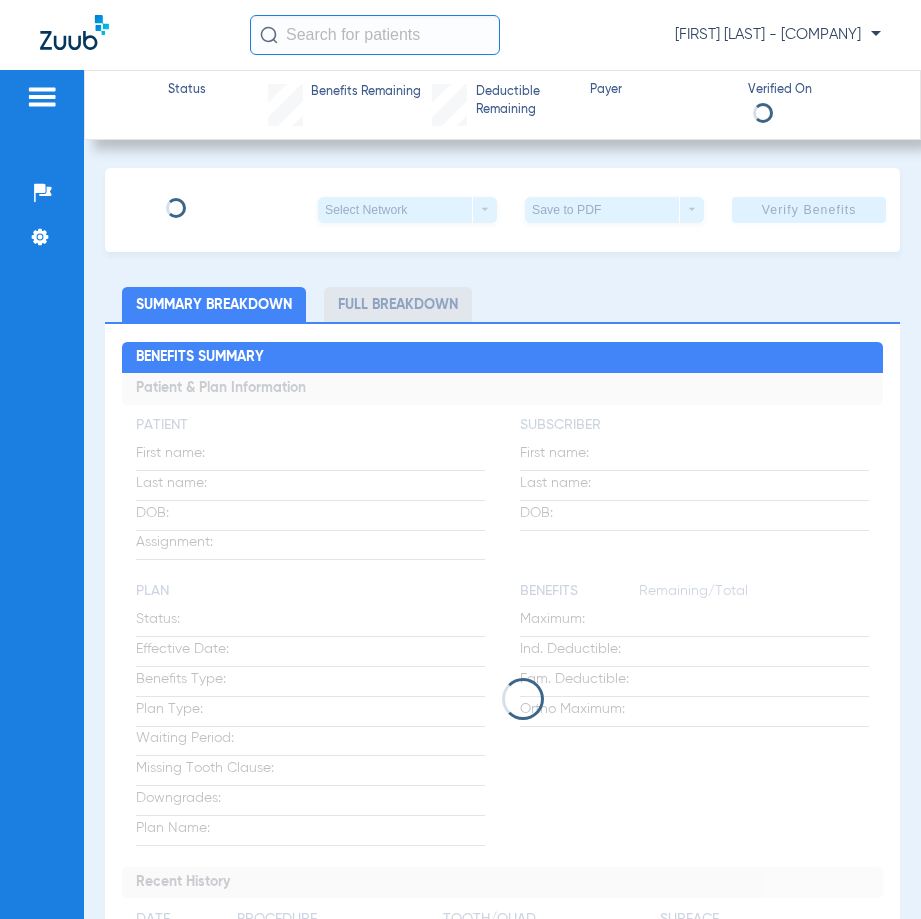 scroll, scrollTop: 0, scrollLeft: 0, axis: both 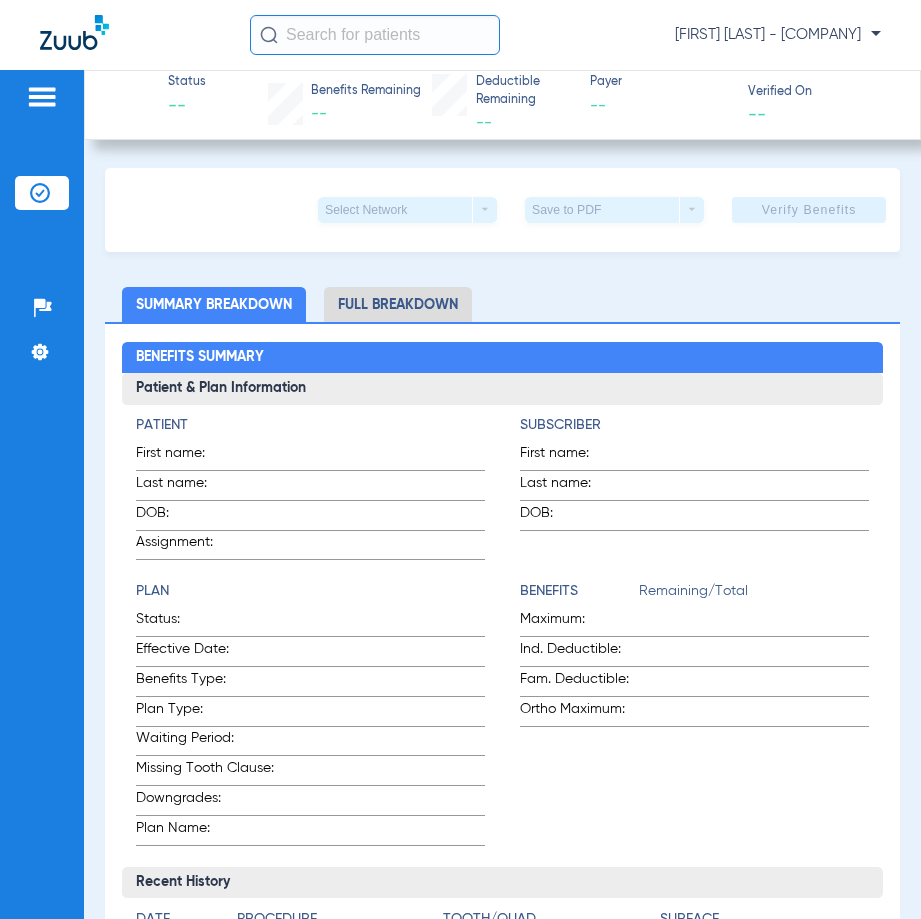 click 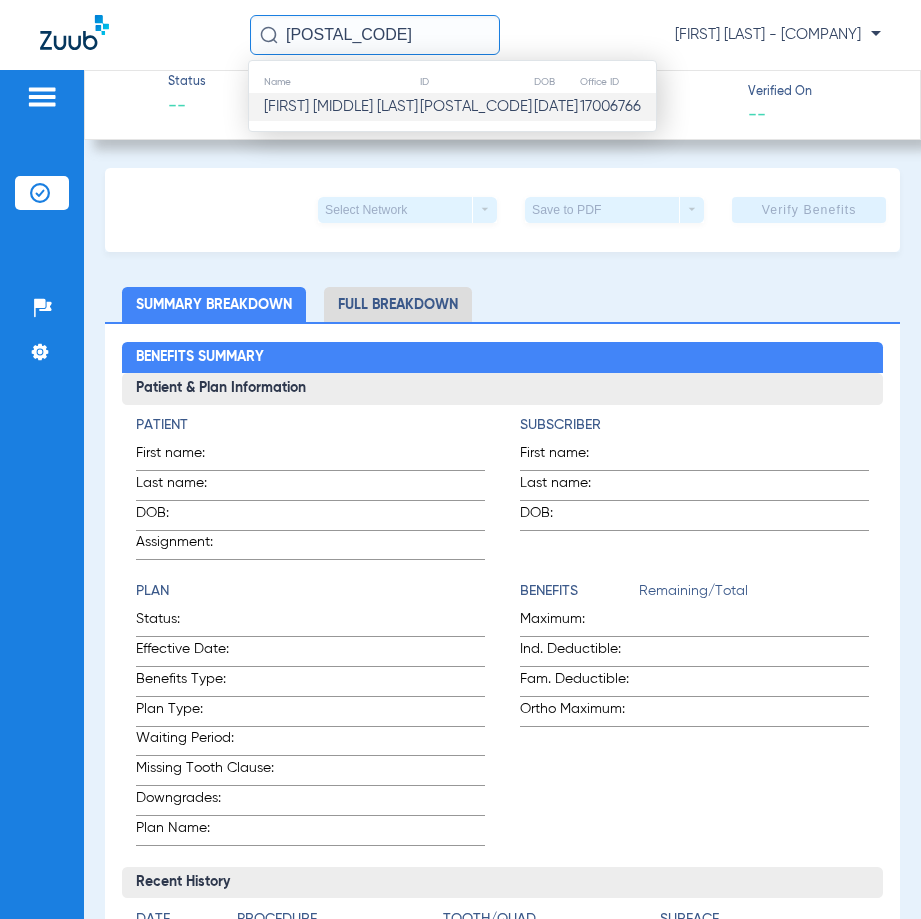 type on "47439" 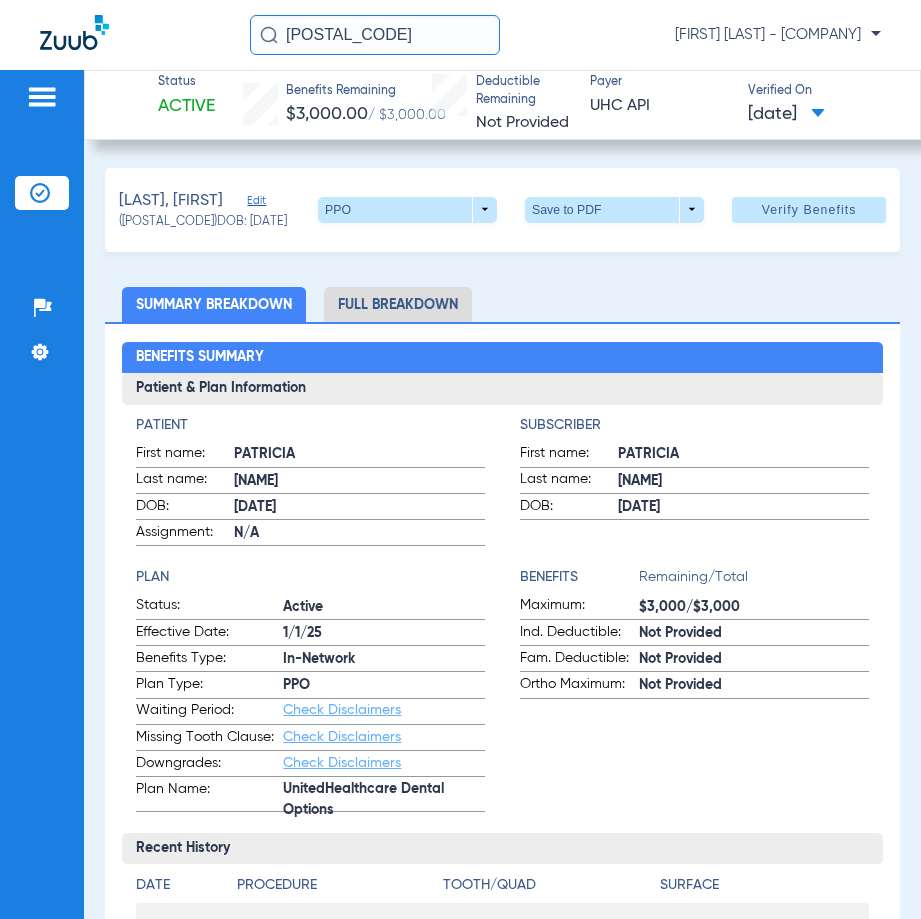 click on "Verify Benefits" 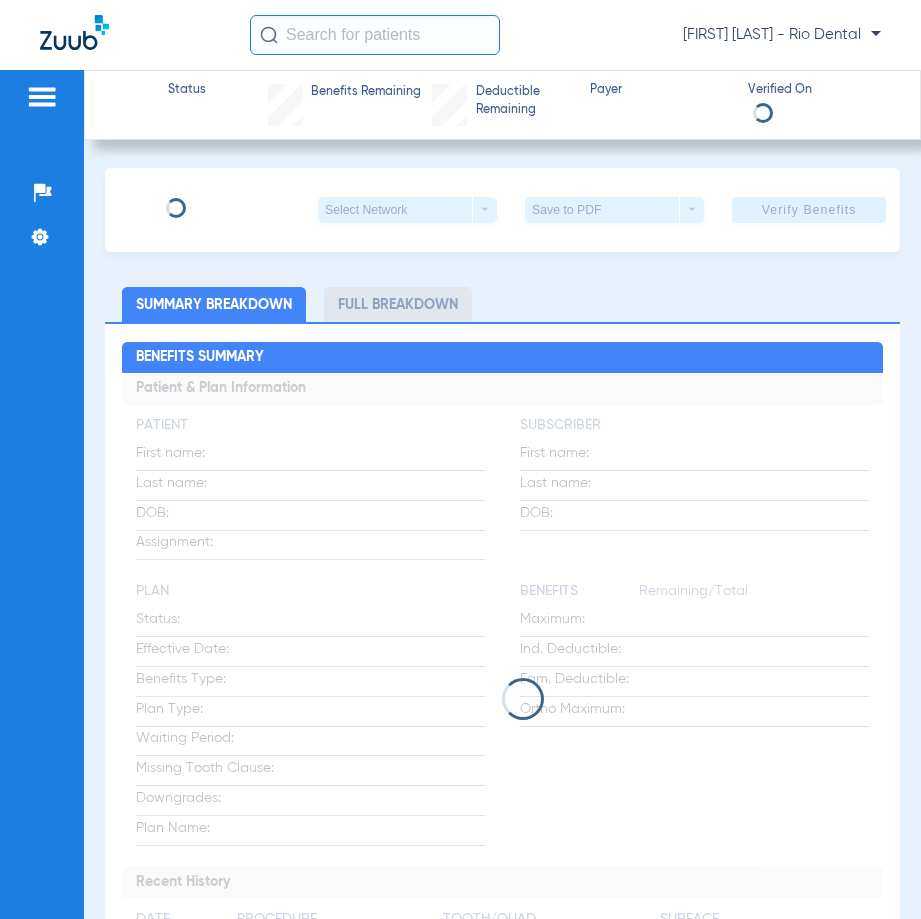 scroll, scrollTop: 0, scrollLeft: 0, axis: both 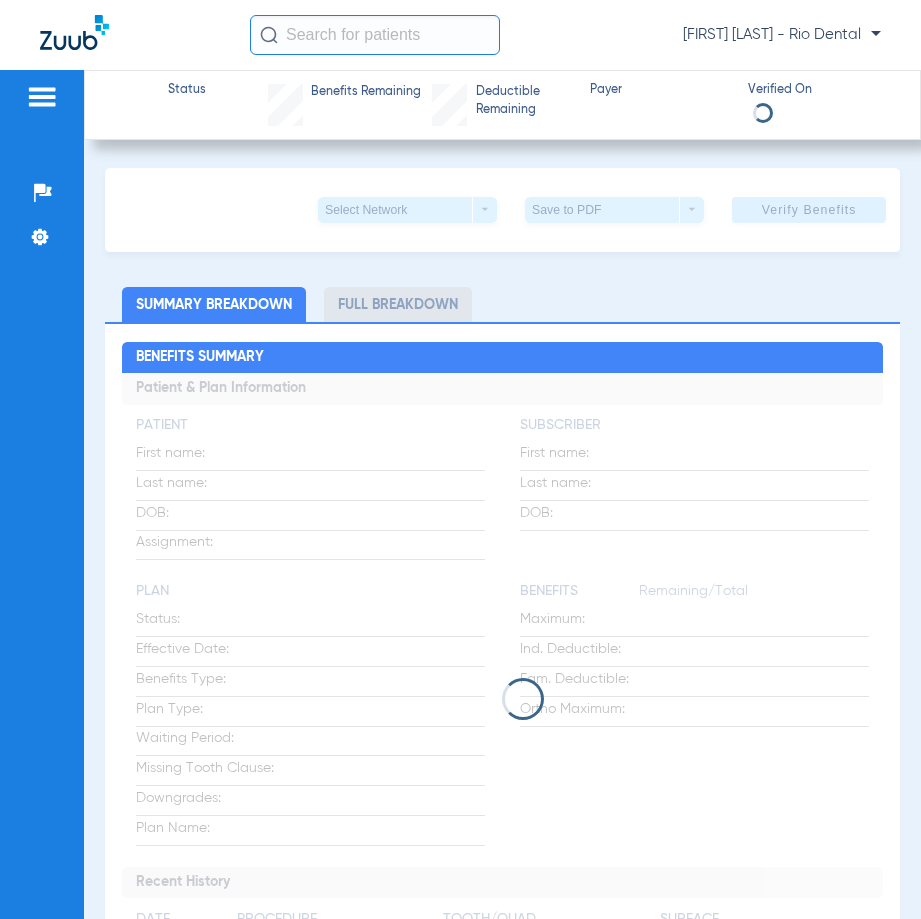 click 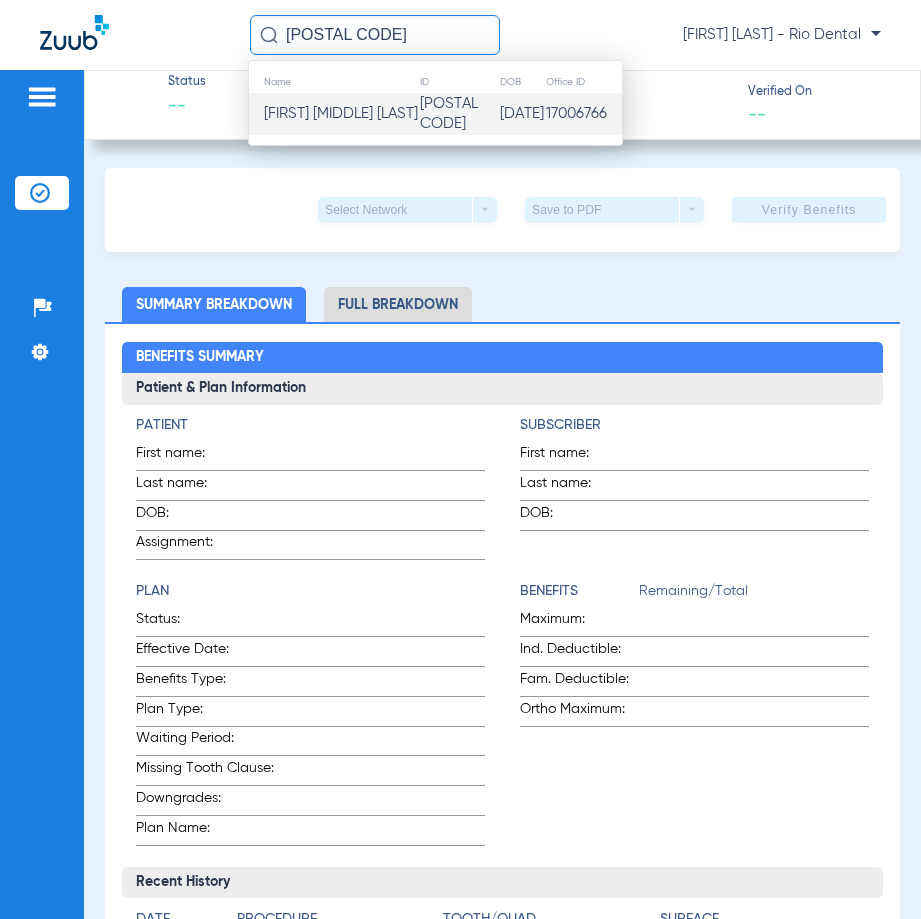type on "[POSTAL CODE]" 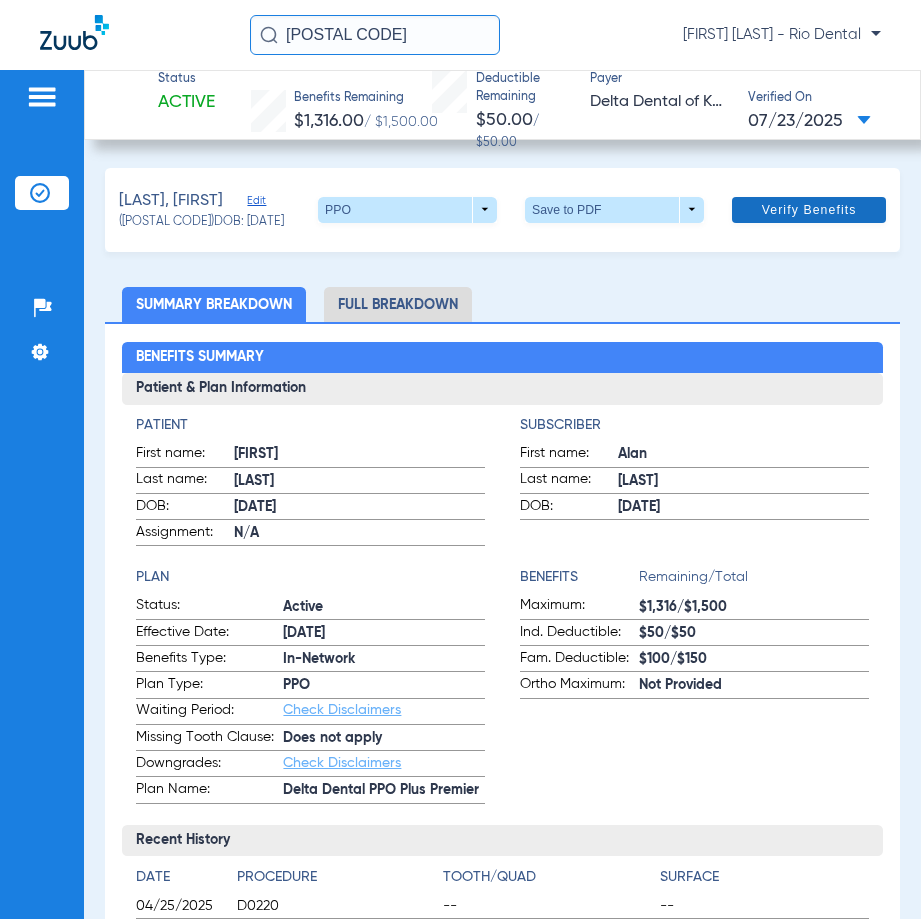 click 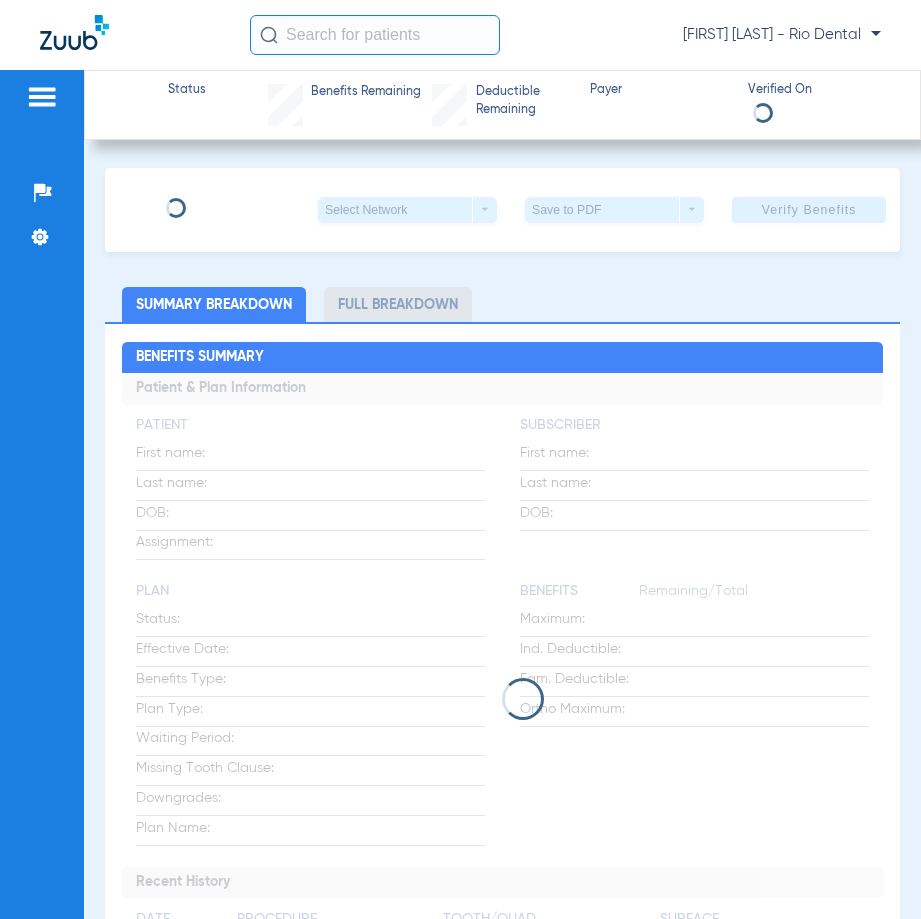 scroll, scrollTop: 0, scrollLeft: 0, axis: both 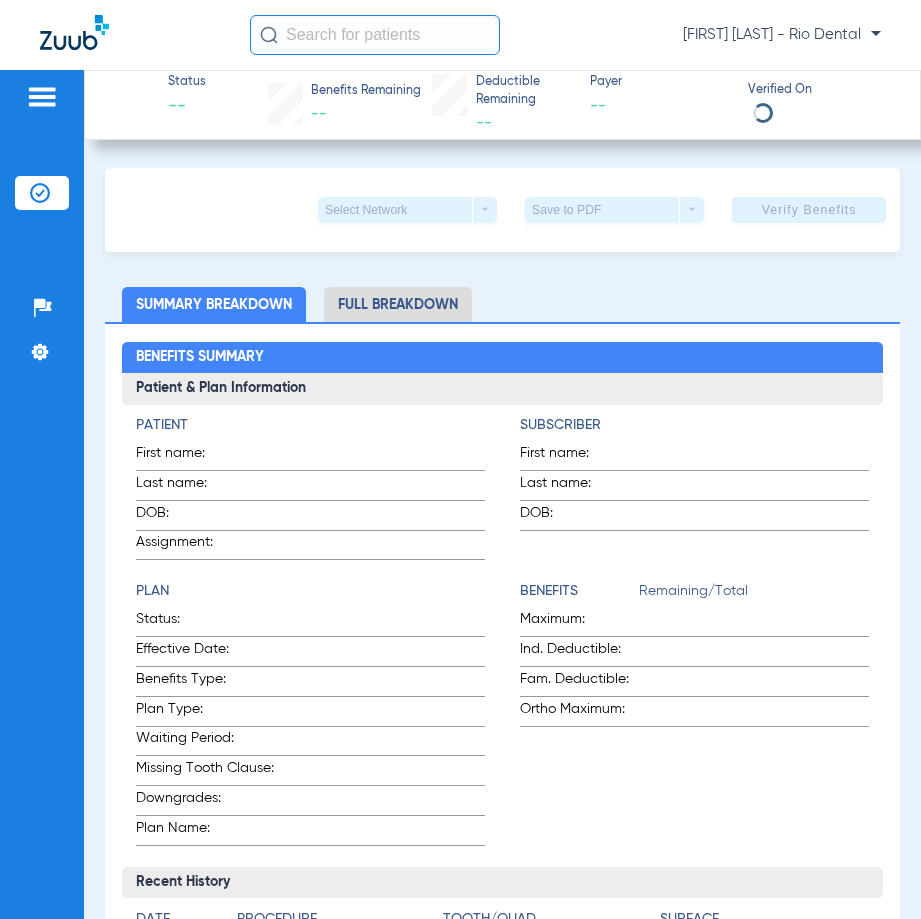 click 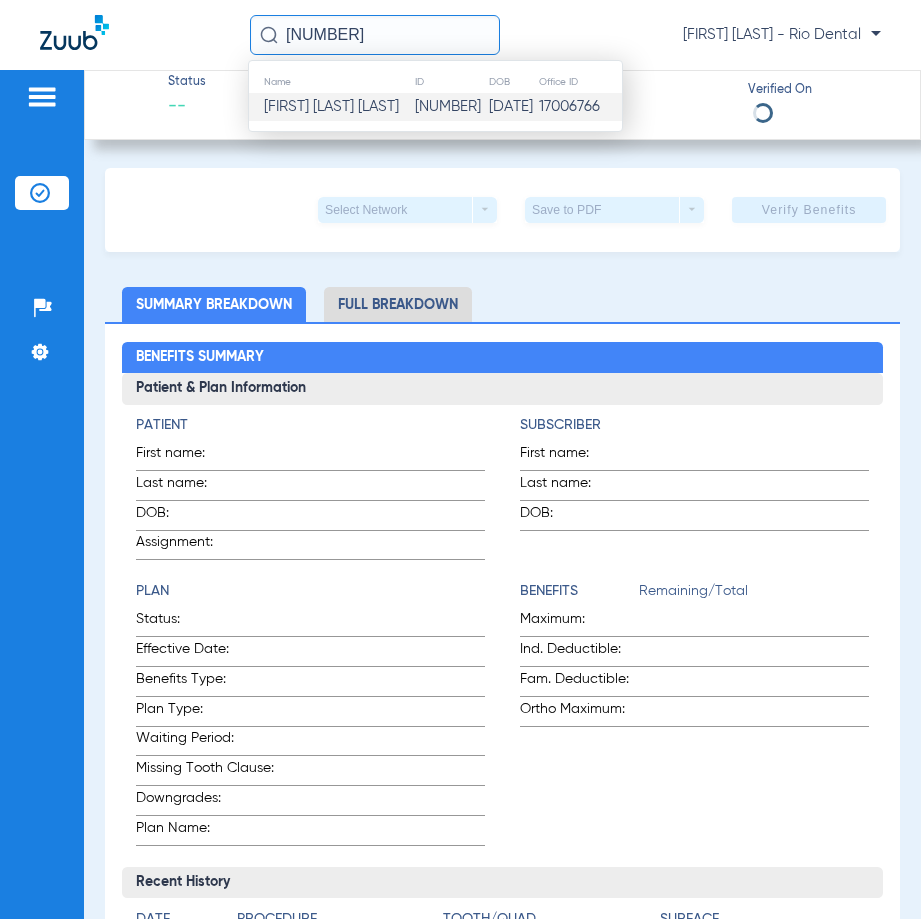 type on "[NUMBER]" 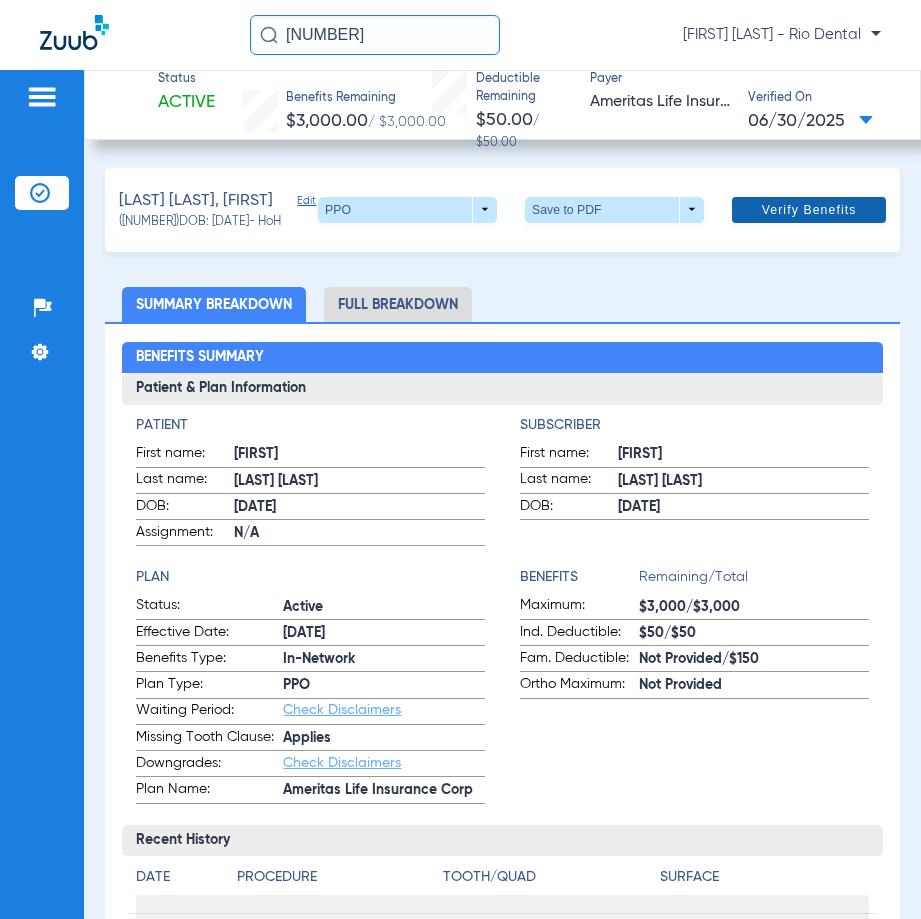 click 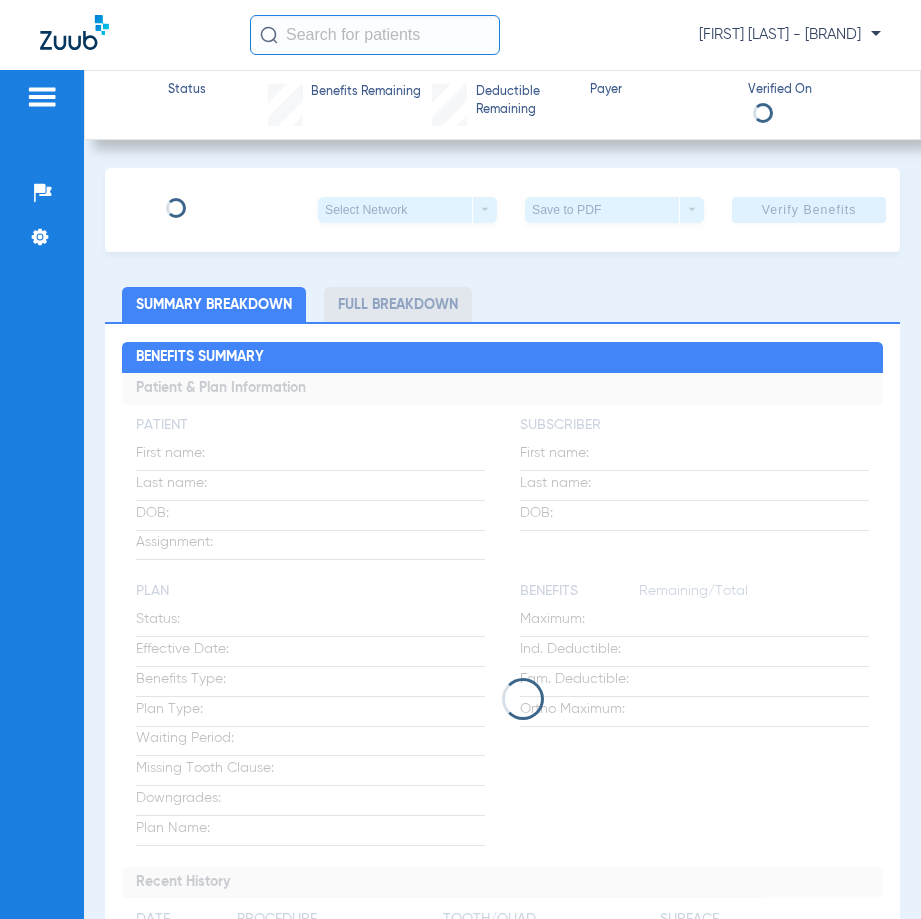 scroll, scrollTop: 0, scrollLeft: 0, axis: both 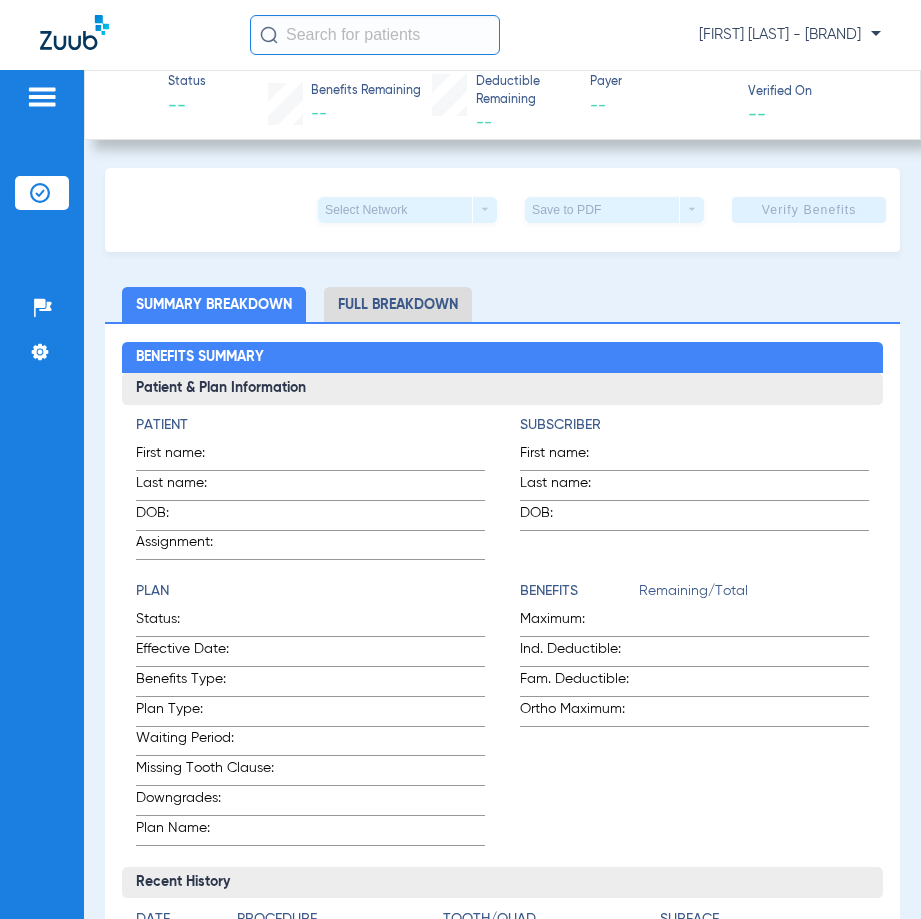 click 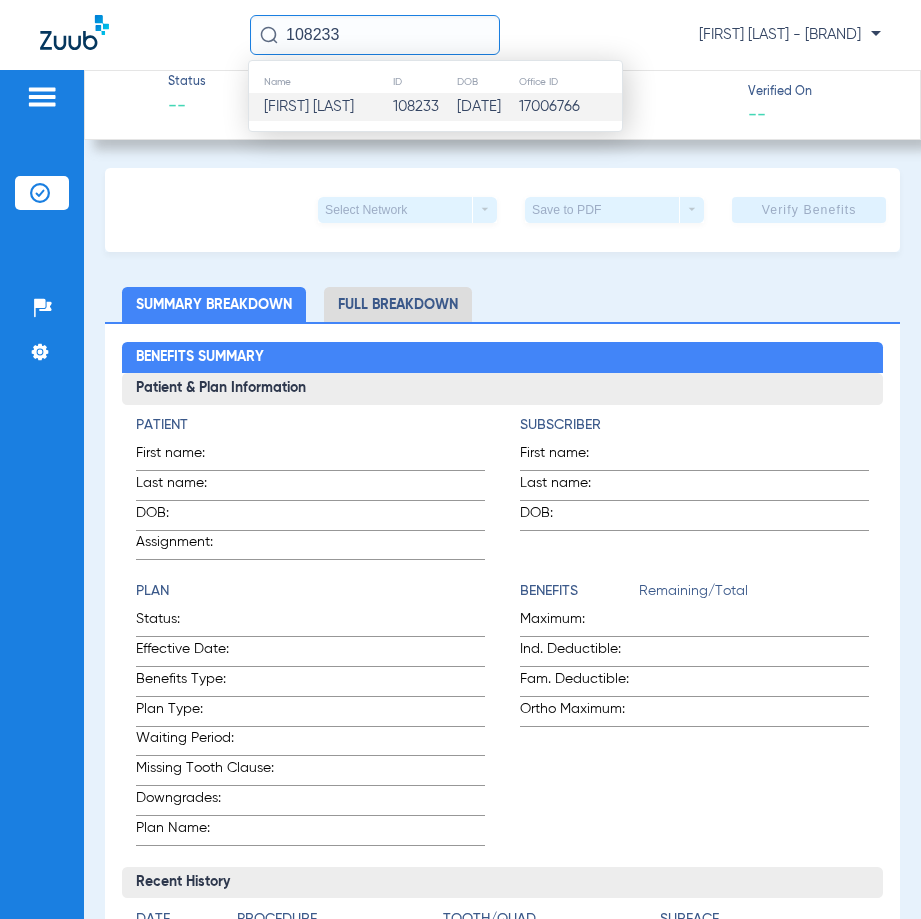 type on "108233" 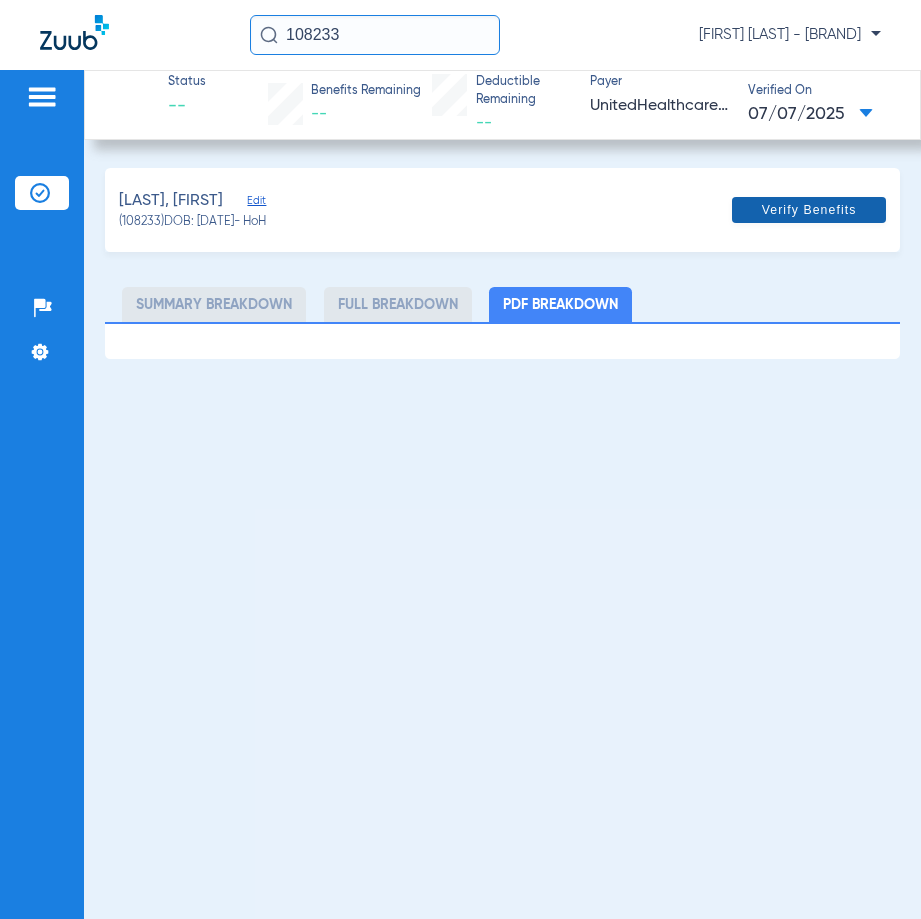 click 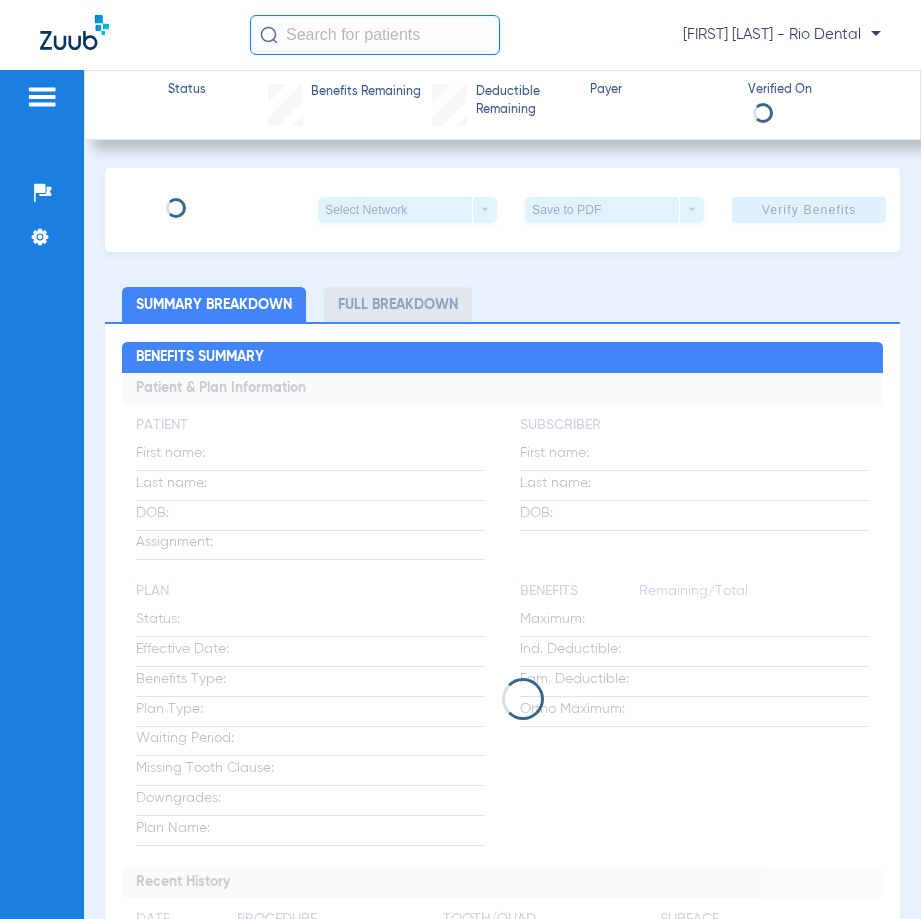 scroll, scrollTop: 0, scrollLeft: 0, axis: both 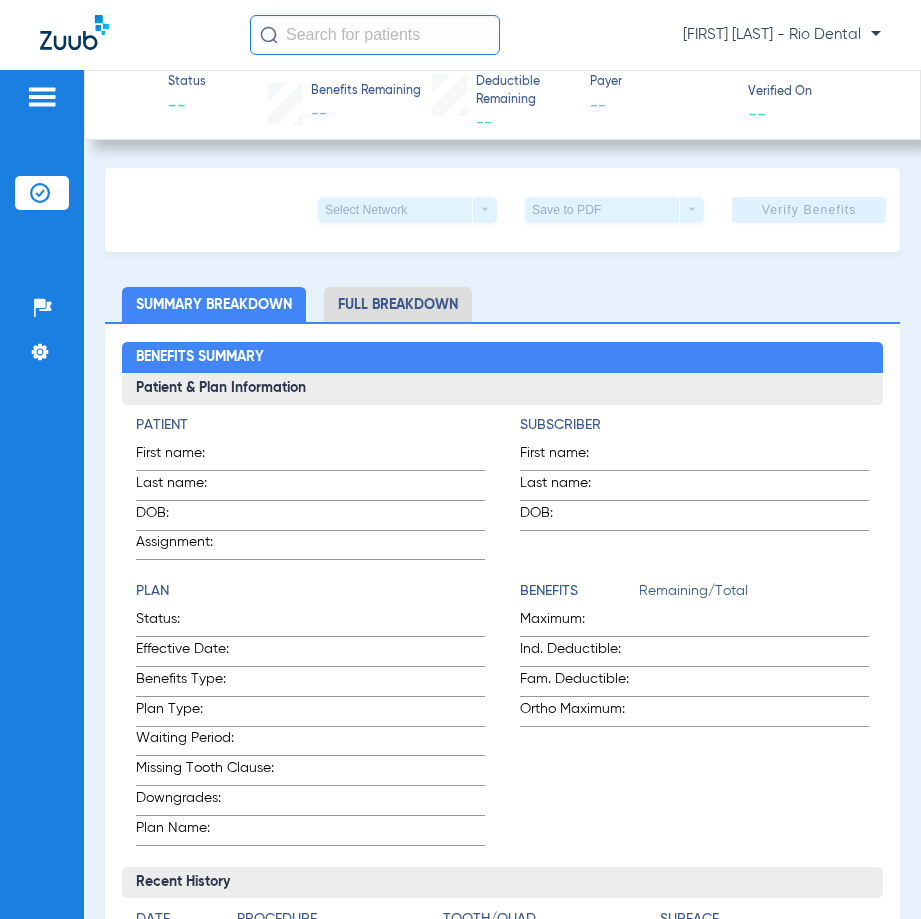click 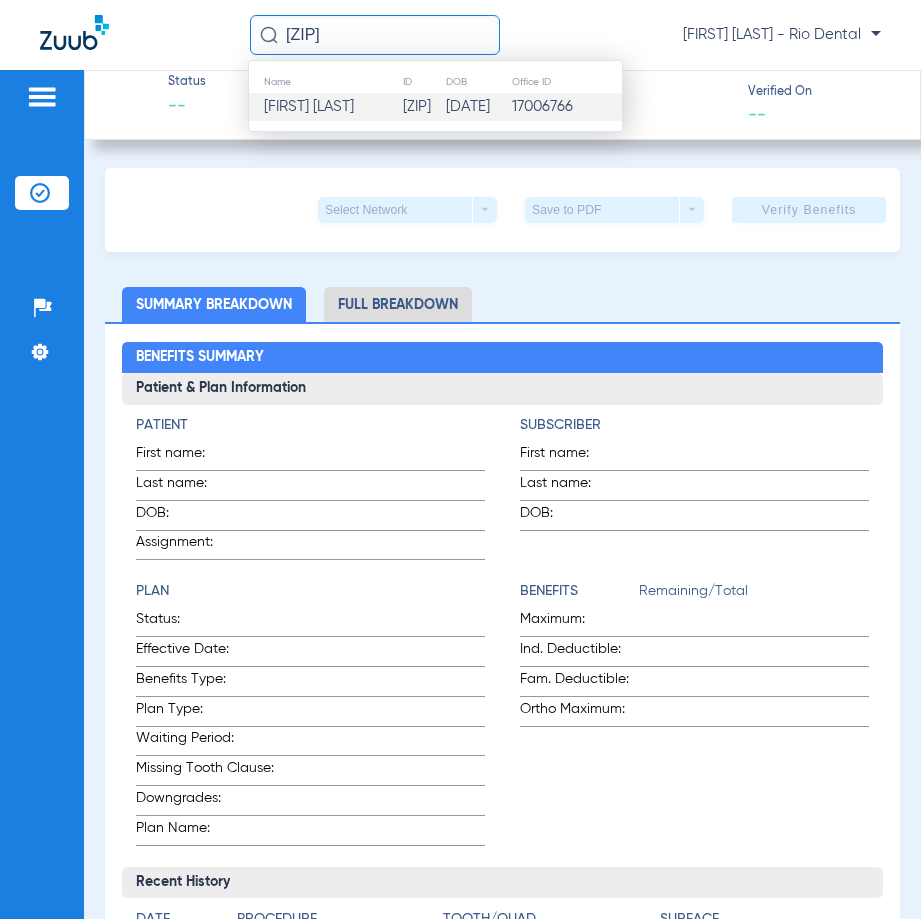 type on "46135" 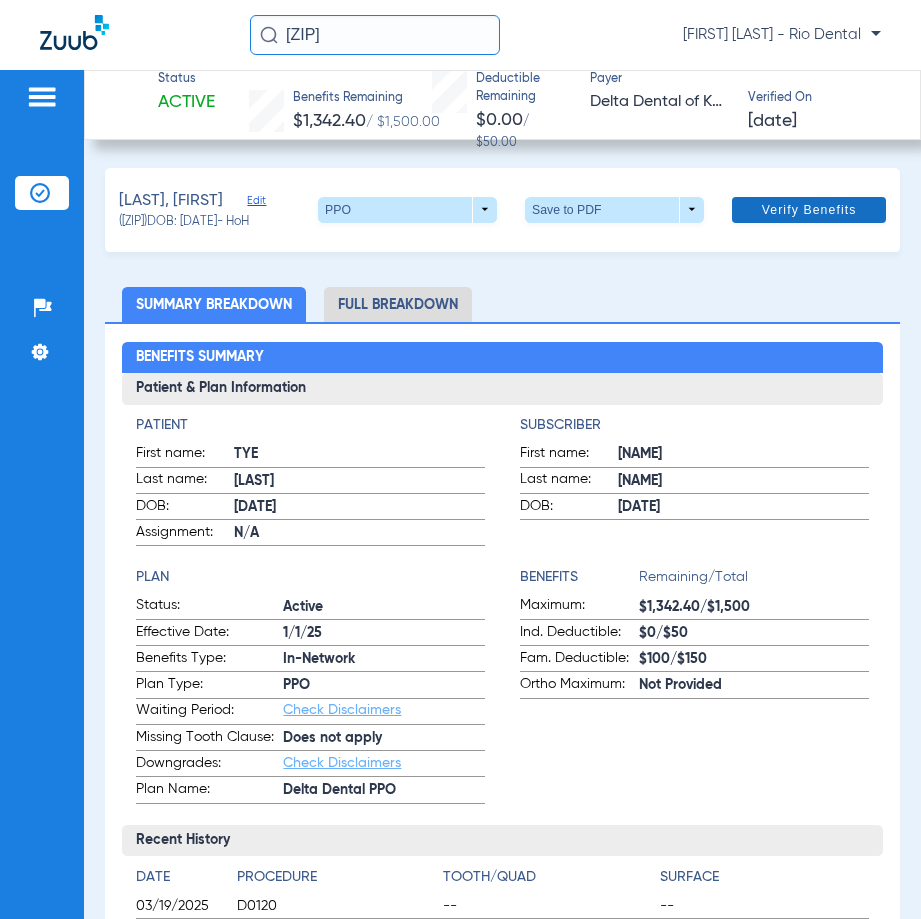 click on "Verify Benefits" 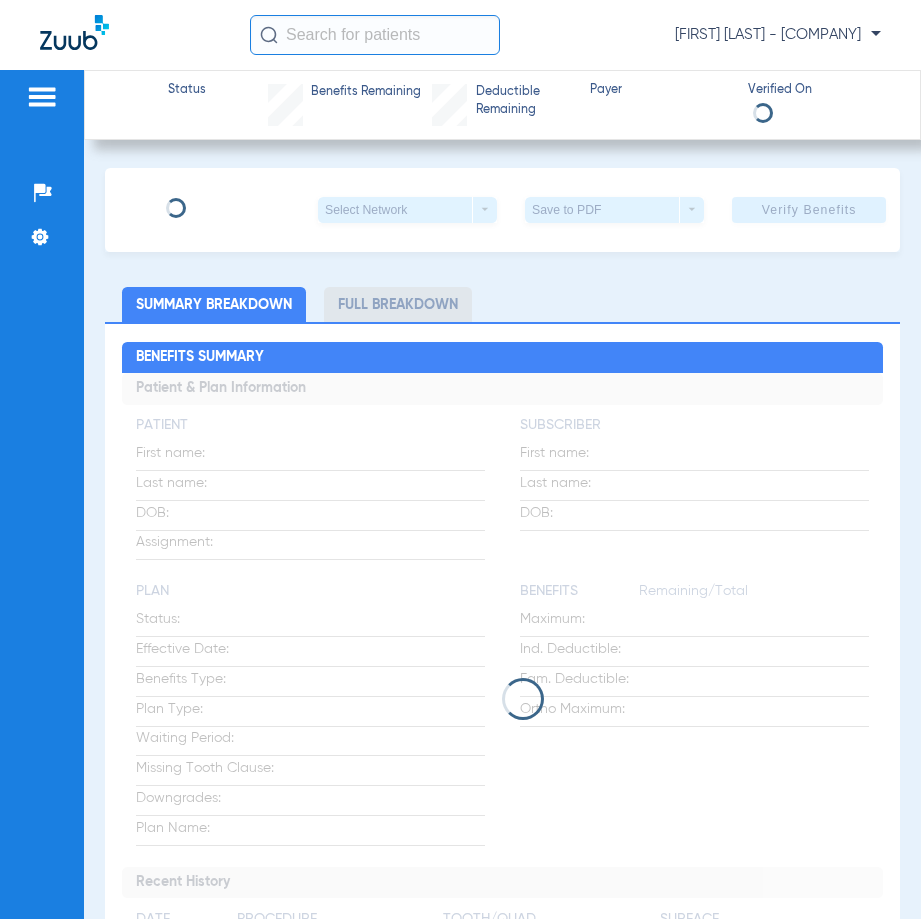 scroll, scrollTop: 0, scrollLeft: 0, axis: both 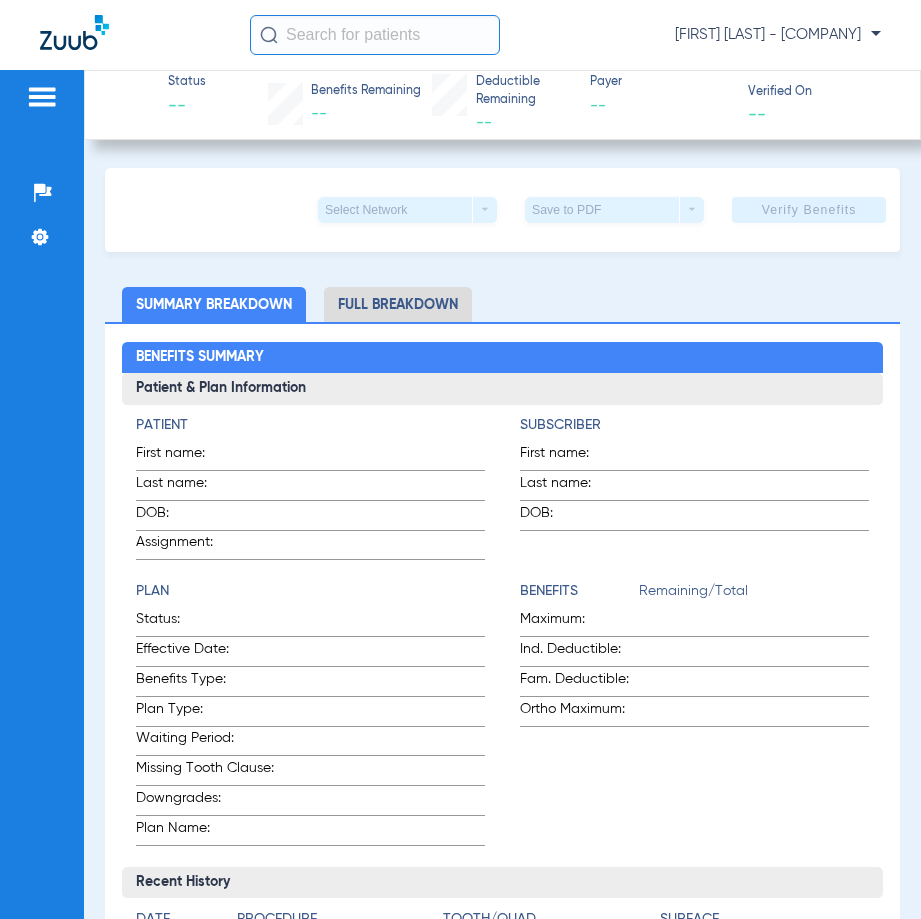 click 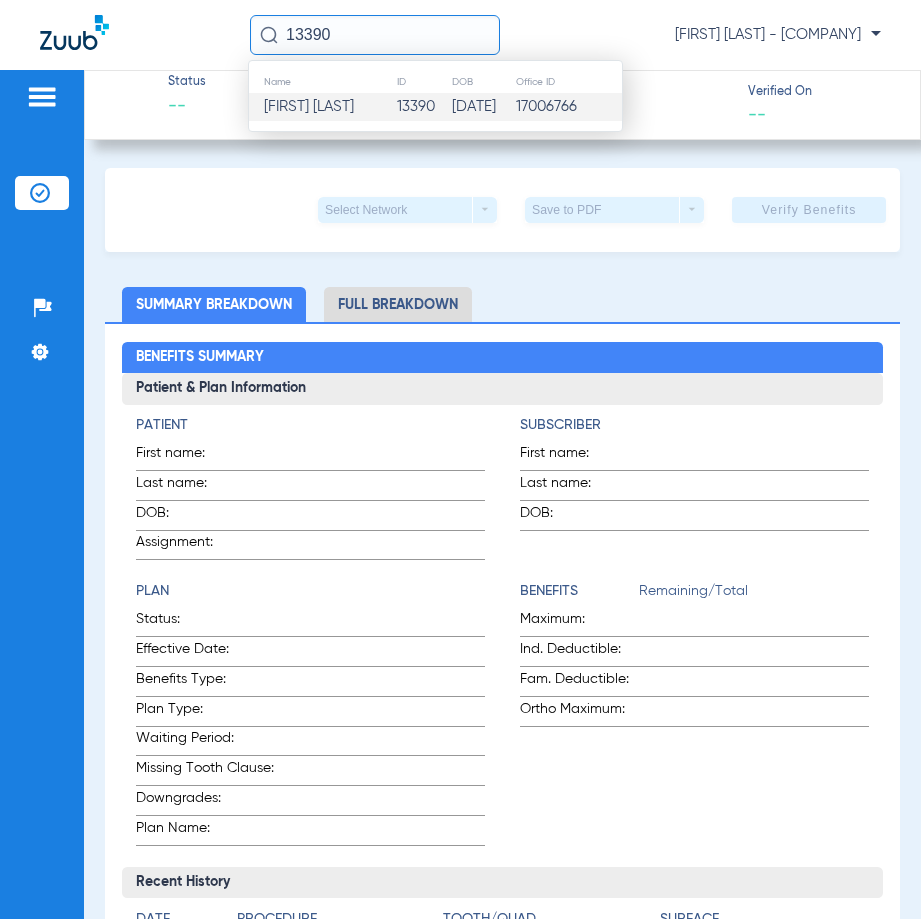 type on "13390" 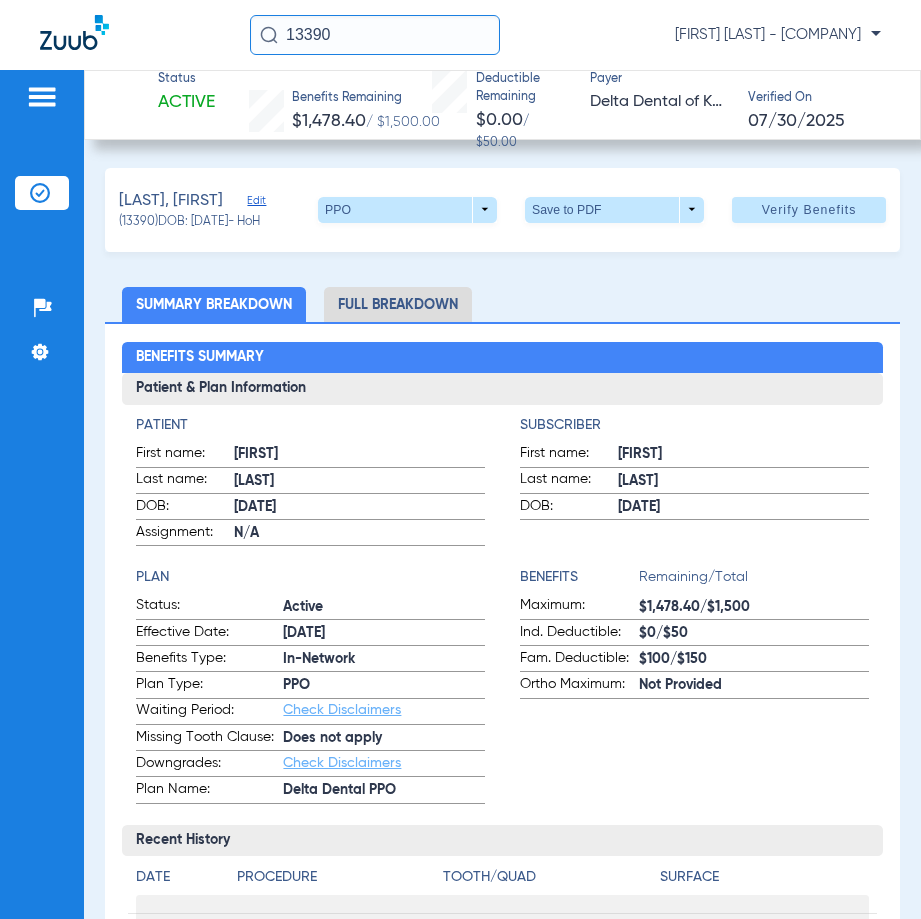 click on "Verify Benefits" 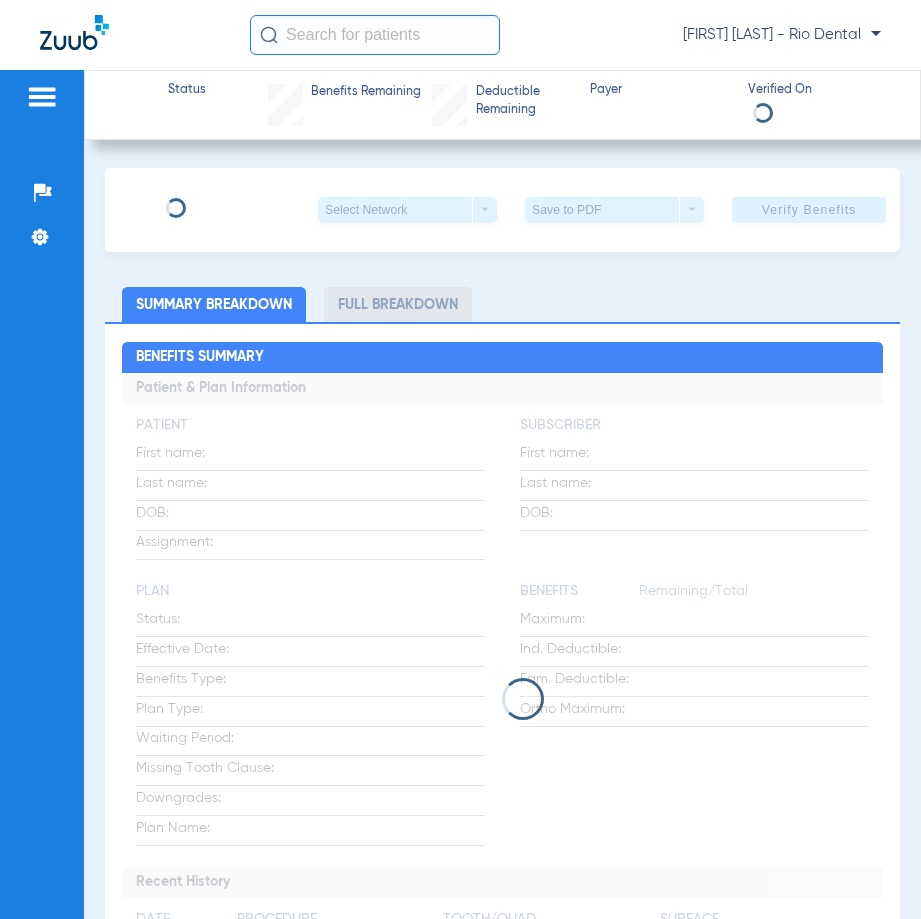 scroll, scrollTop: 0, scrollLeft: 0, axis: both 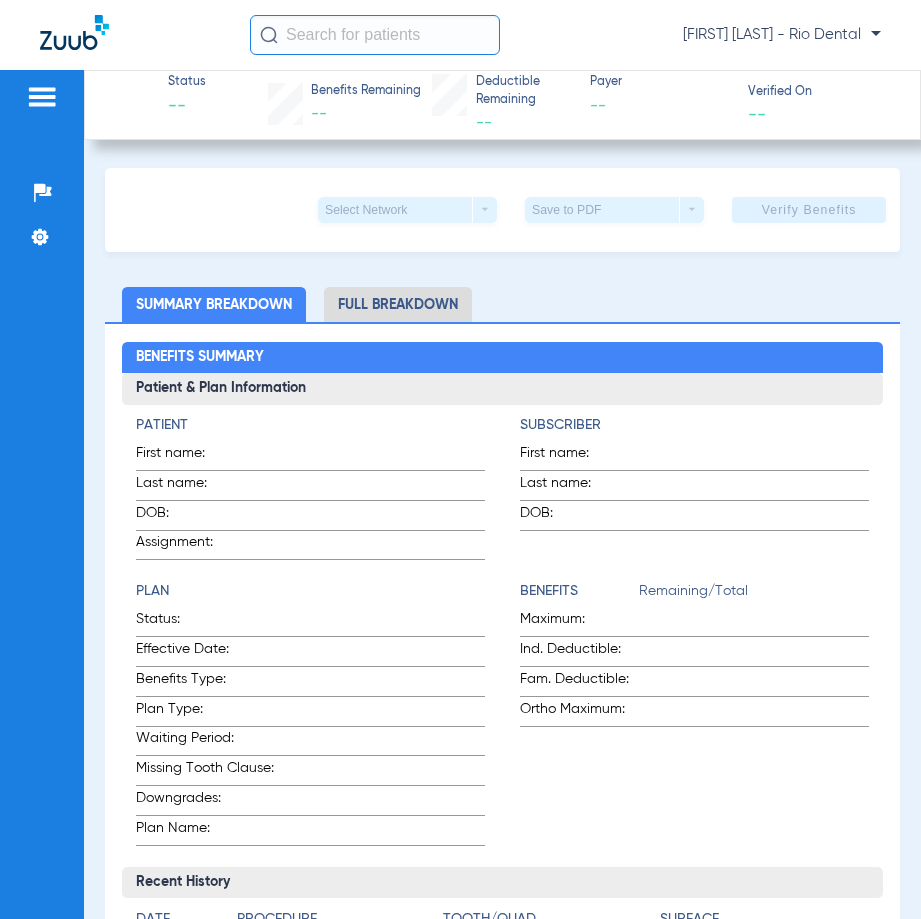 click 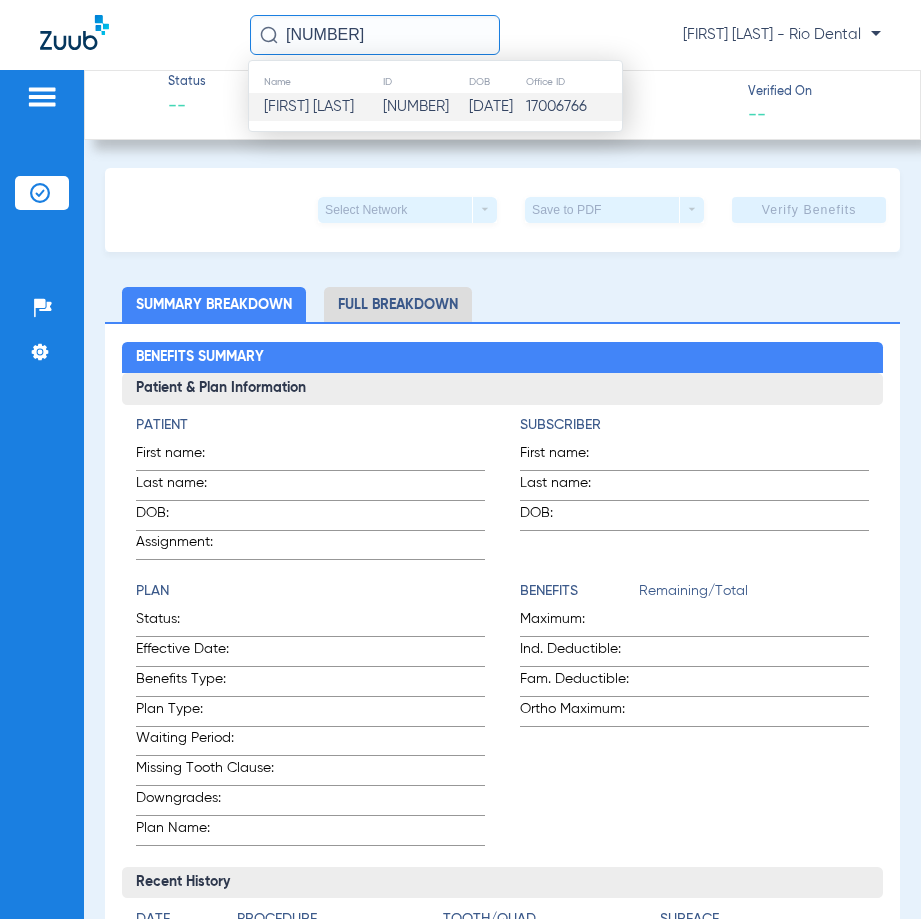 type on "[NUMBER]" 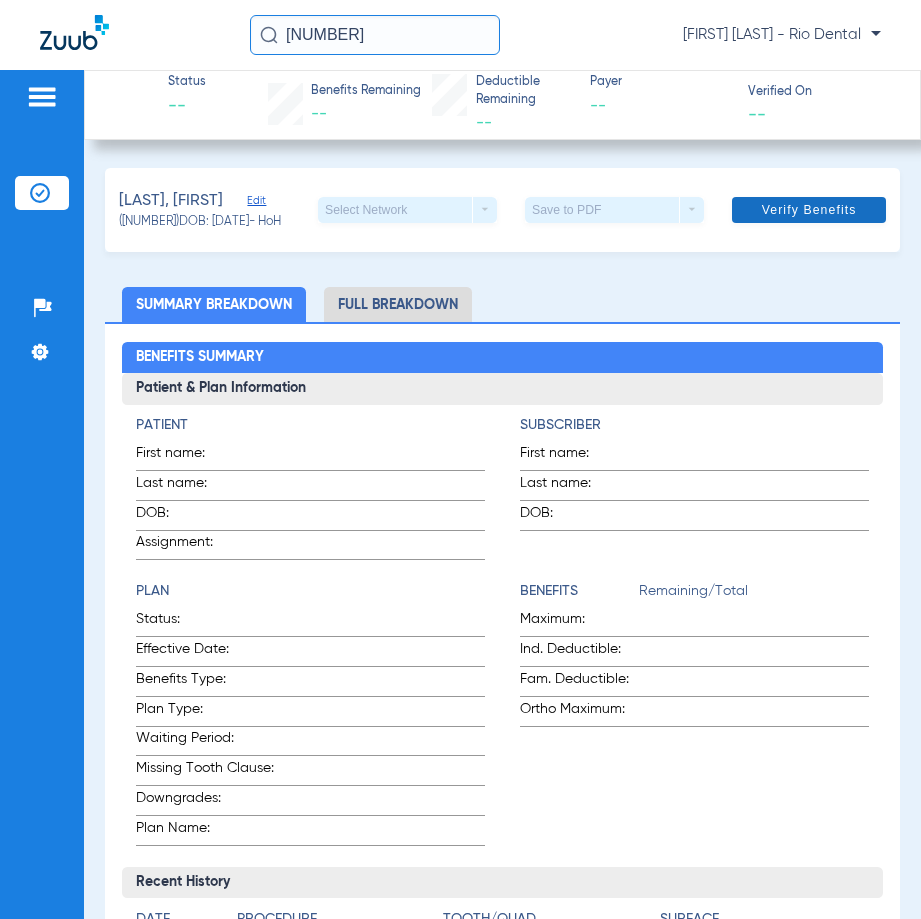 drag, startPoint x: 818, startPoint y: 207, endPoint x: 831, endPoint y: 205, distance: 13.152946 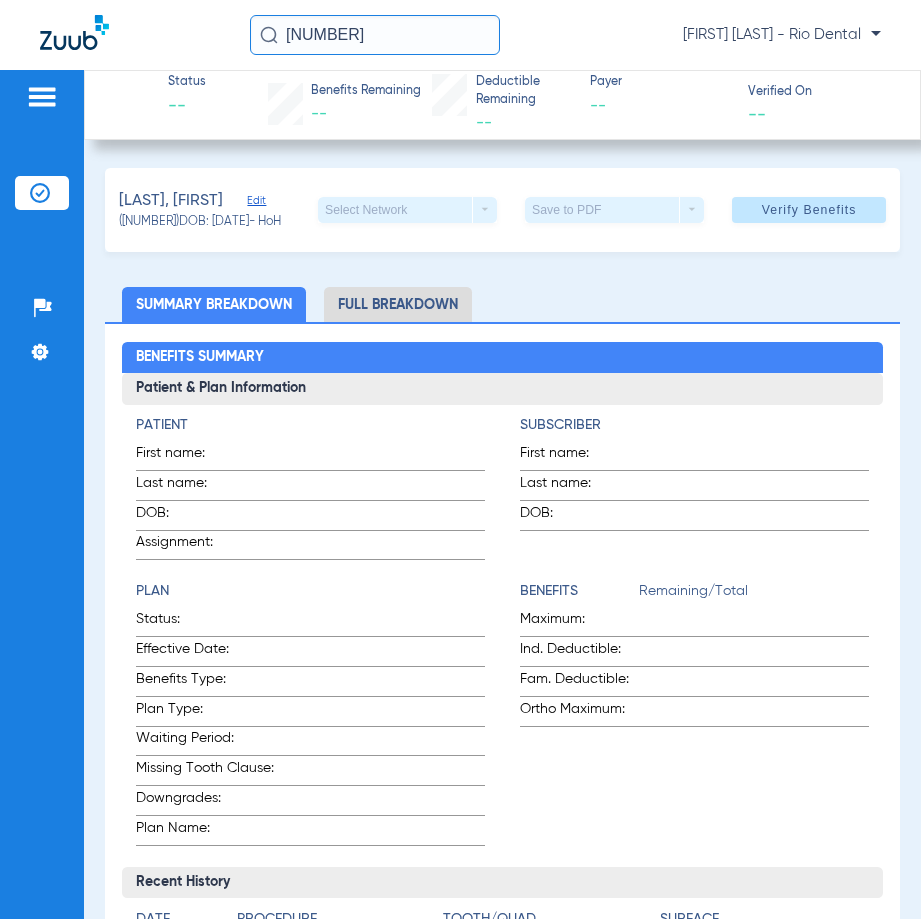 click on "Verify Benefits" 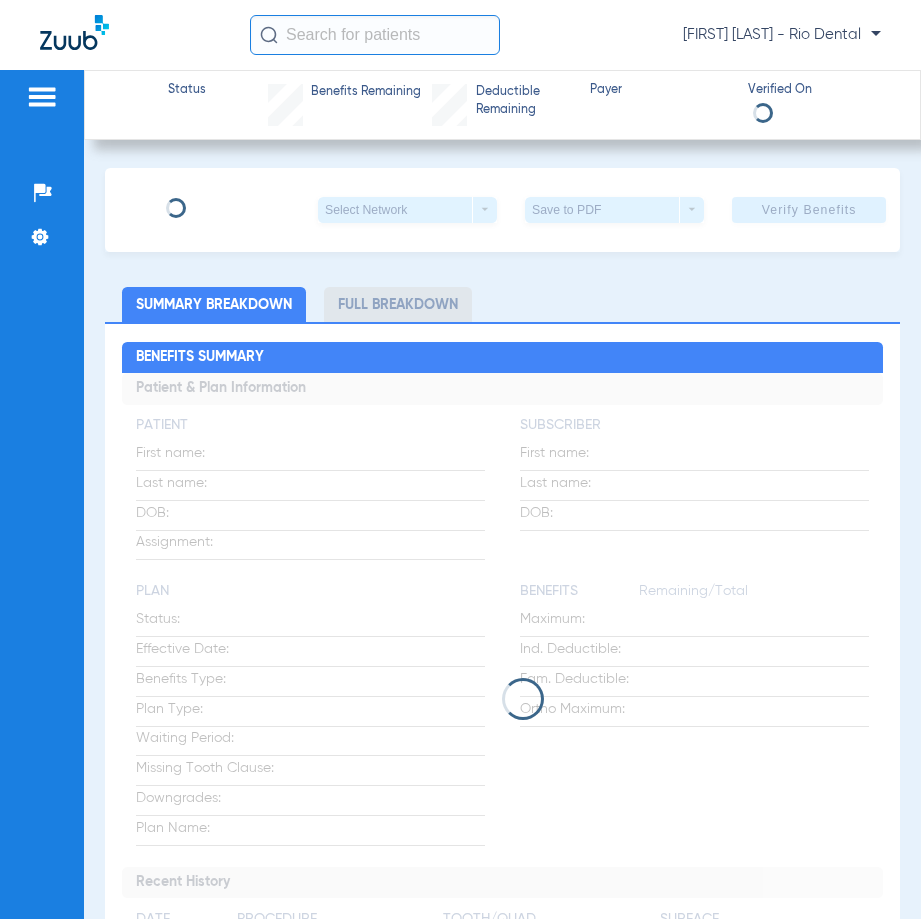 scroll, scrollTop: 0, scrollLeft: 0, axis: both 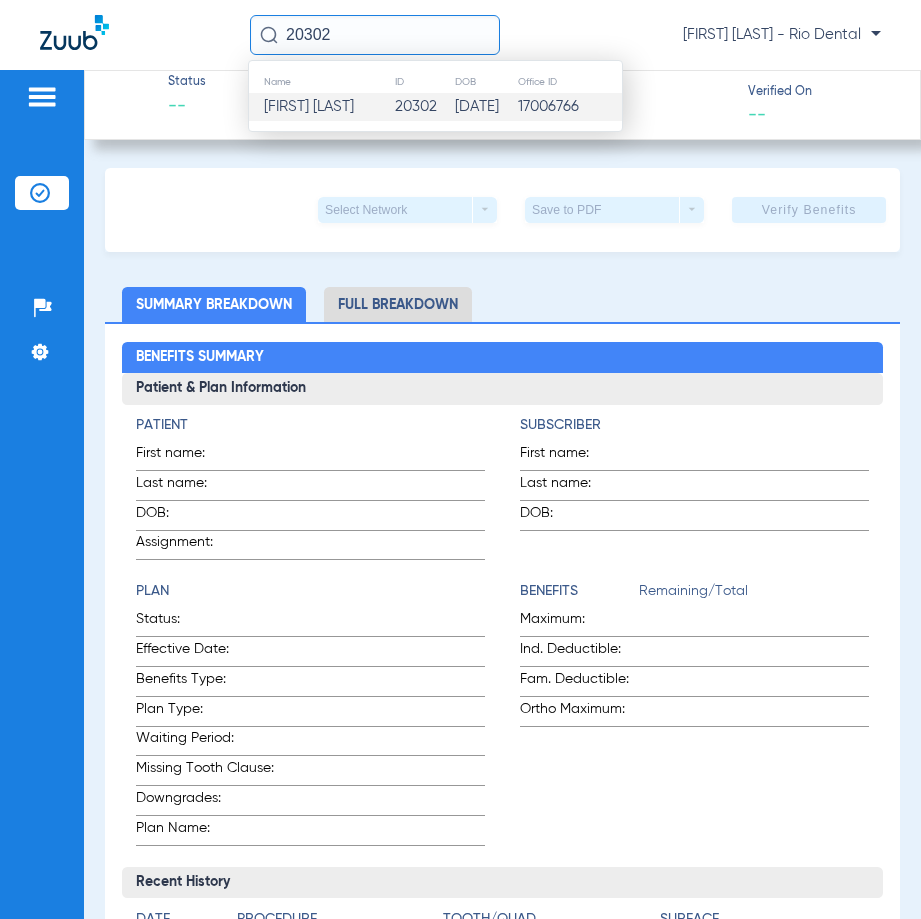 type on "20302" 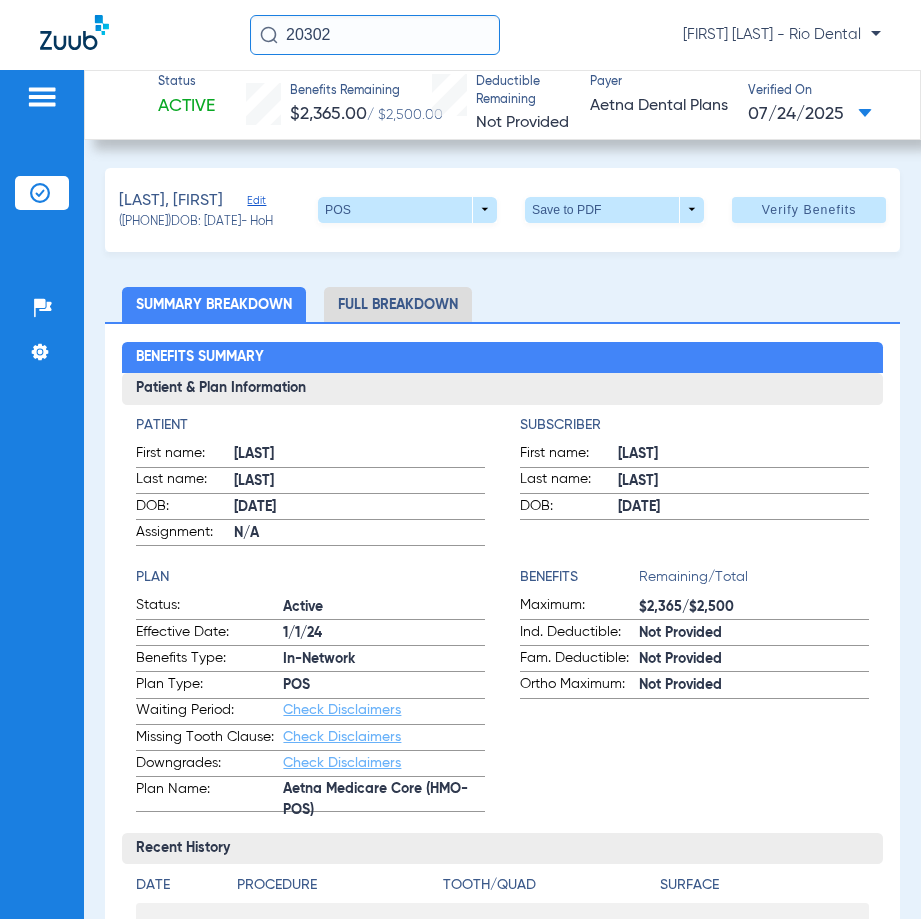 click on "Verify Benefits" 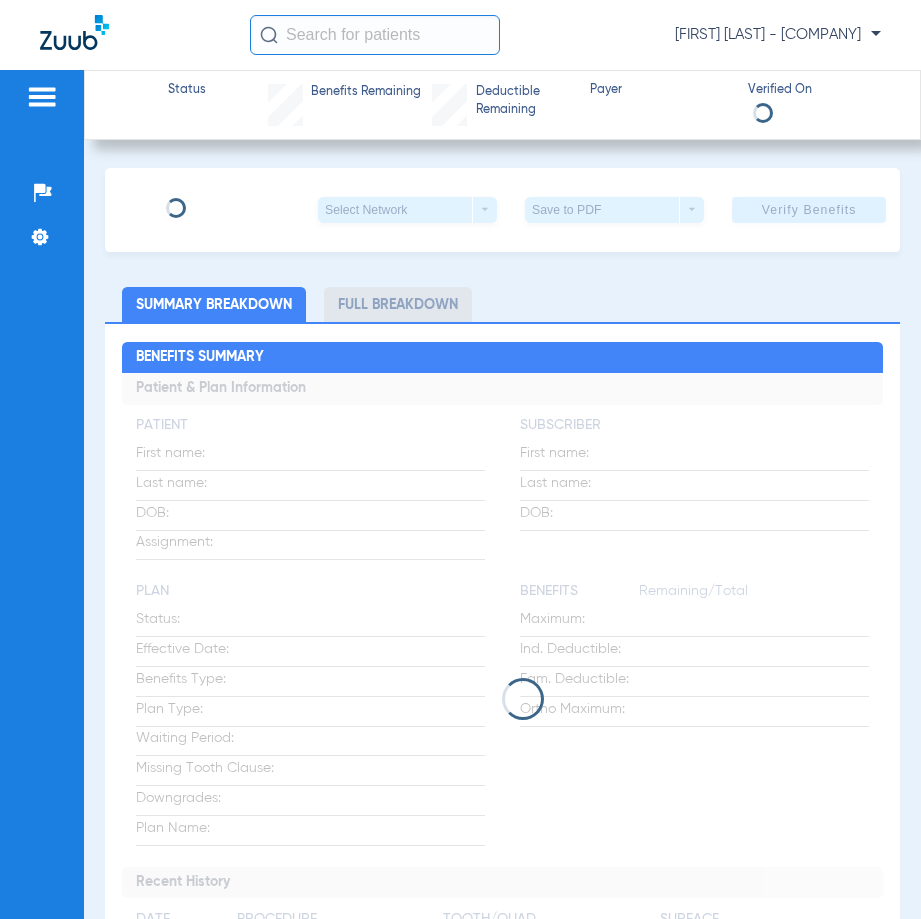 scroll, scrollTop: 0, scrollLeft: 0, axis: both 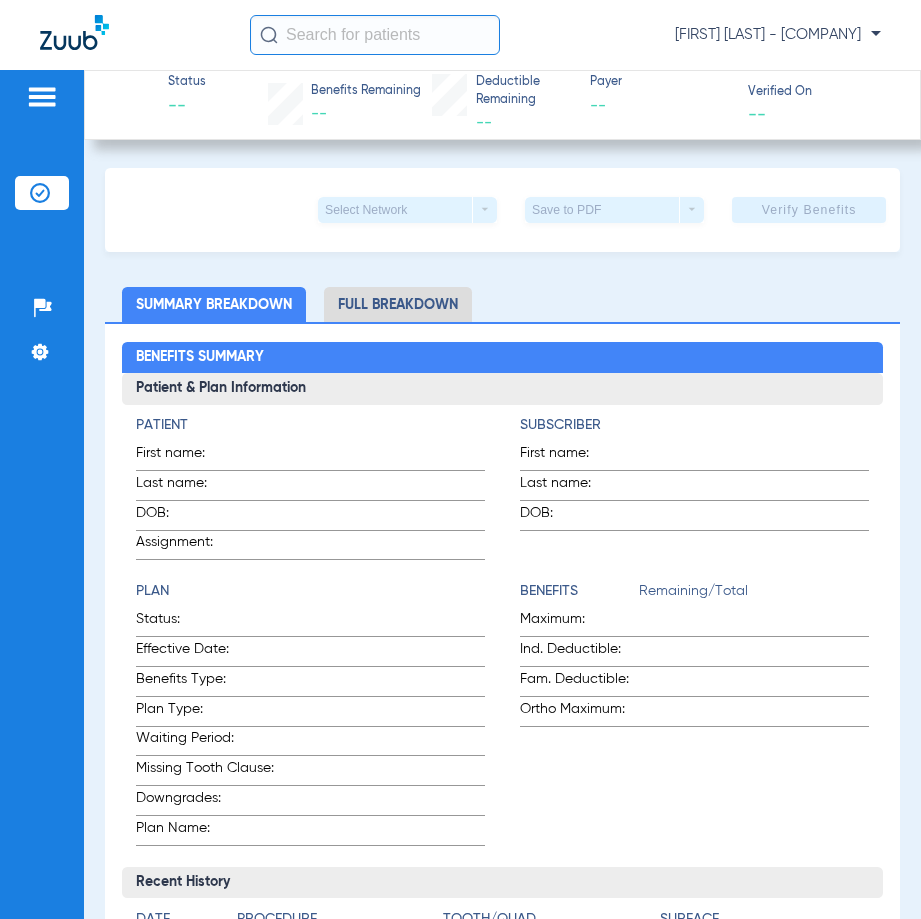 click 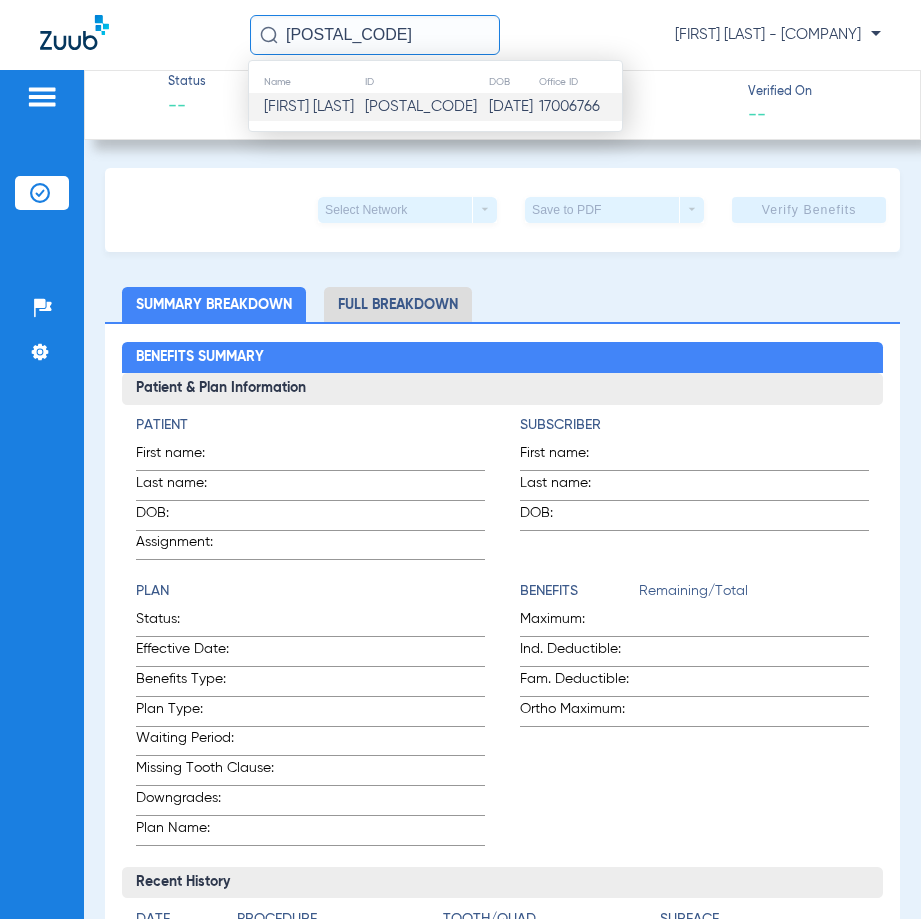 type on "[POSTAL_CODE]" 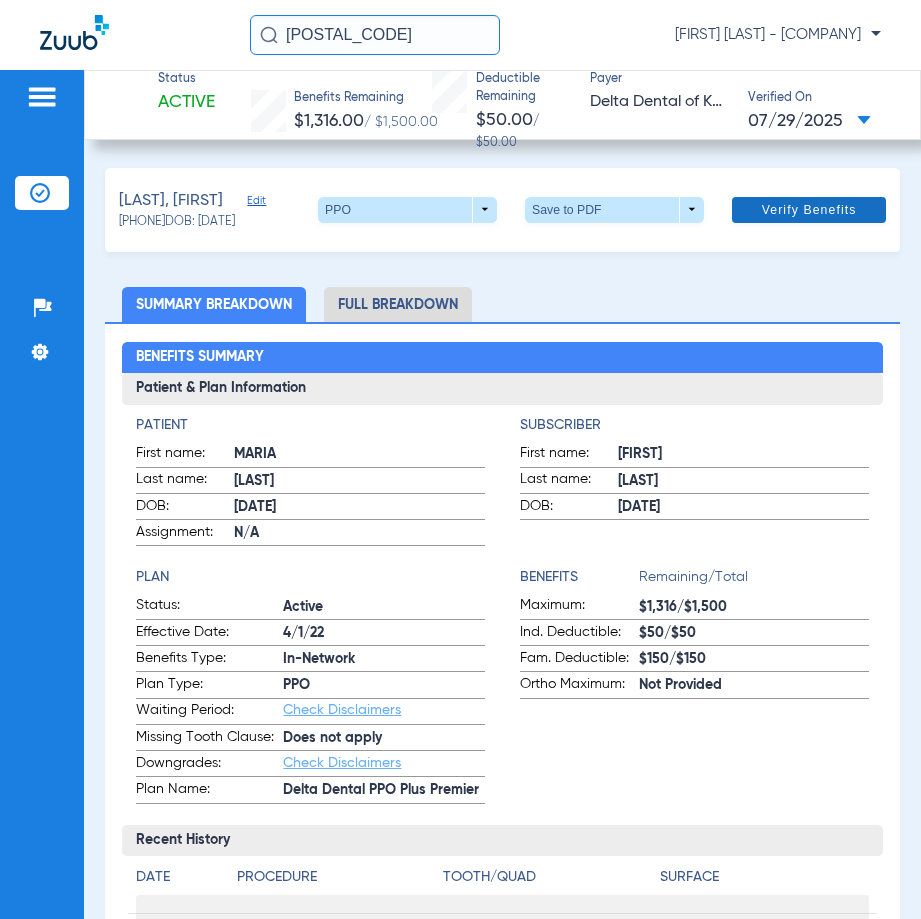 click 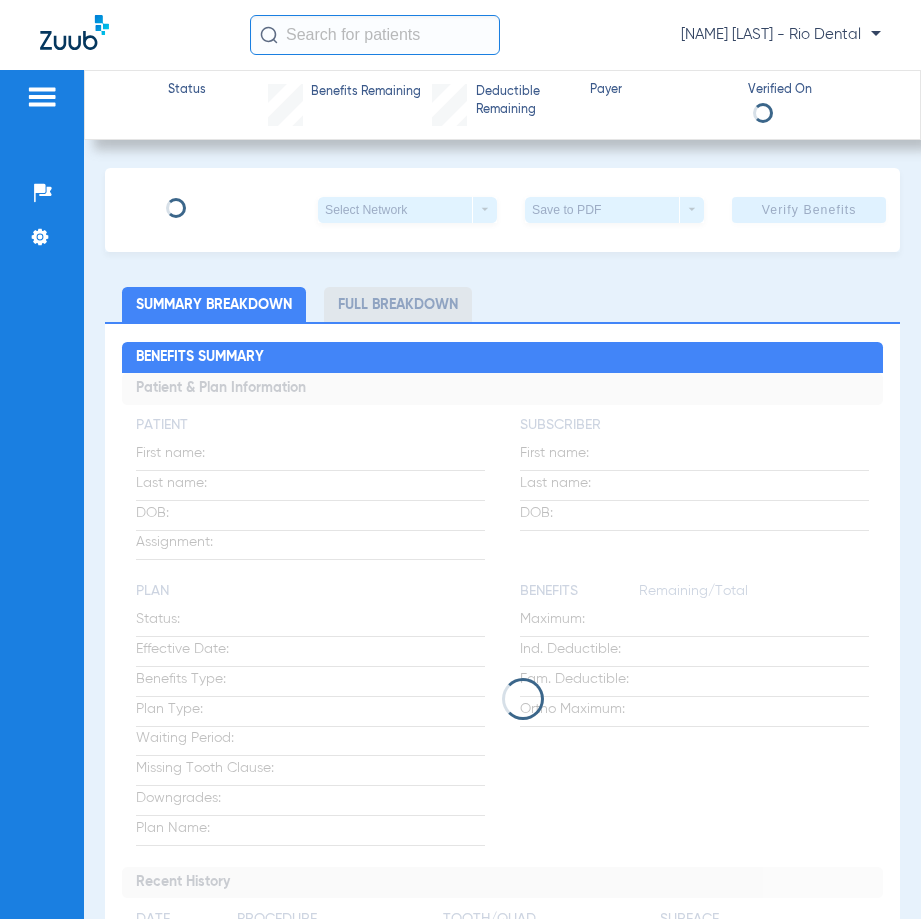 scroll, scrollTop: 0, scrollLeft: 0, axis: both 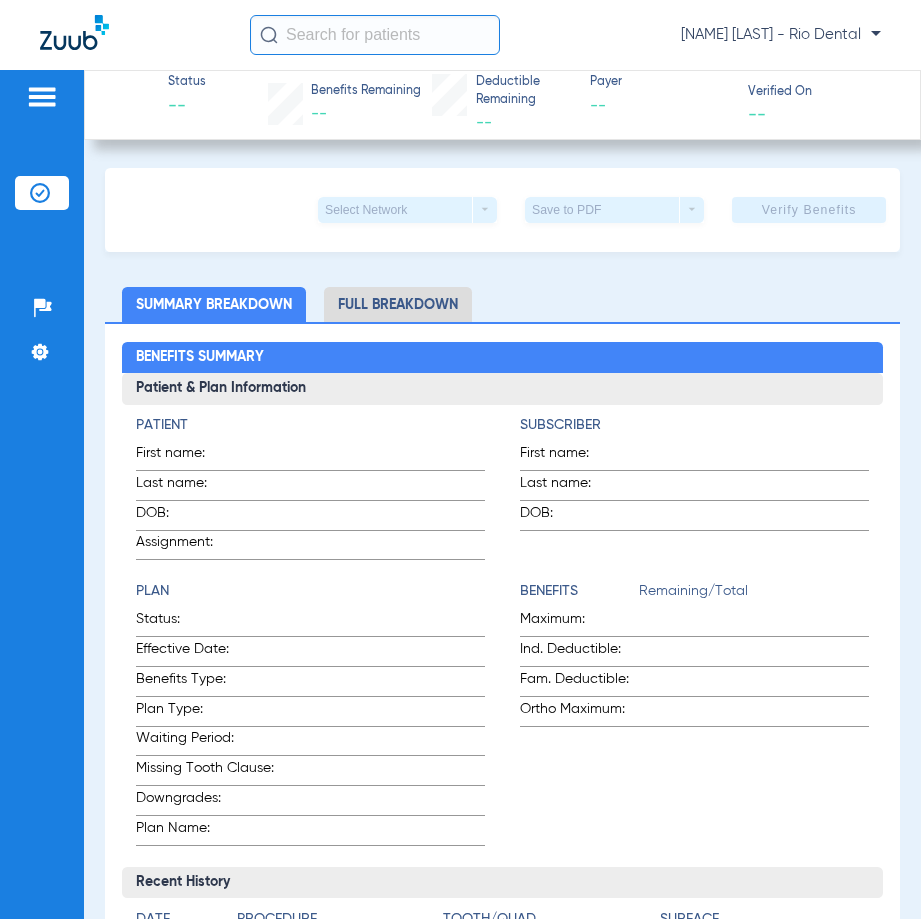 click 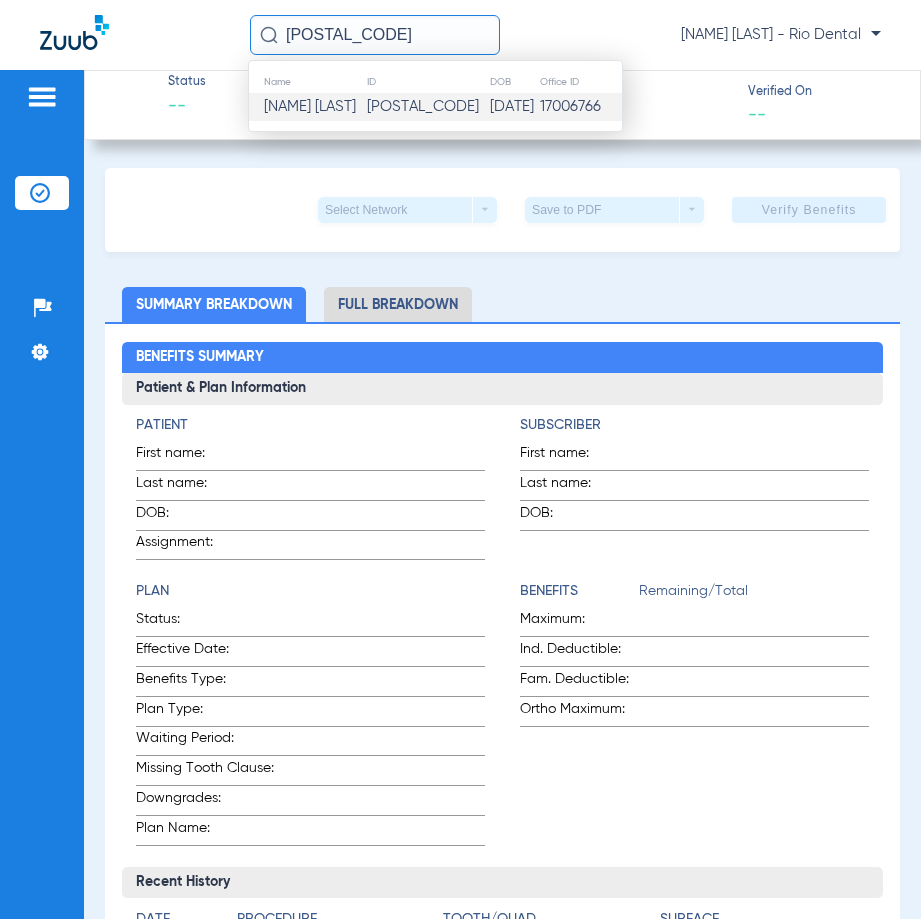 type on "[POSTAL_CODE]" 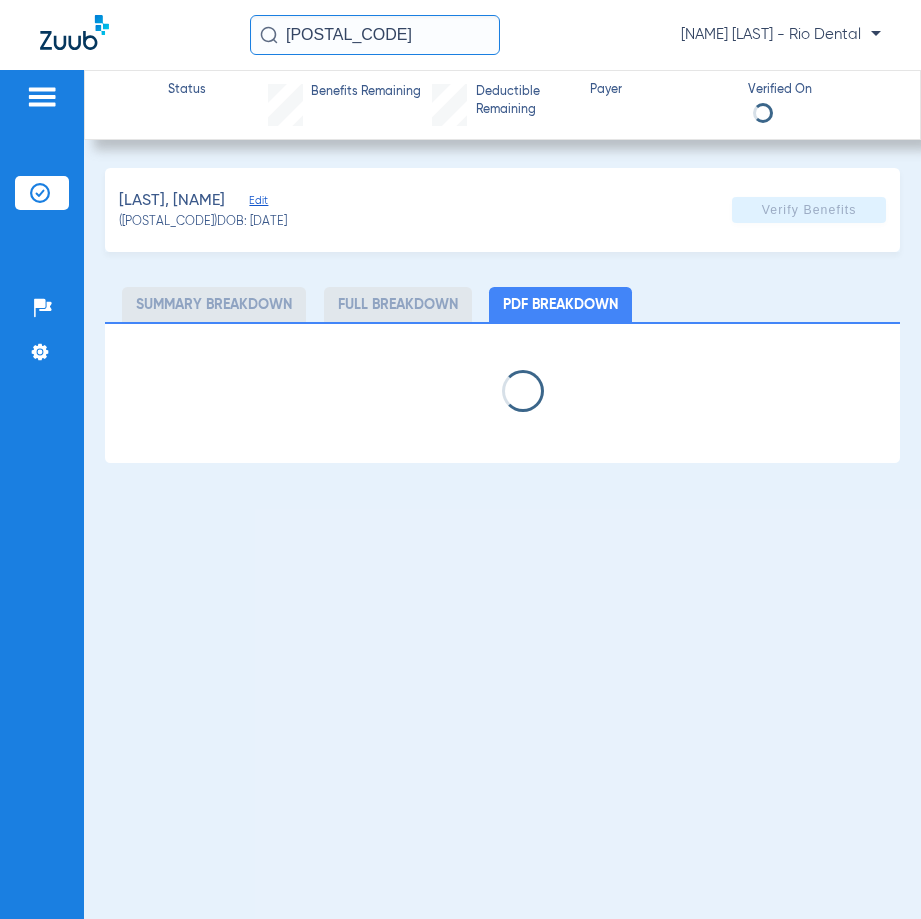 select on "page-width" 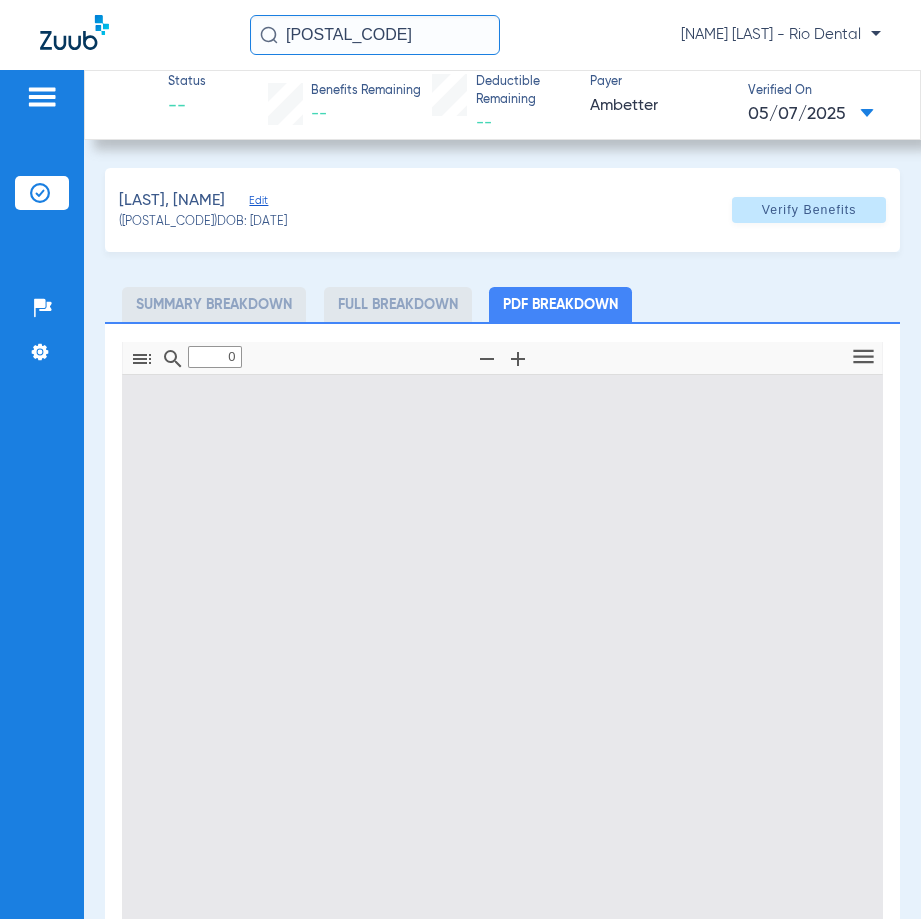 type on "1" 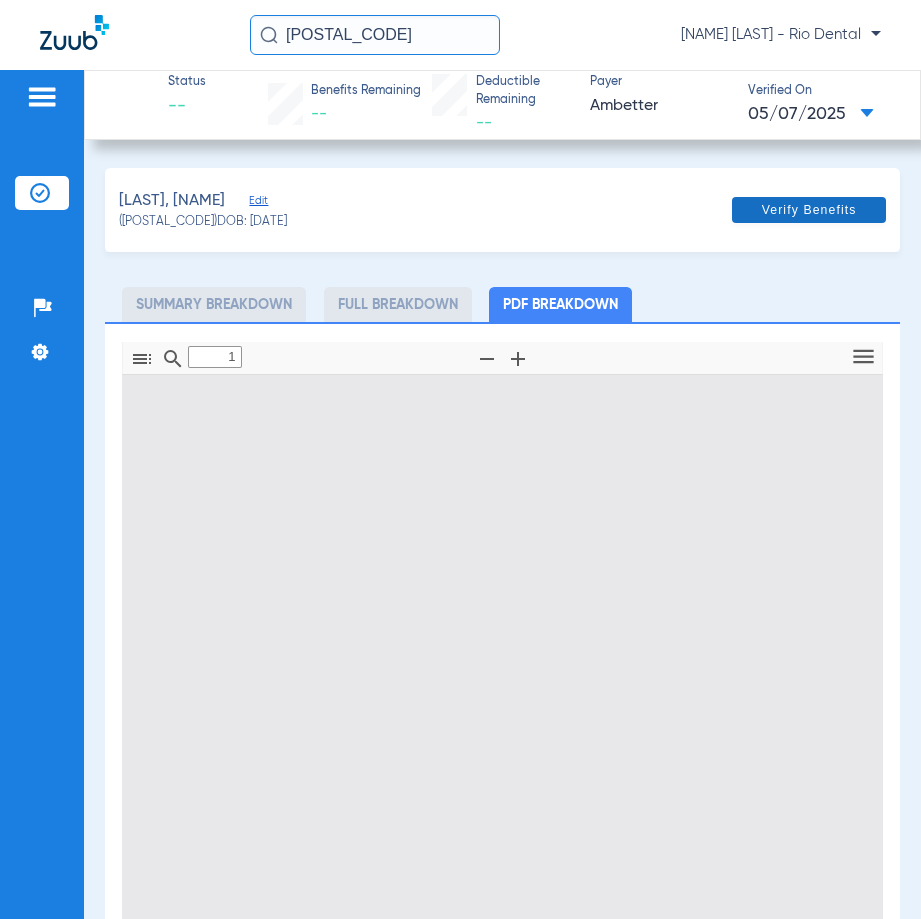 scroll, scrollTop: 10, scrollLeft: 0, axis: vertical 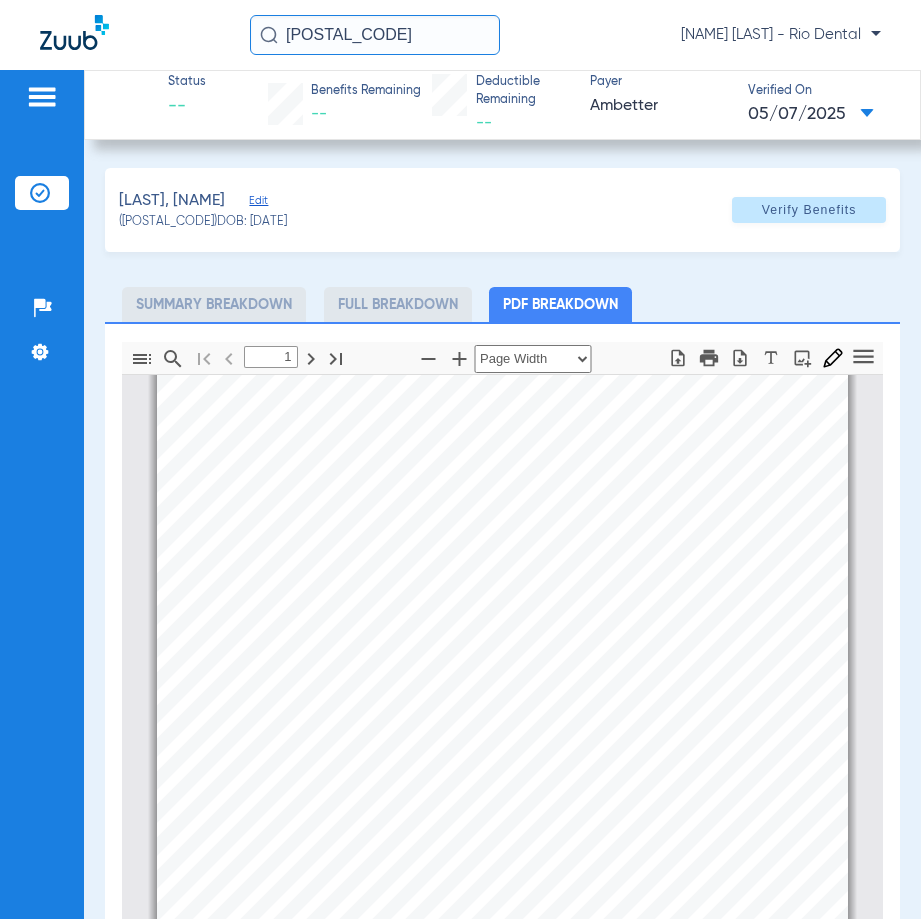 click 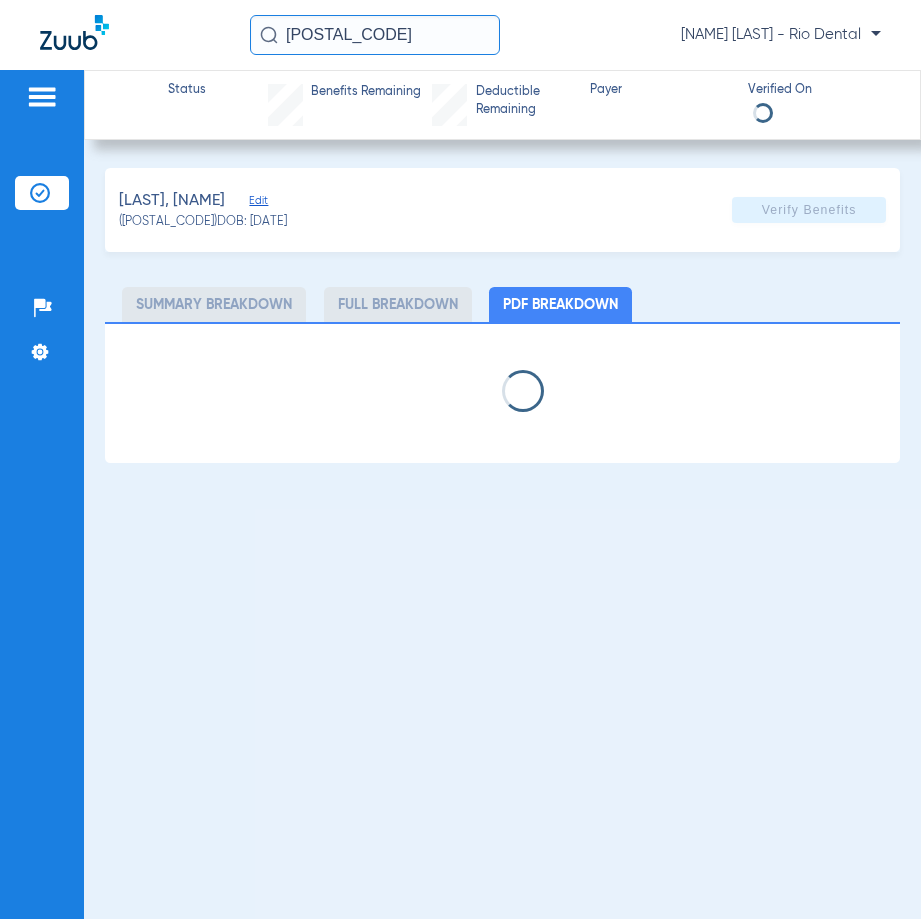 select on "page-width" 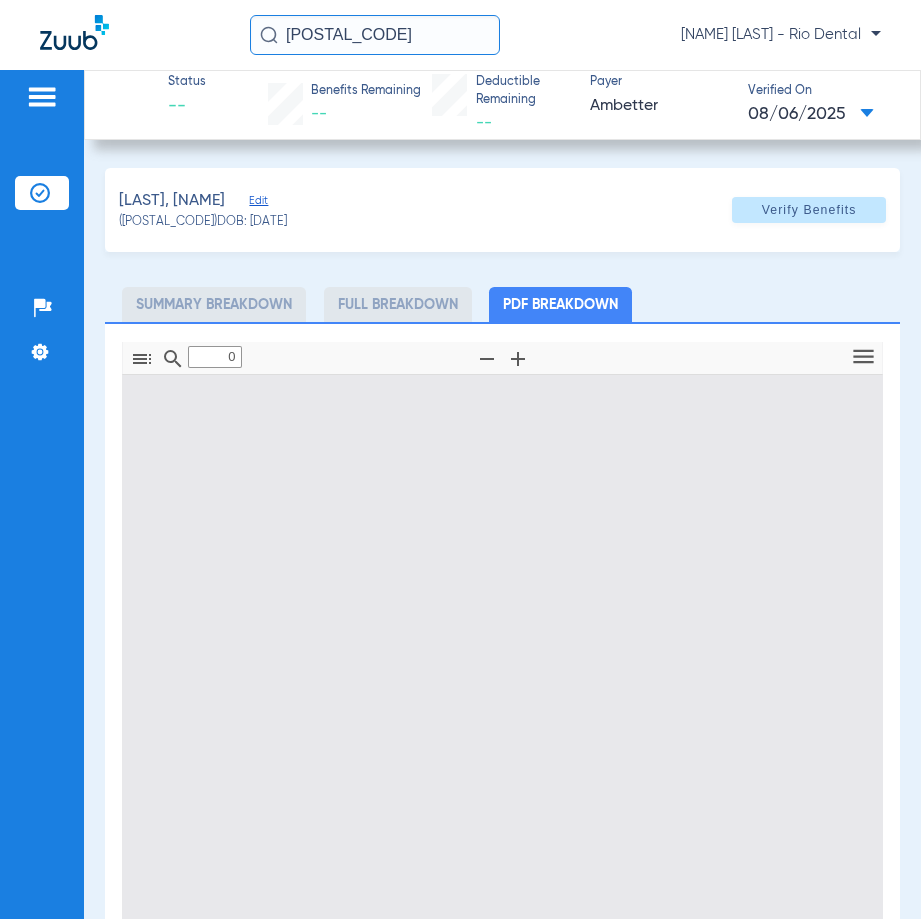 type on "1" 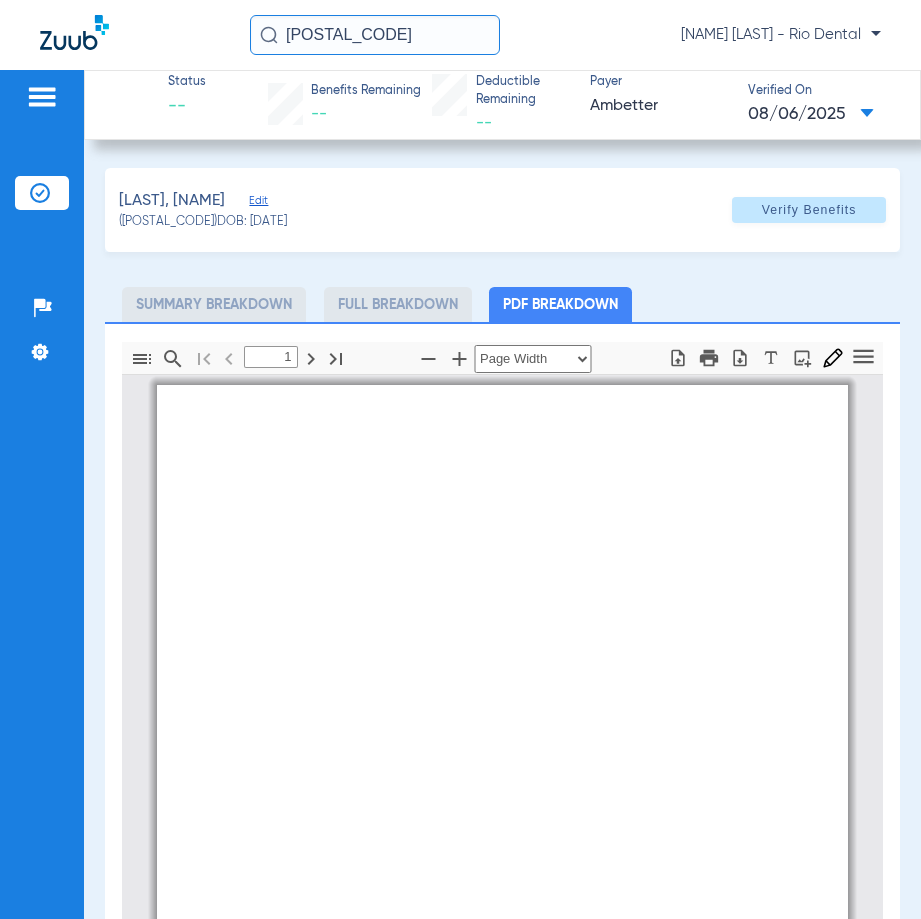 scroll, scrollTop: 10, scrollLeft: 0, axis: vertical 